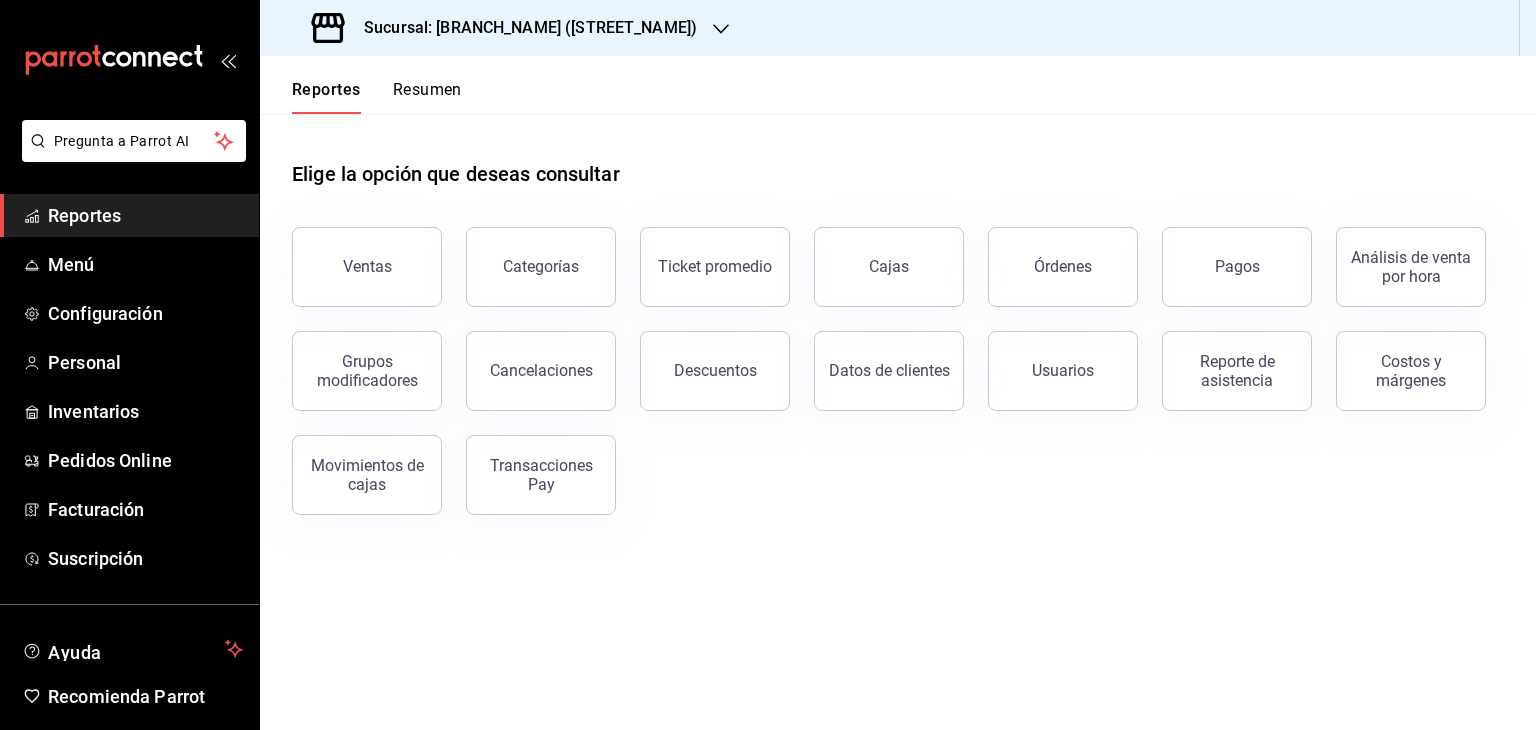 scroll, scrollTop: 0, scrollLeft: 0, axis: both 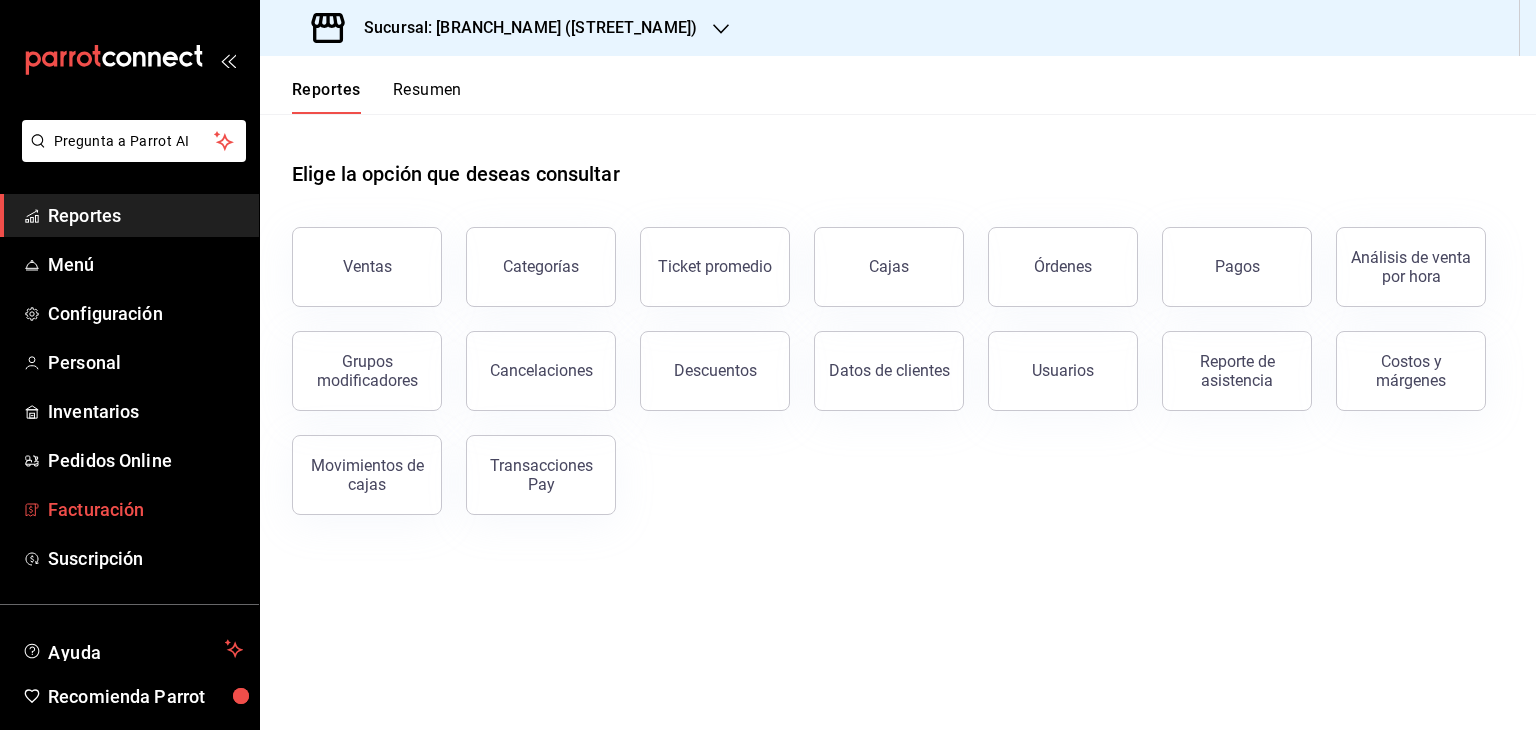 click on "Facturación" at bounding box center [145, 509] 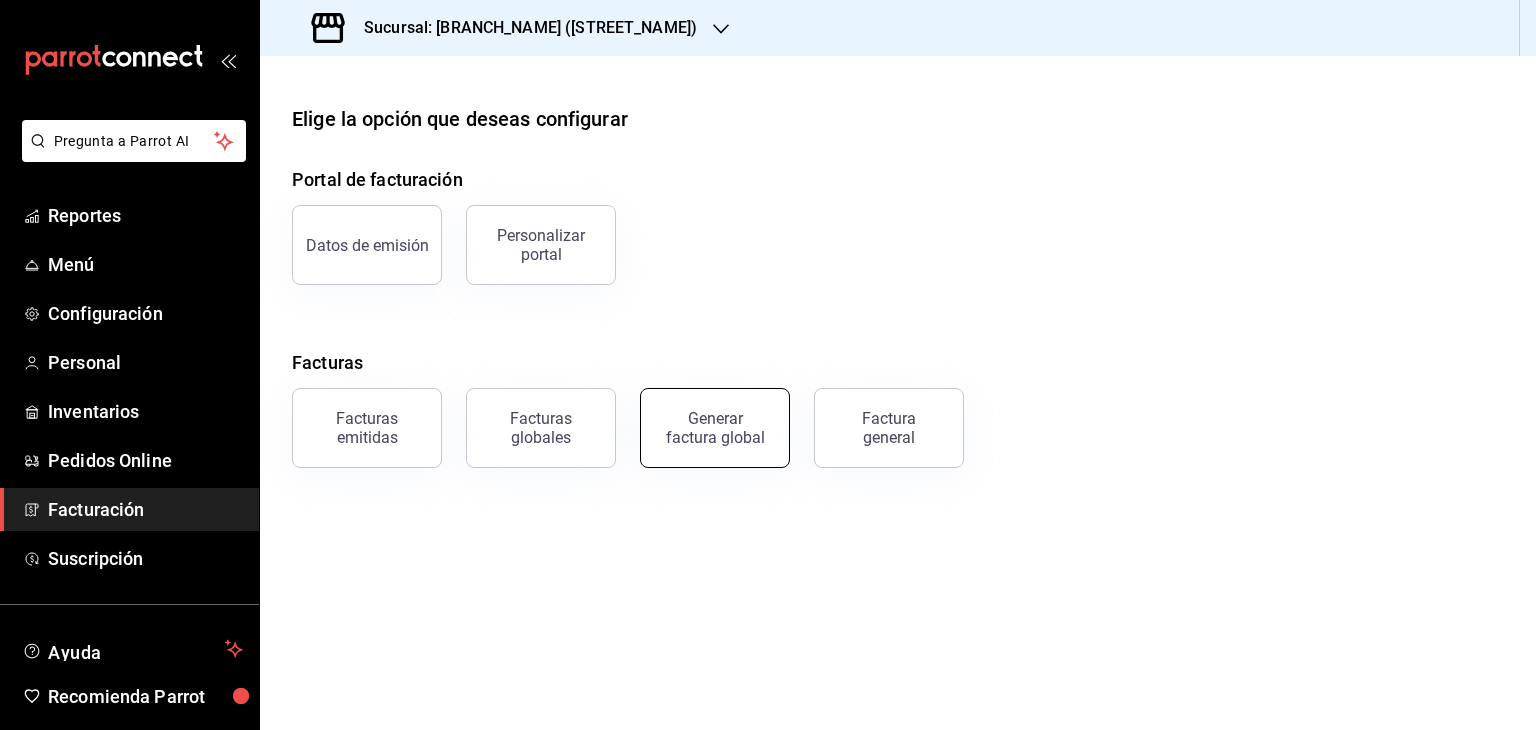 click on "Generar factura global" at bounding box center [715, 428] 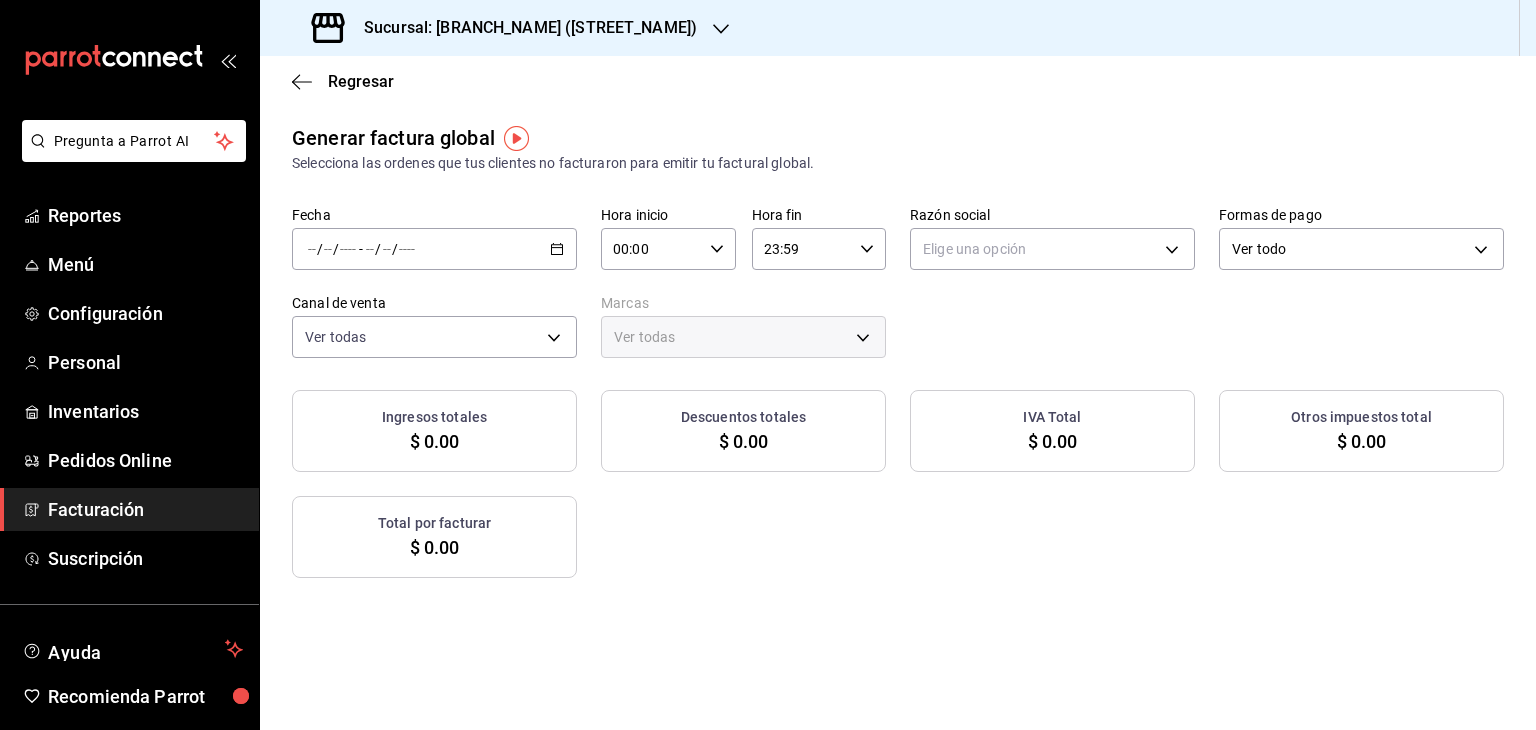 click 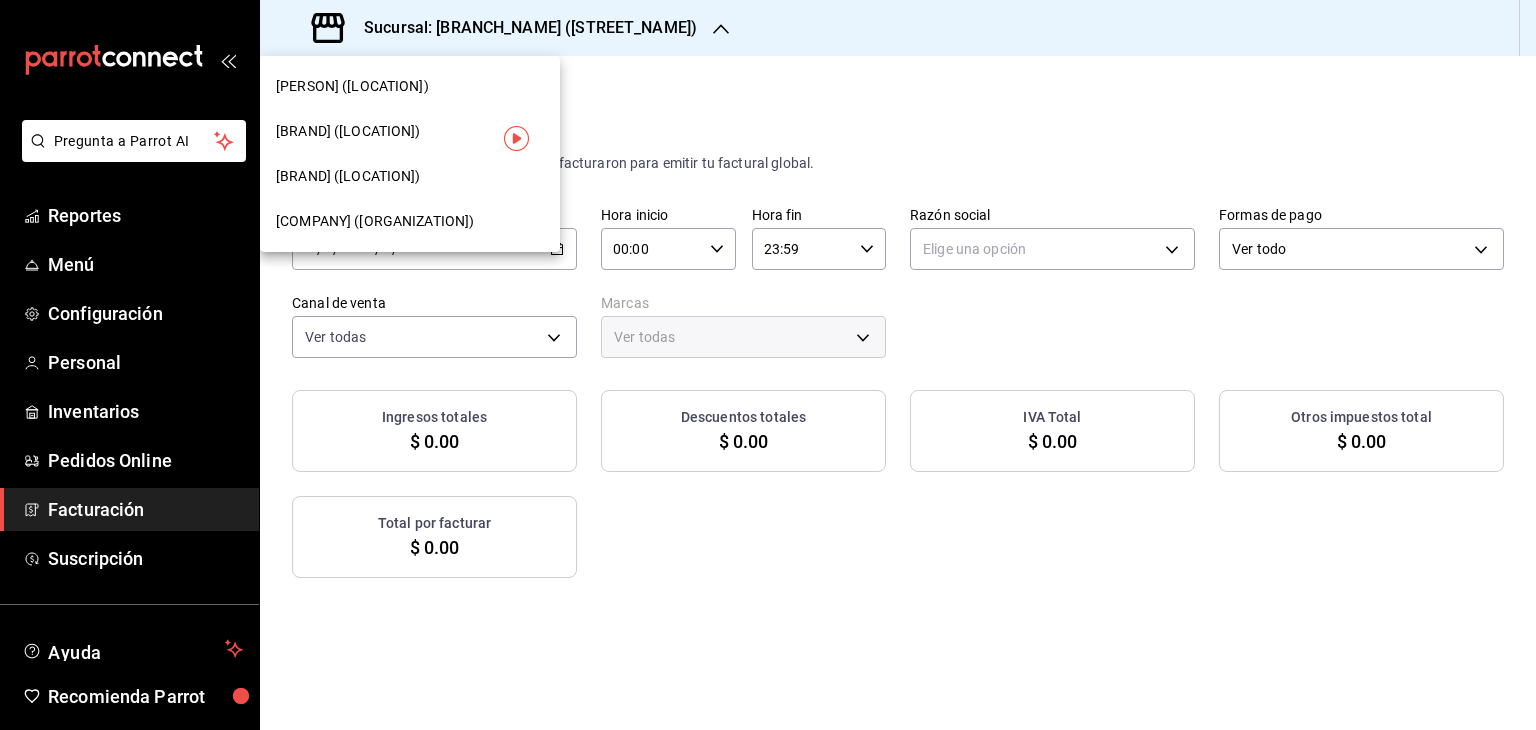 click on "[BRAND] ([LOCATION])" at bounding box center (348, 176) 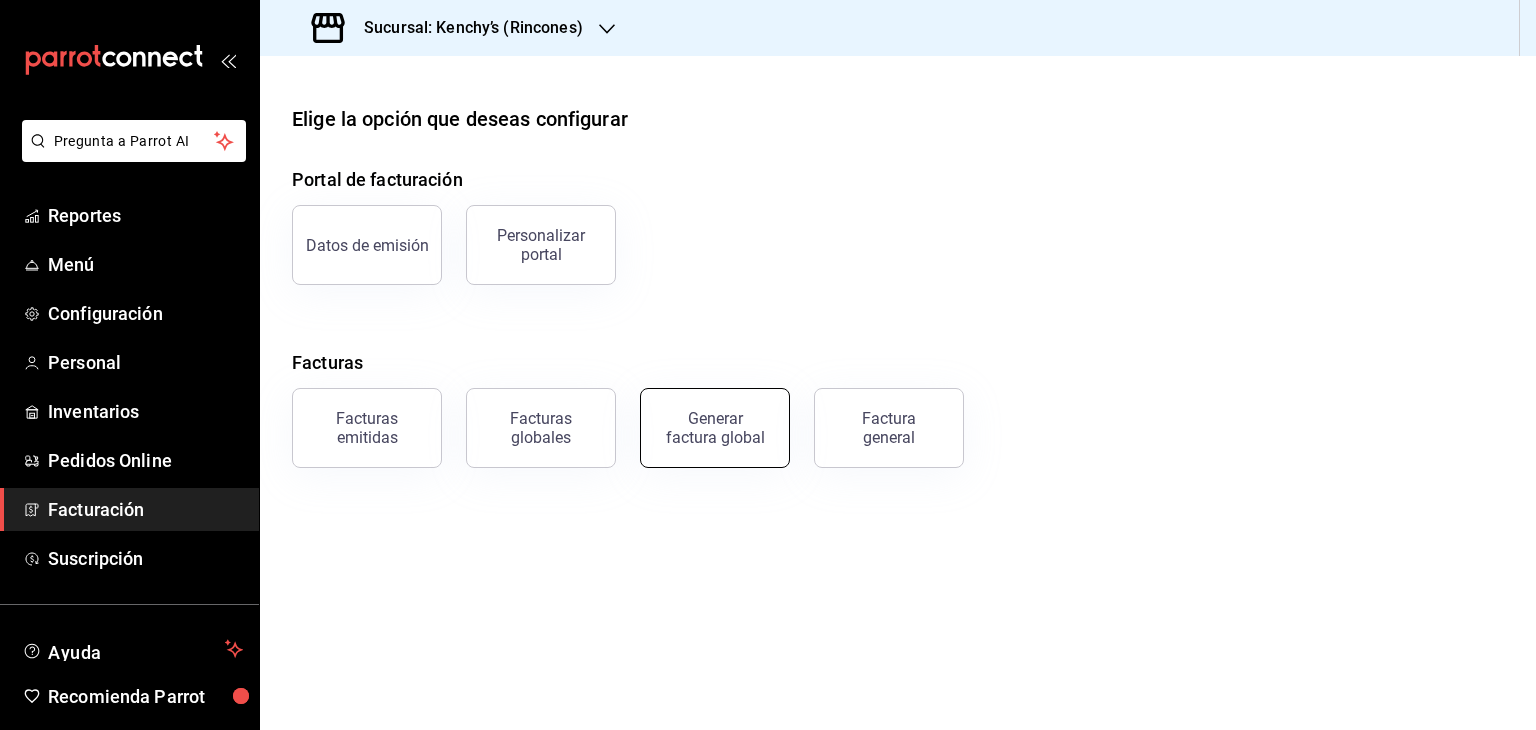 click on "Generar factura global" at bounding box center (715, 428) 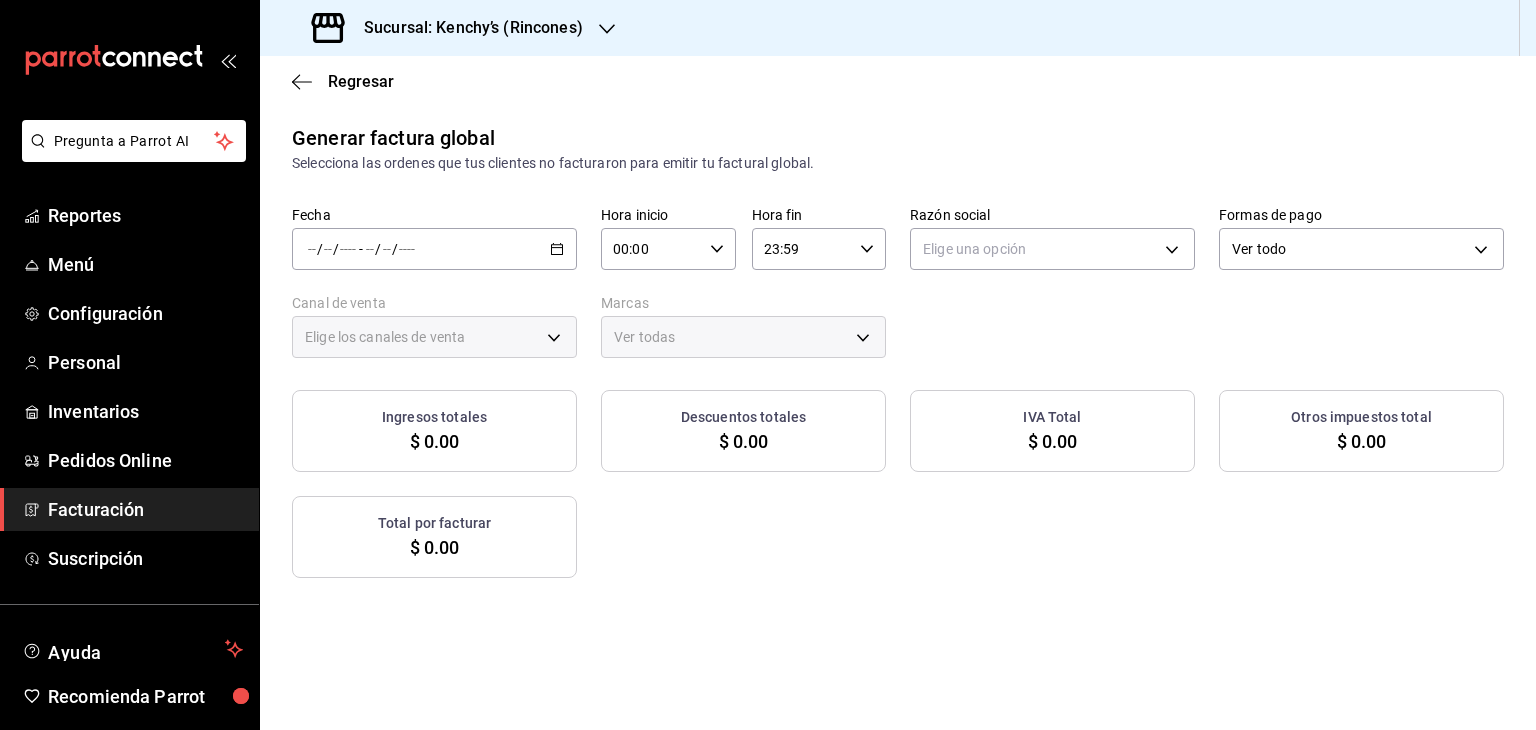 type on "PARROT,UBER_EATS,RAPPI,DIDI_FOOD,ONLINE" 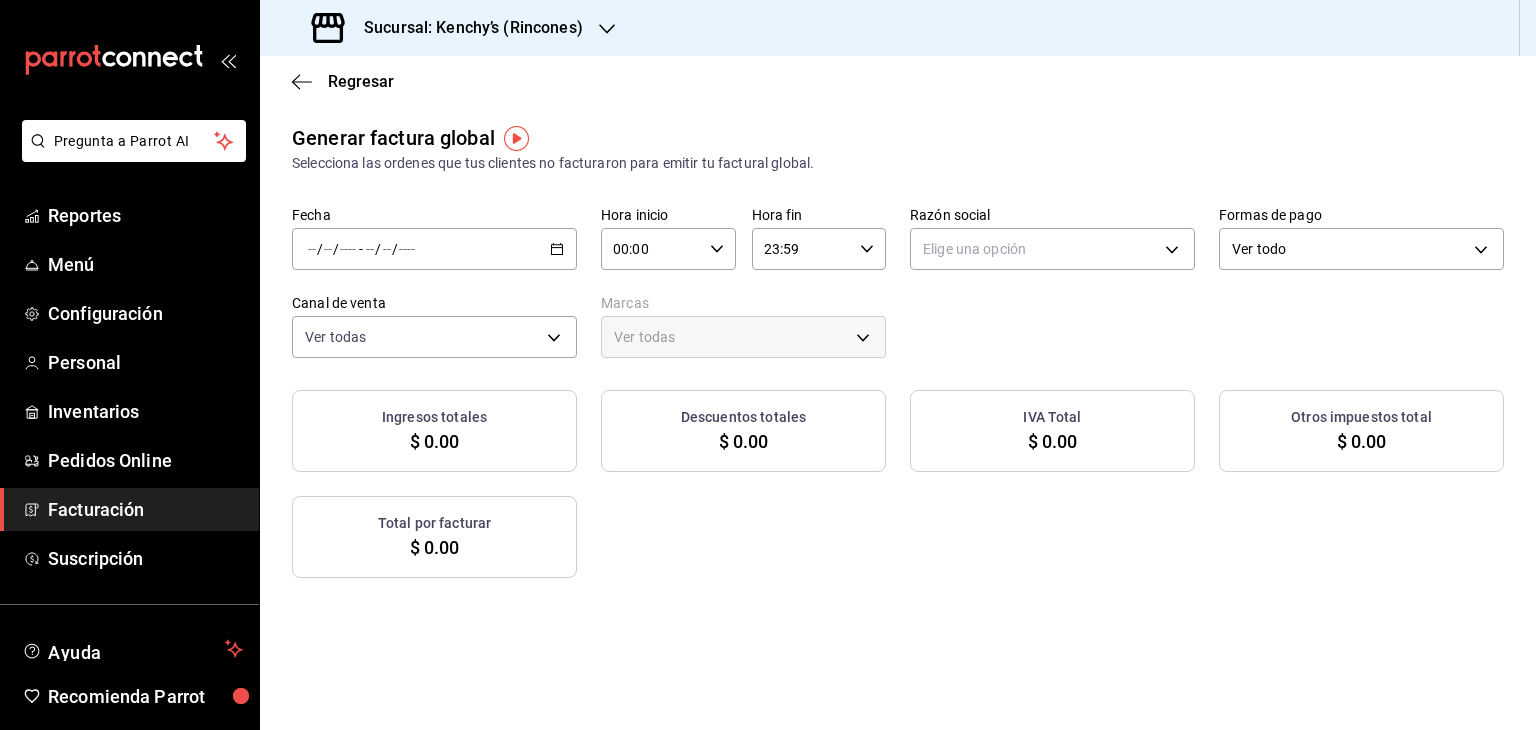 click 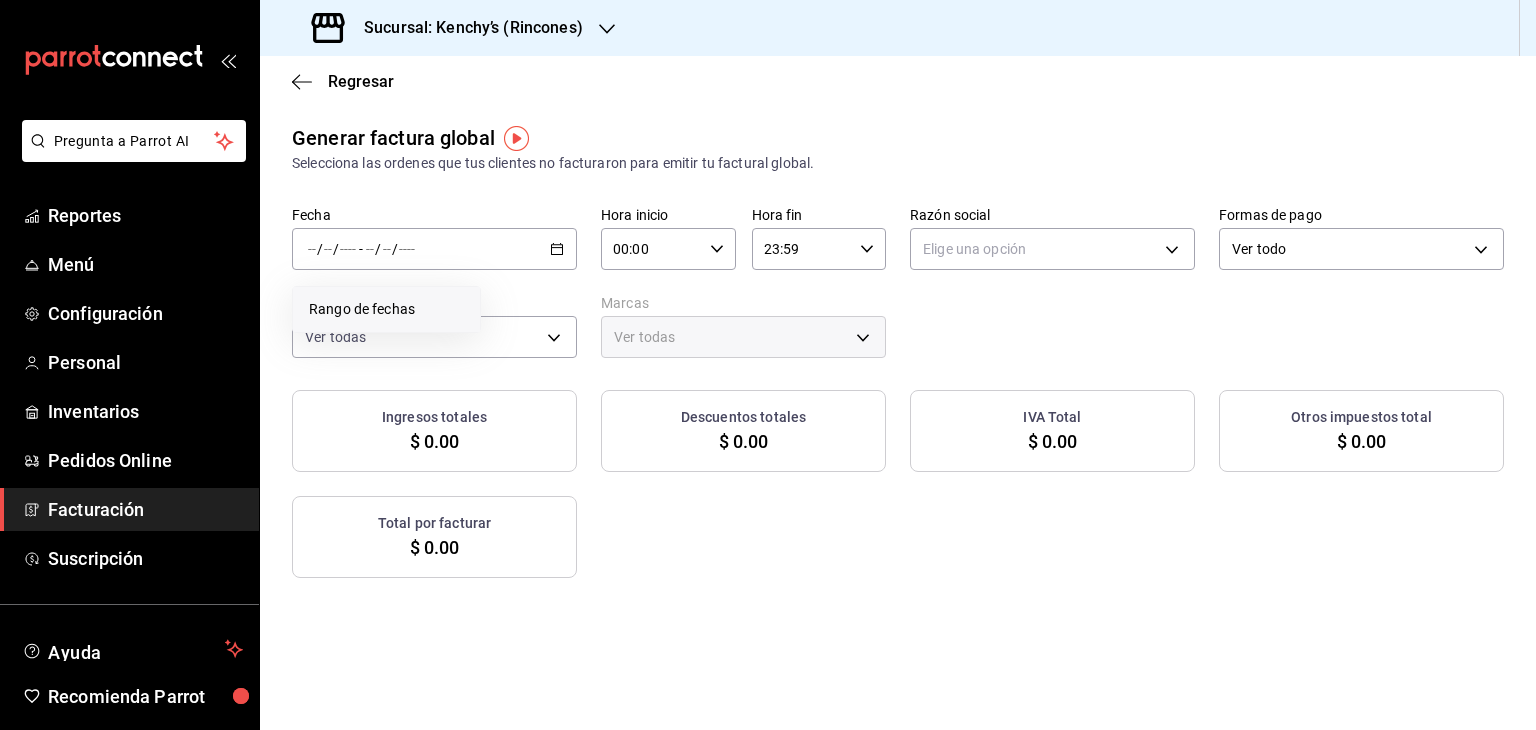 click on "Rango de fechas" at bounding box center (386, 309) 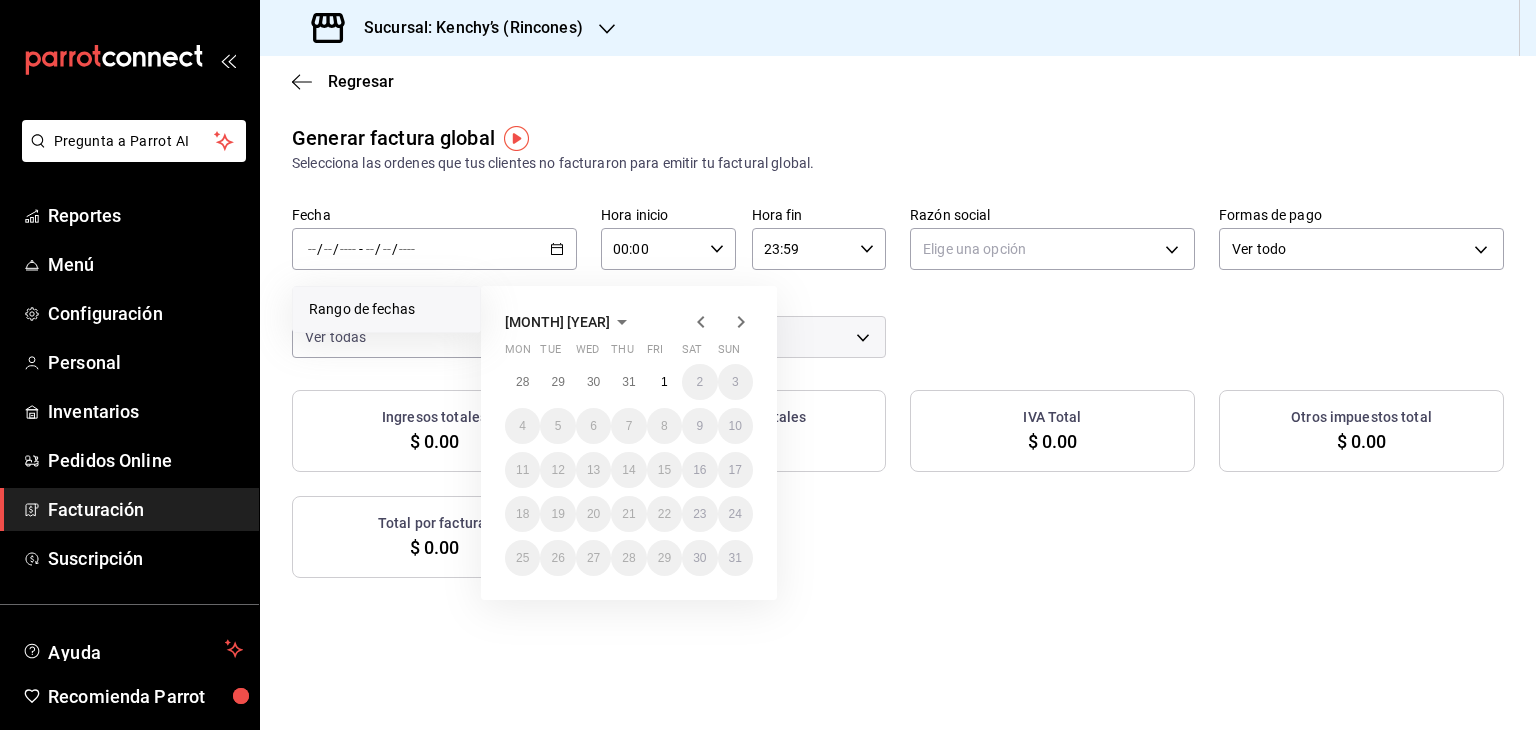 click 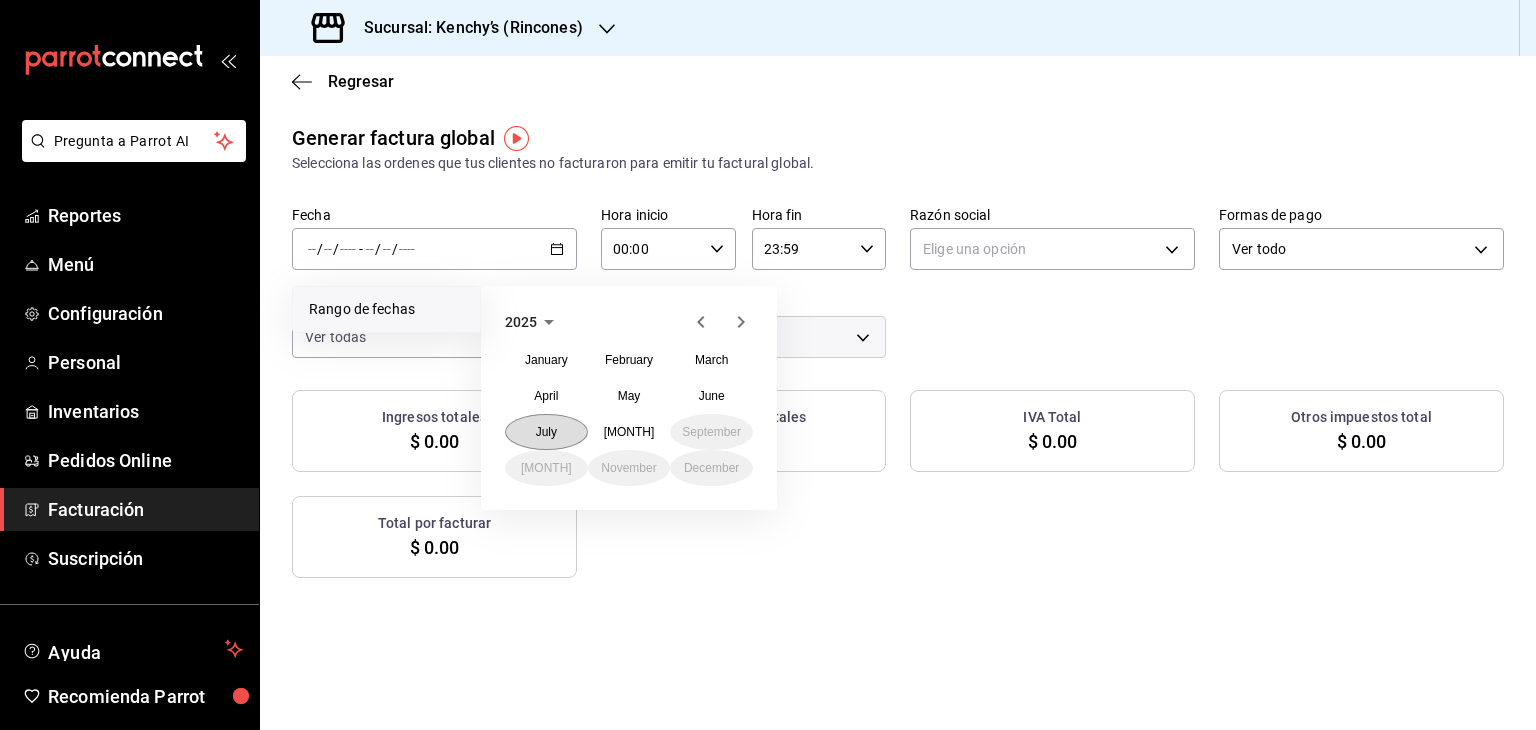 click on "July" at bounding box center [546, 432] 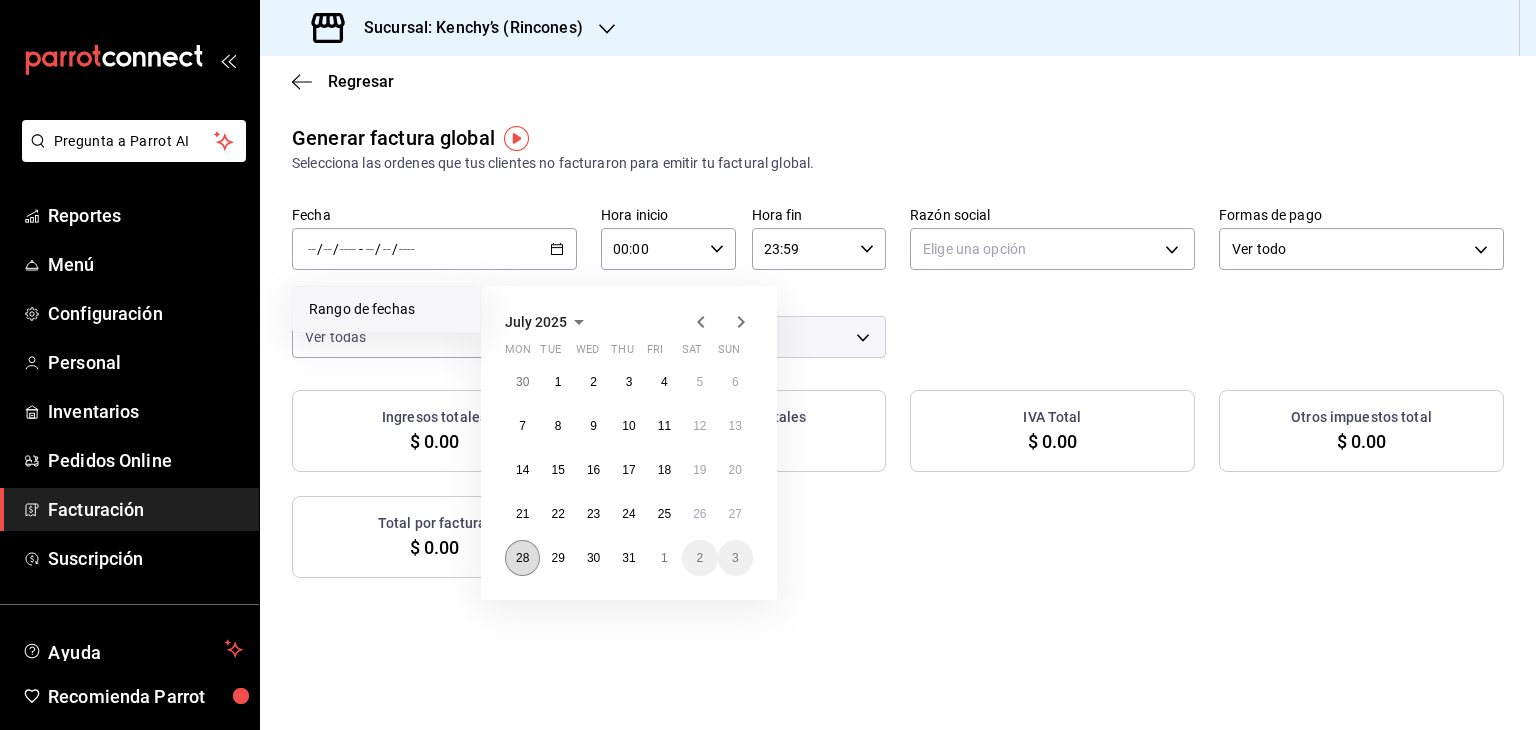 click on "28" at bounding box center (522, 558) 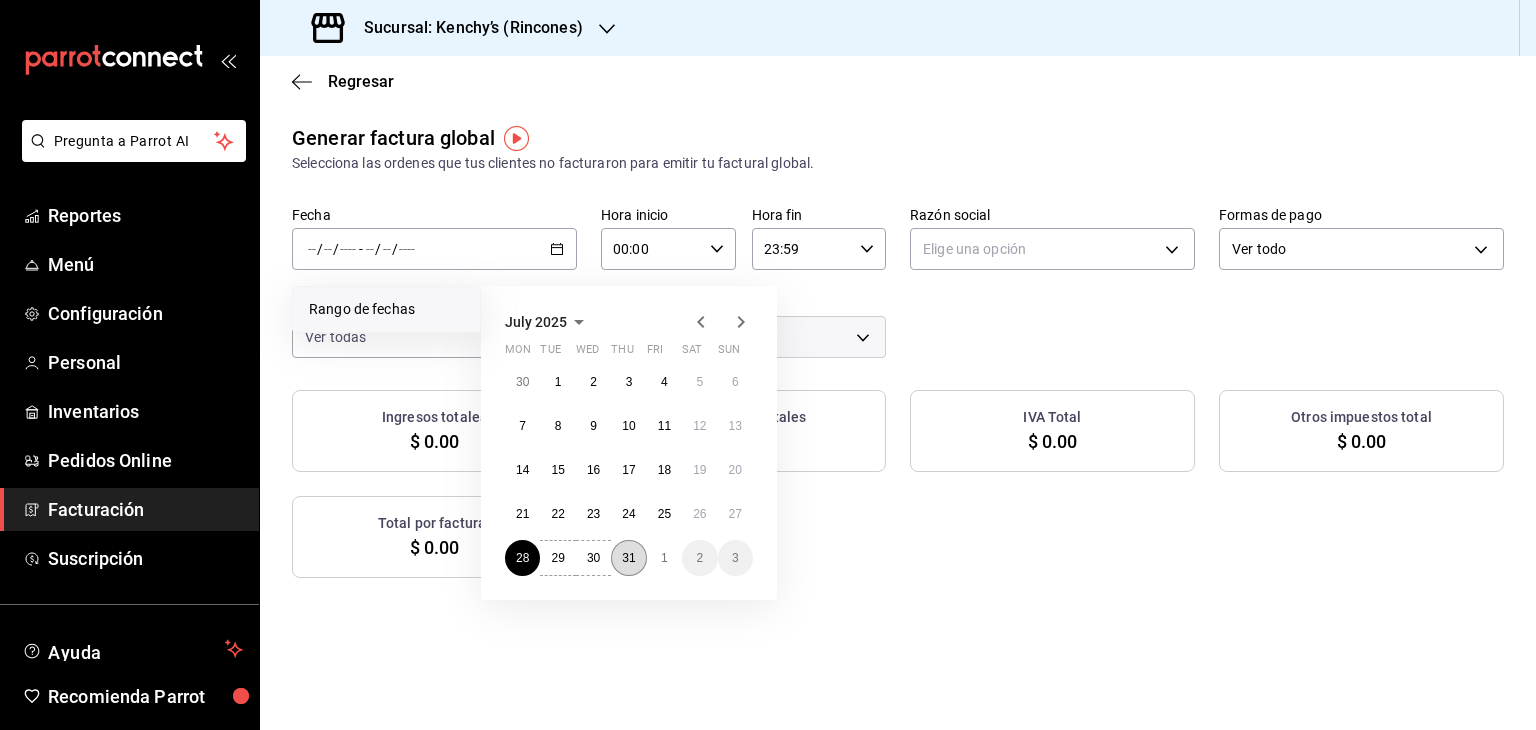 click on "31" at bounding box center (628, 558) 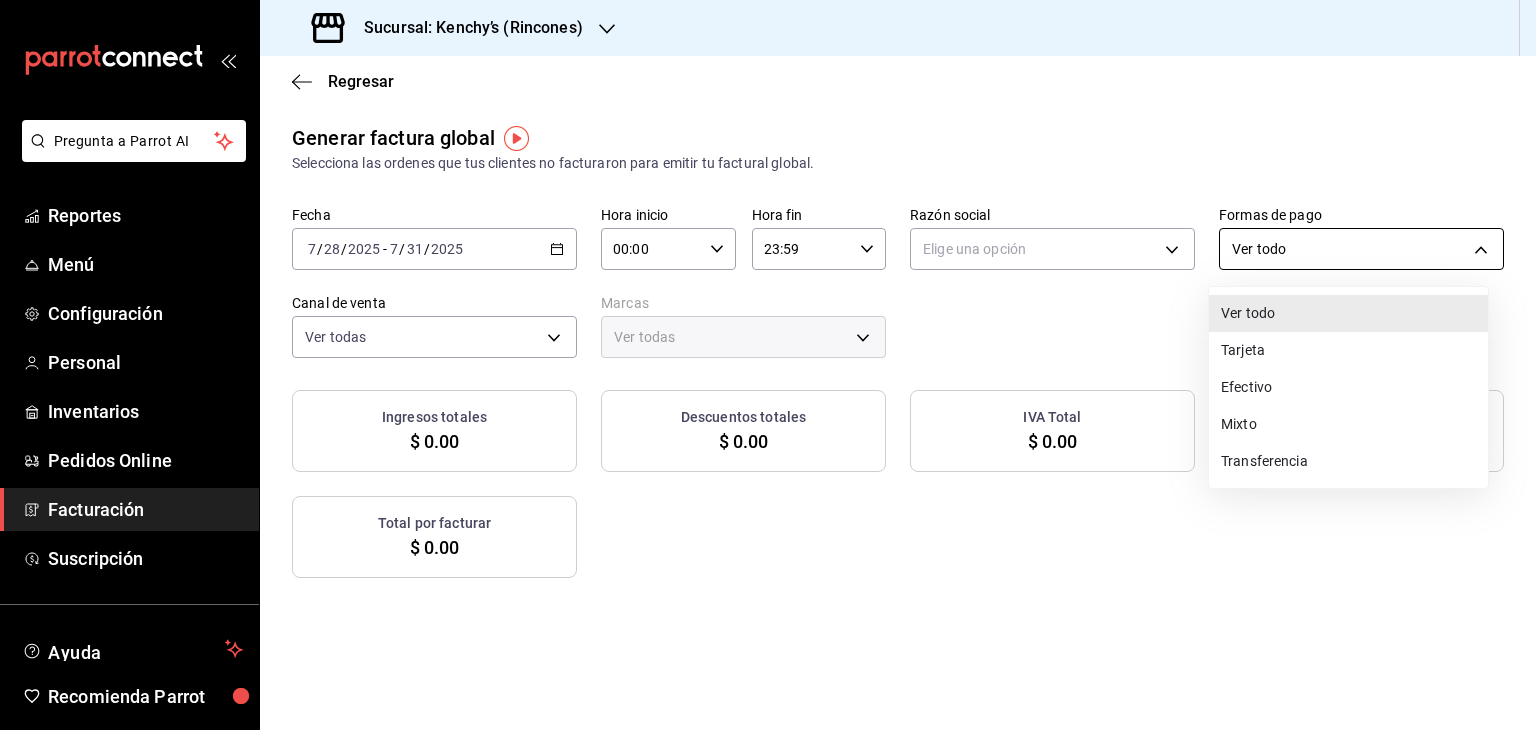 click on "Pregunta a Parrot AI Reportes   Menú   Configuración   Personal   Inventarios   Pedidos Online   Facturación   Suscripción   Ayuda Recomienda Parrot   Multiuser Parrot     ([PHONE])" at bounding box center (768, 365) 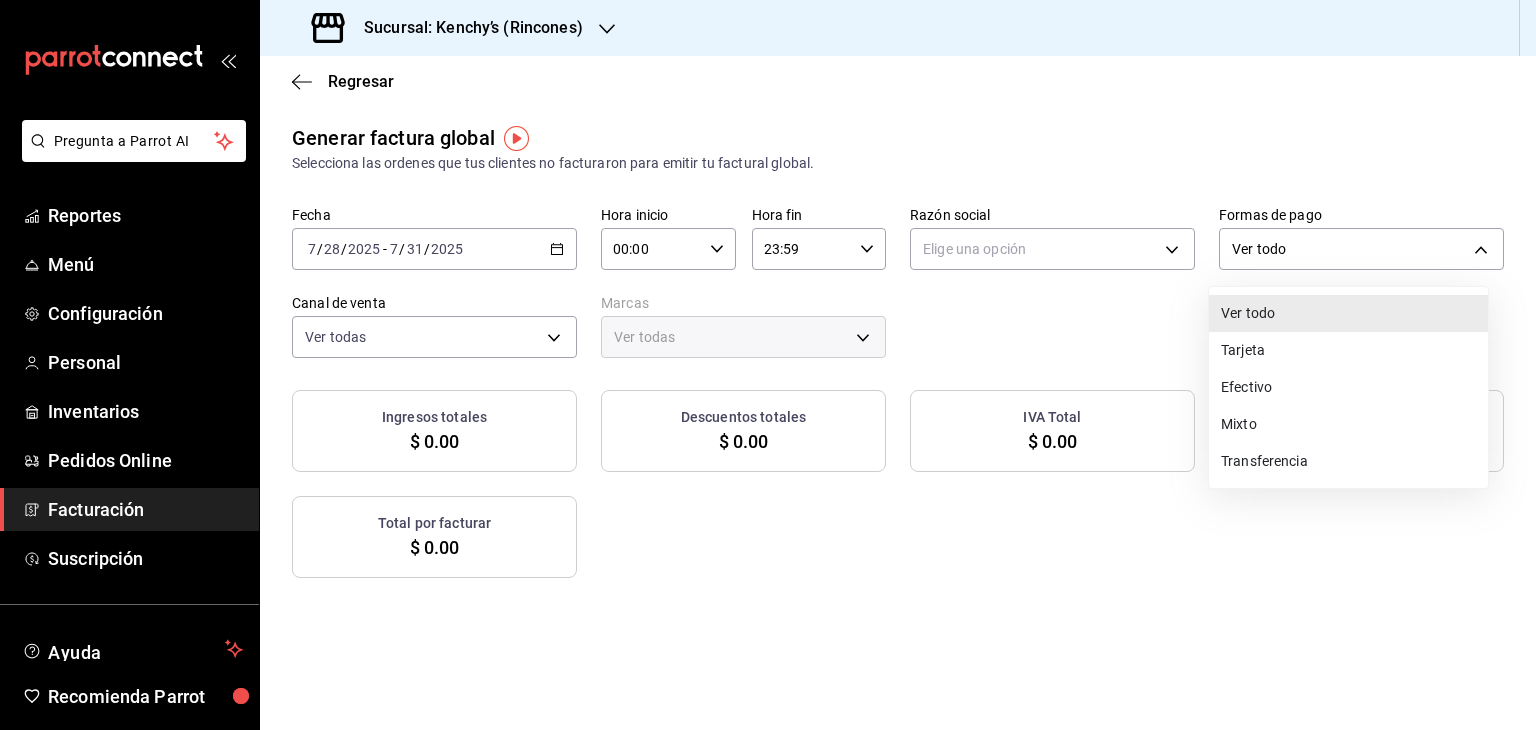 click at bounding box center [768, 365] 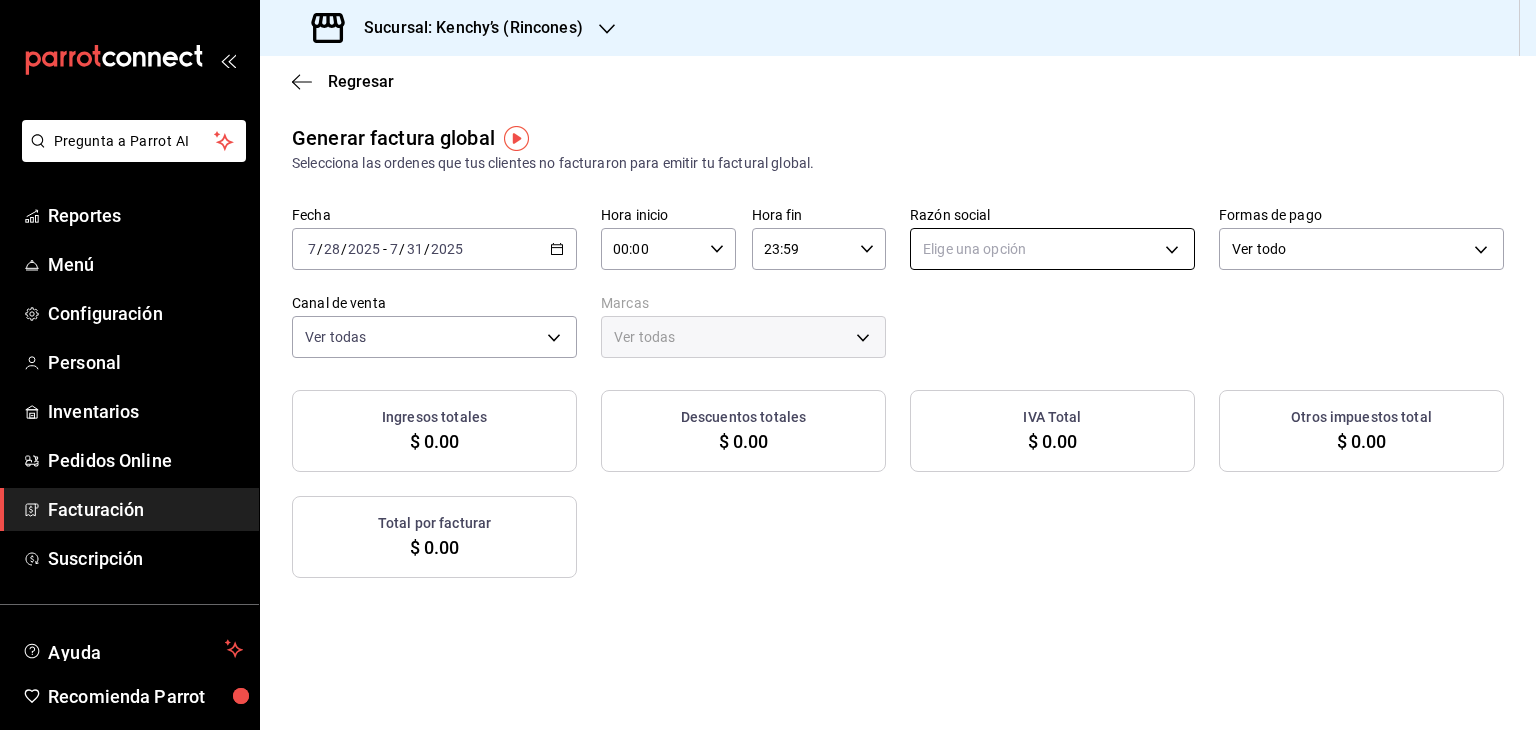 click on "Pregunta a Parrot AI Reportes   Menú   Configuración   Personal   Inventarios   Pedidos Online   Facturación   Suscripción   Ayuda Recomienda Parrot   Multiuser Parrot     ([PHONE])" at bounding box center [768, 365] 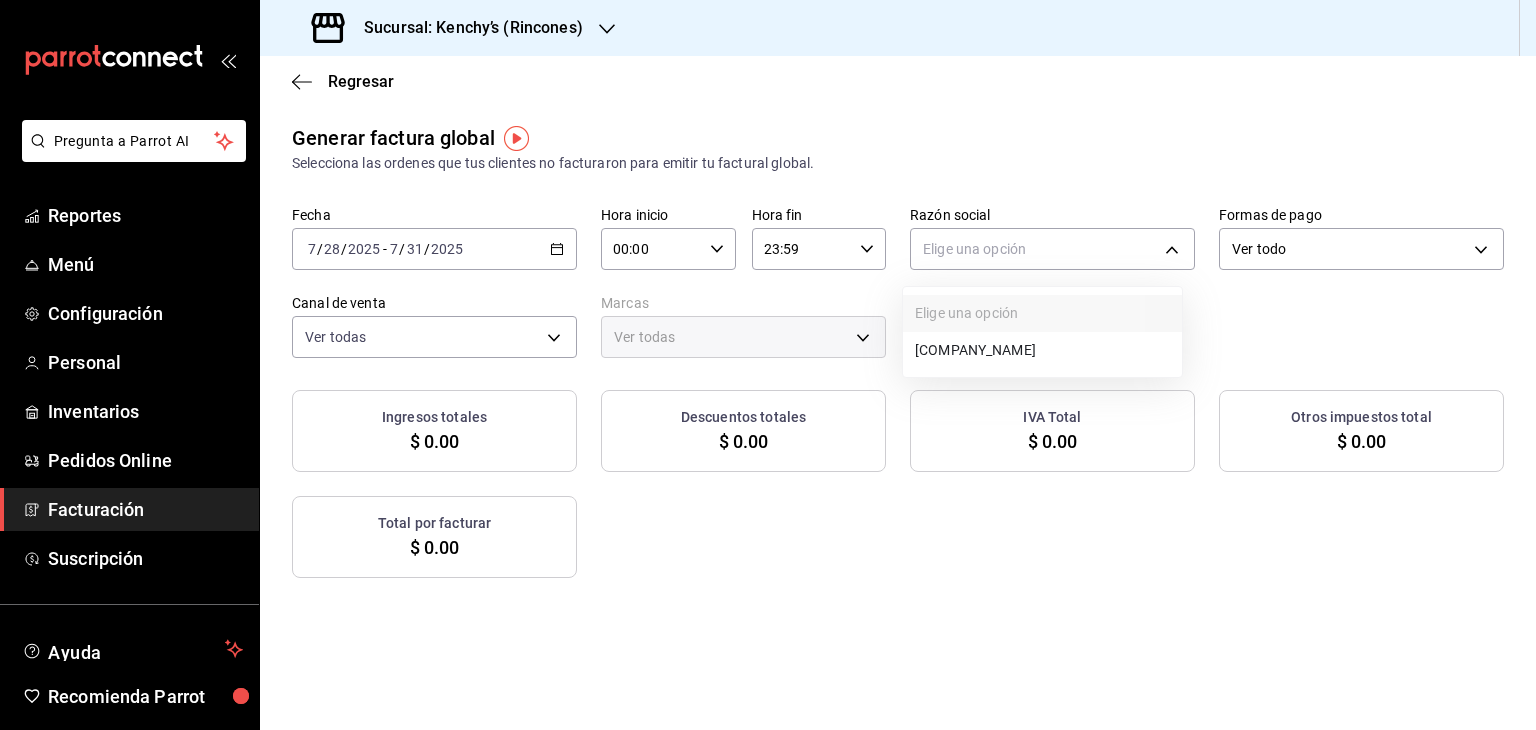 click on "[COMPANY_NAME]" at bounding box center (1042, 350) 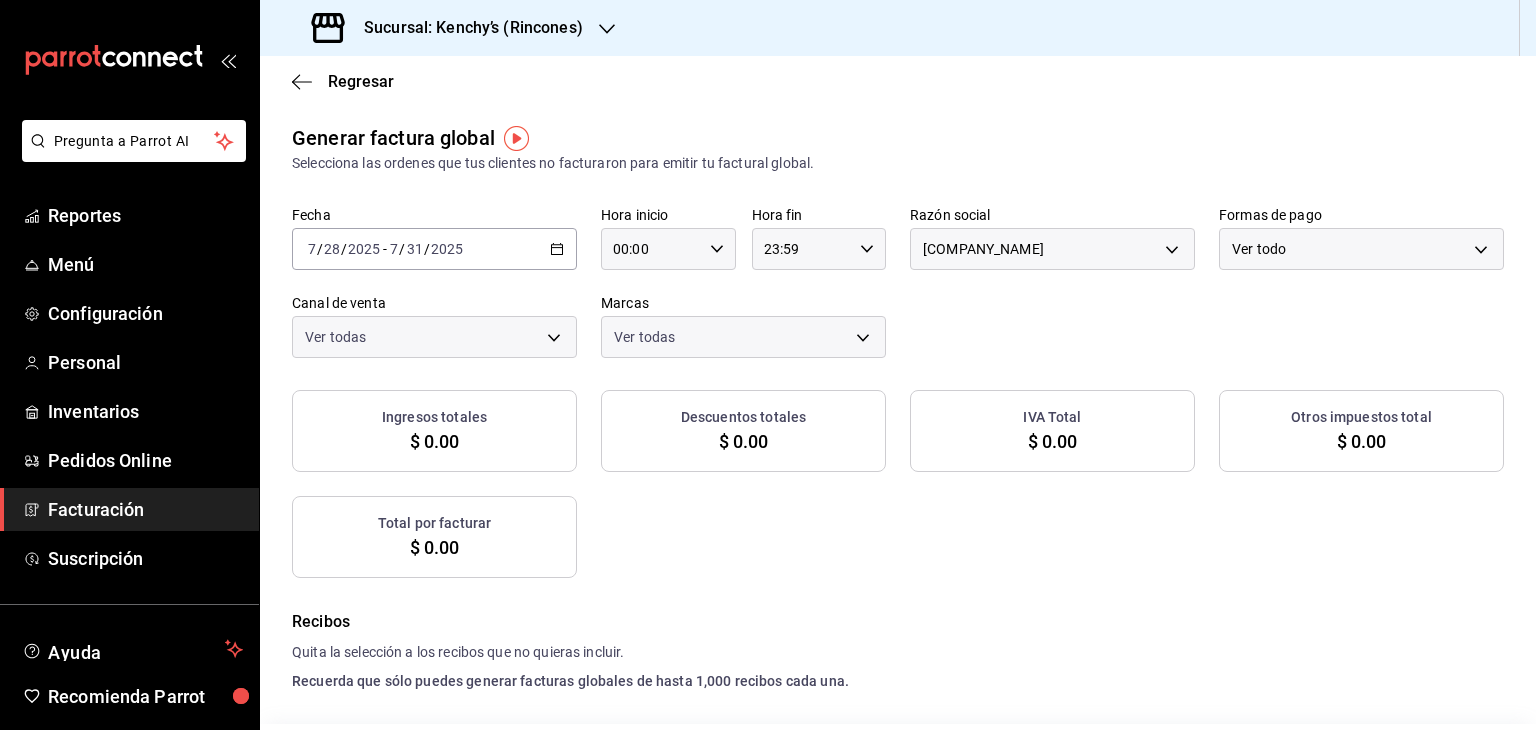 checkbox on "true" 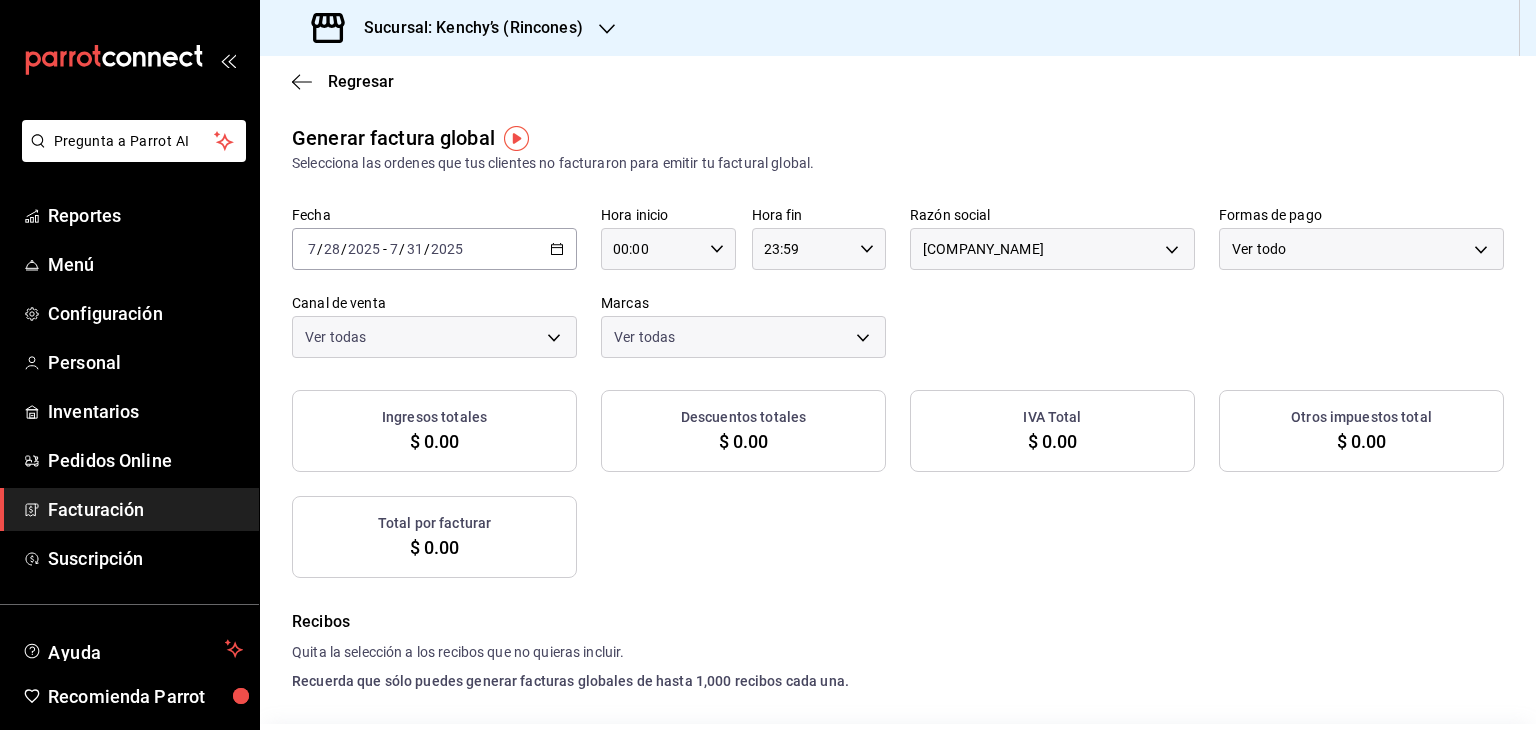 checkbox on "true" 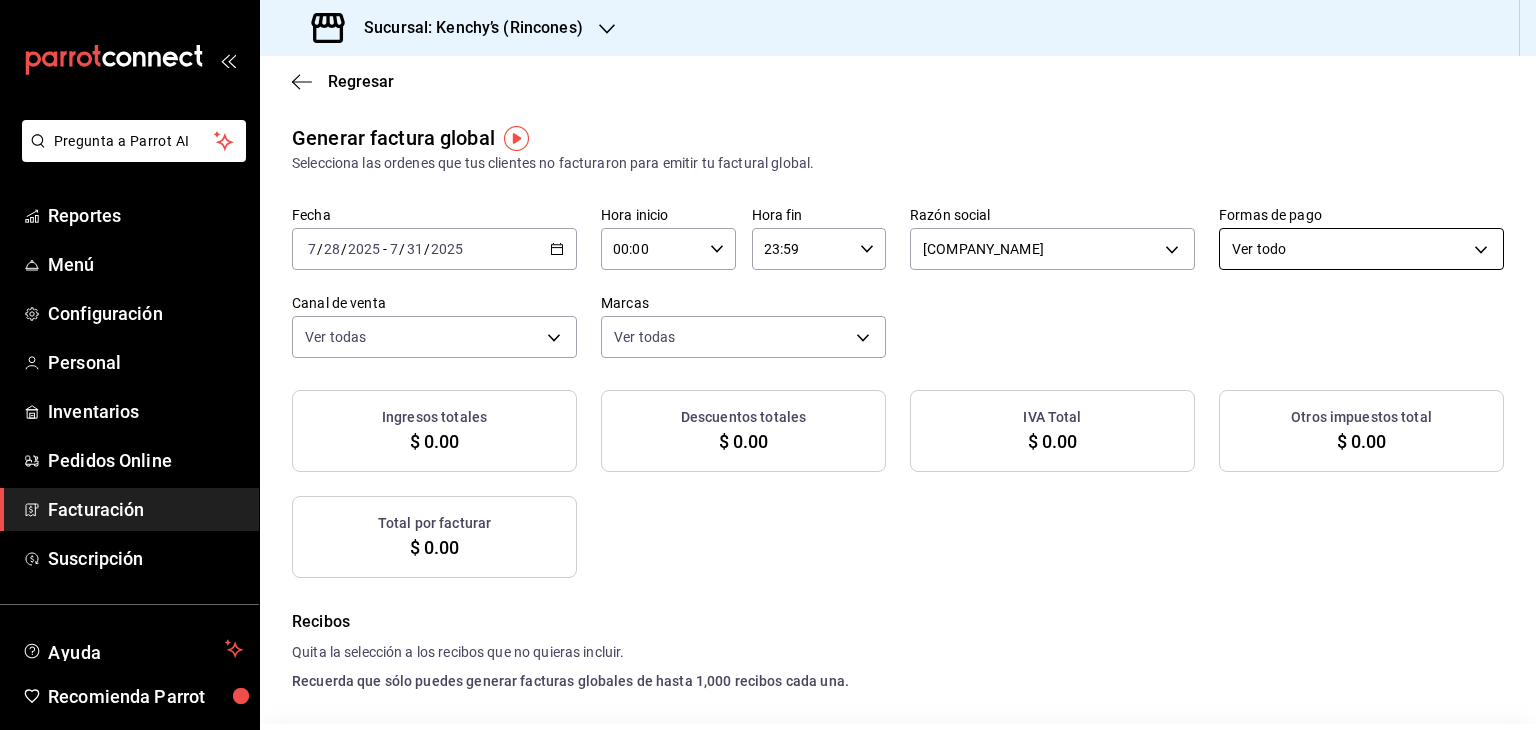 checkbox on "true" 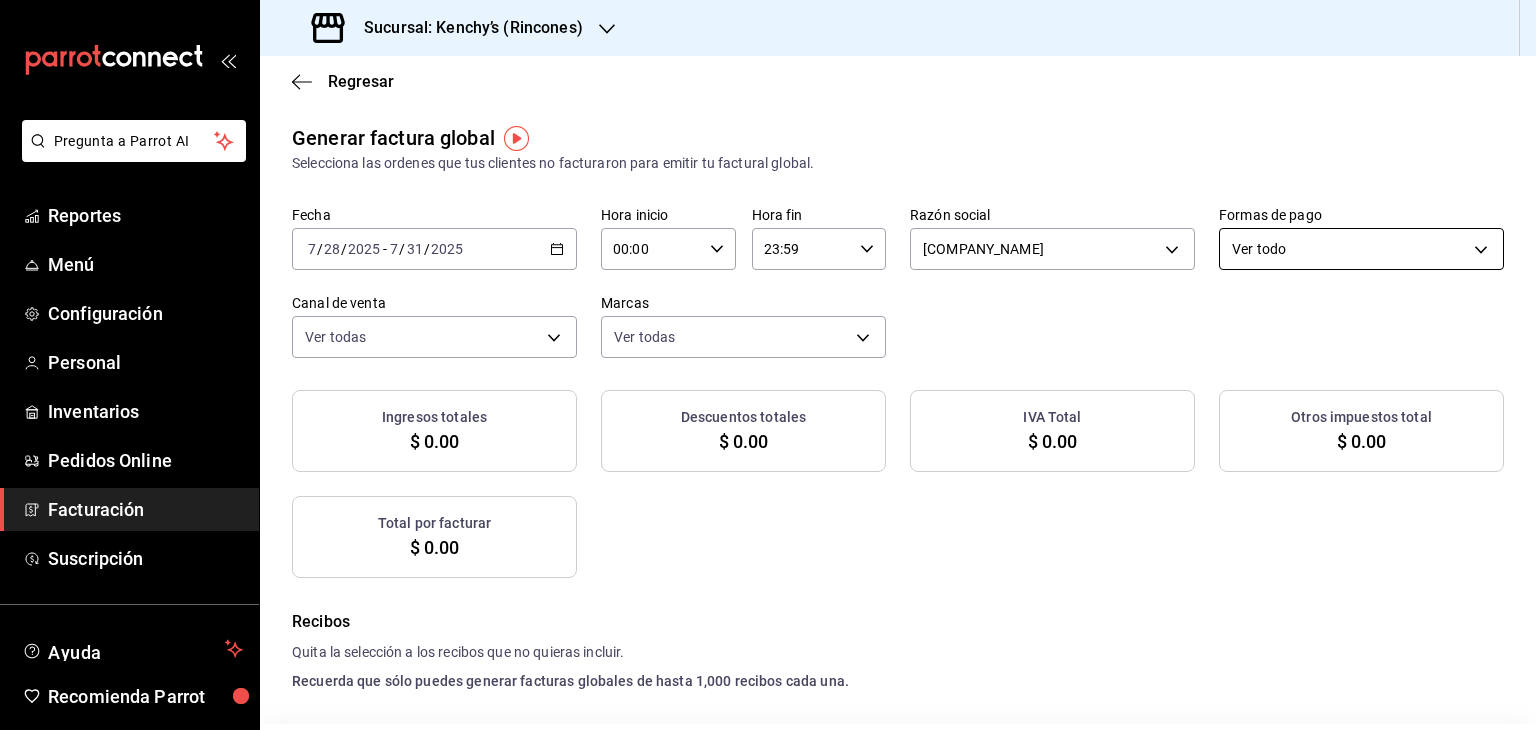 checkbox on "true" 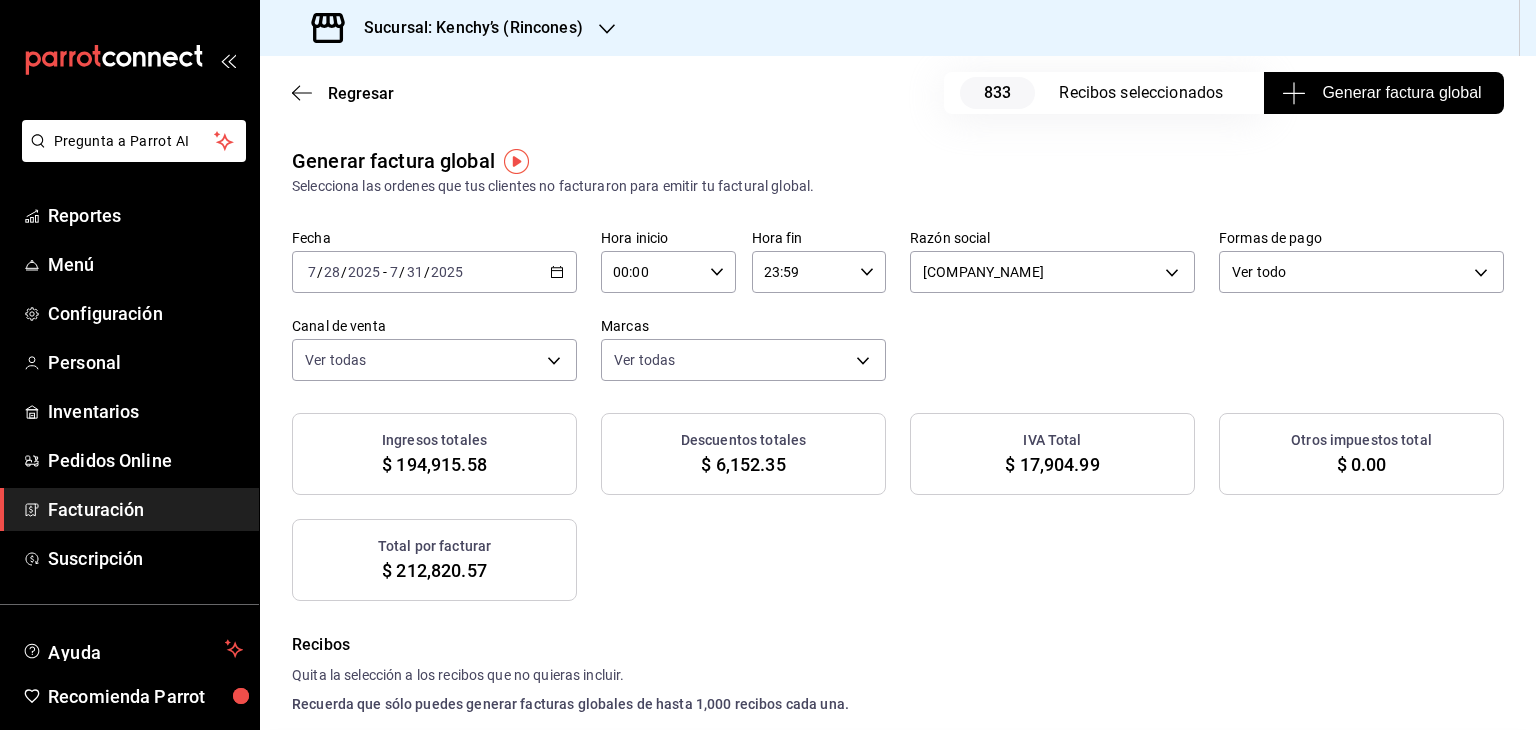 click on "Generar factura global" at bounding box center [1384, 93] 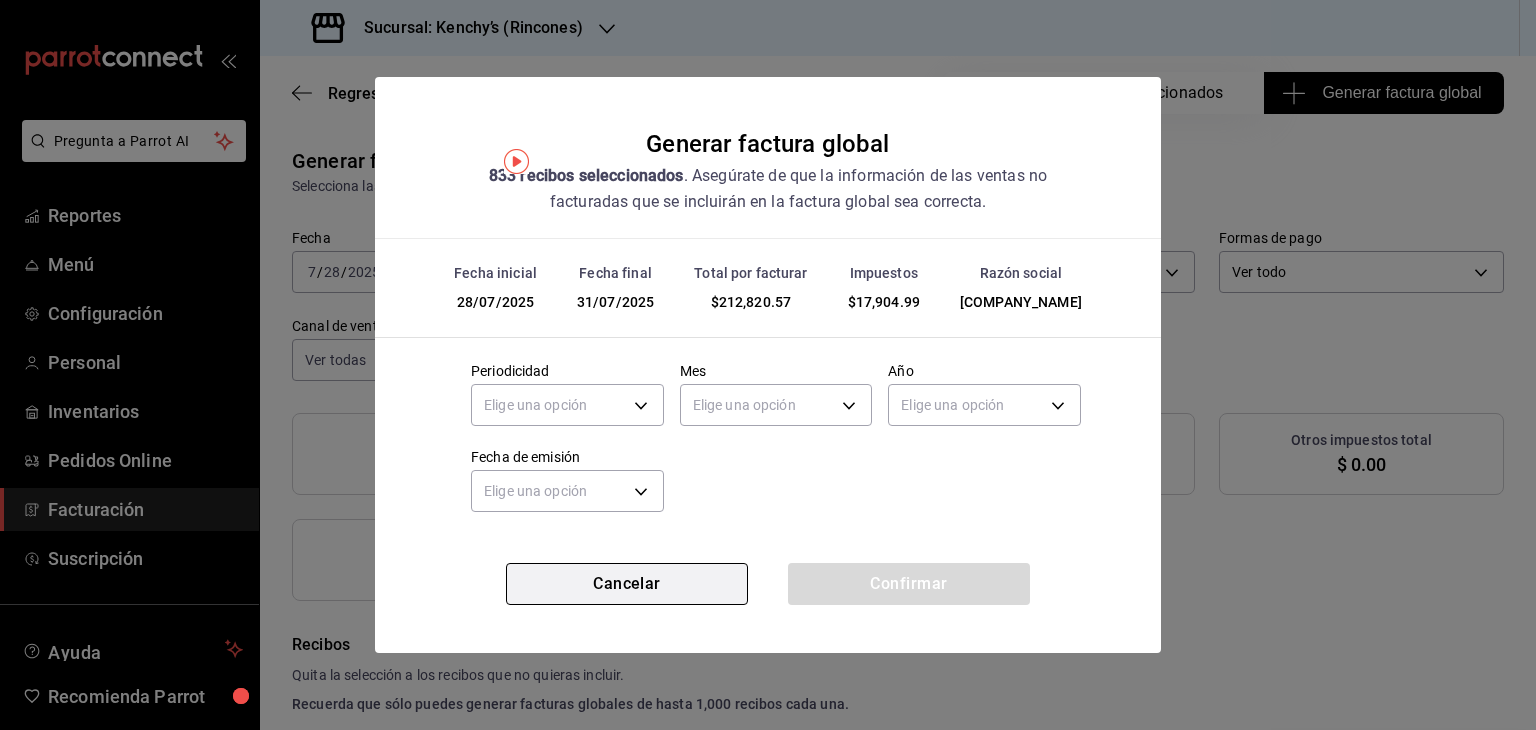 click on "Cancelar" at bounding box center (627, 584) 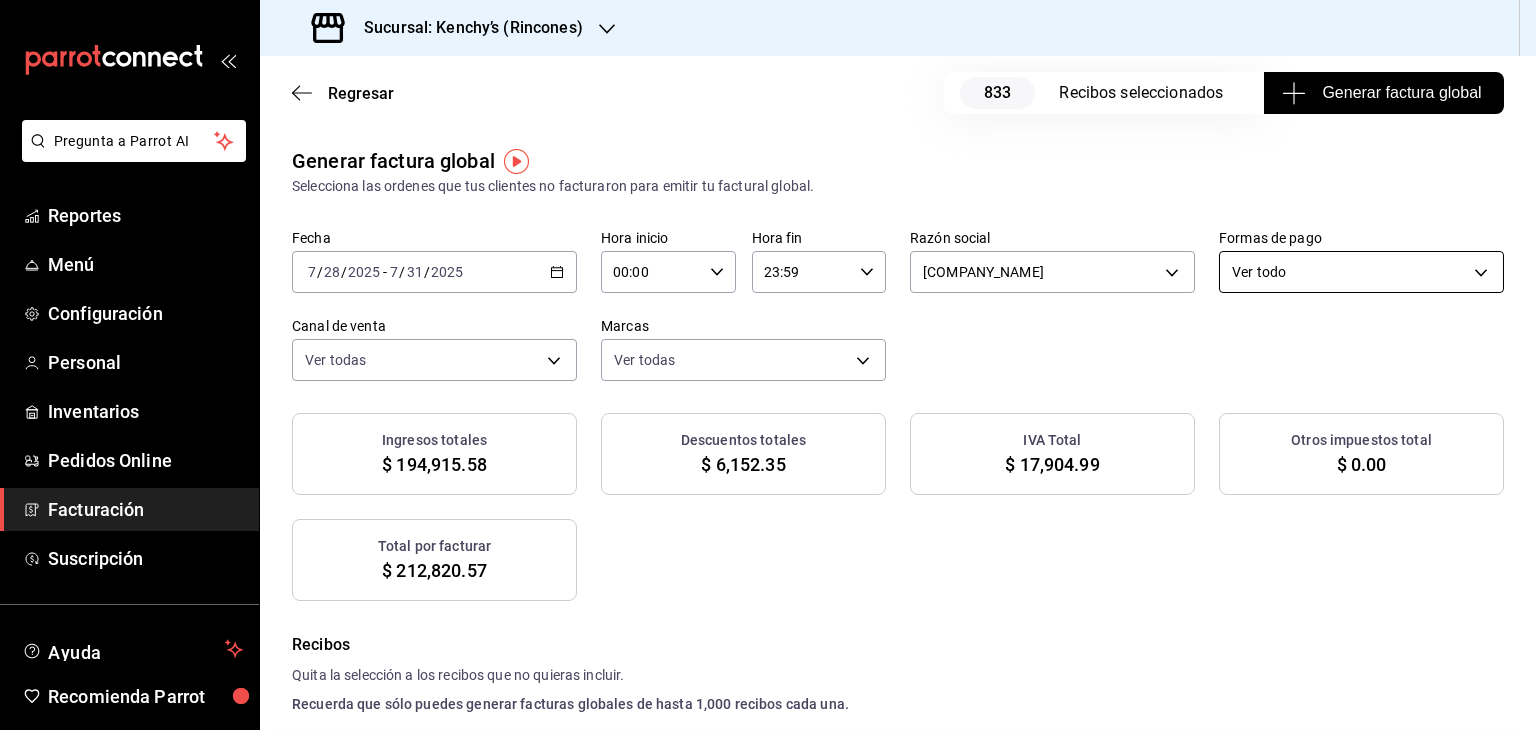 click on "Pregunta a Parrot AI Reportes   Menú   Configuración   Personal   Inventarios   Pedidos Online   Facturación   Suscripción   Ayuda Recomienda Parrot   Multiuser Parrot   Sugerir nueva función   Sucursal: [PERSON] ([LOCATION]) Regresar [NUMBER] Recibos seleccionados Generar factura global Generar factura global Selecciona las ordenes que tus clientes no facturaron para emitir tu factural global. Fecha [DATE] [DATE] - [DATE] Hora inicio [TIME] Hora inicio Hora fin [TIME] Hora fin Razón social [COMPANY_NAME] [UUID] Formas de pago Ver todo ALL Canal de venta Ver todas PARROT,UBER_EATS,RAPPI,DIDI_FOOD,ONLINE Marcas Ver todas [UUID] Ingresos totales $ [AMOUNT] Descuentos totales $ [AMOUNT] IVA Total $ [AMOUNT] Otros impuestos total $ [AMOUNT] Total por facturar $ [AMOUNT] Recibos Quita la selección a los recibos que no quieras incluir. Recuerda que sólo puedes generar facturas globales de hasta 1,000 recibos cada una." at bounding box center (768, 365) 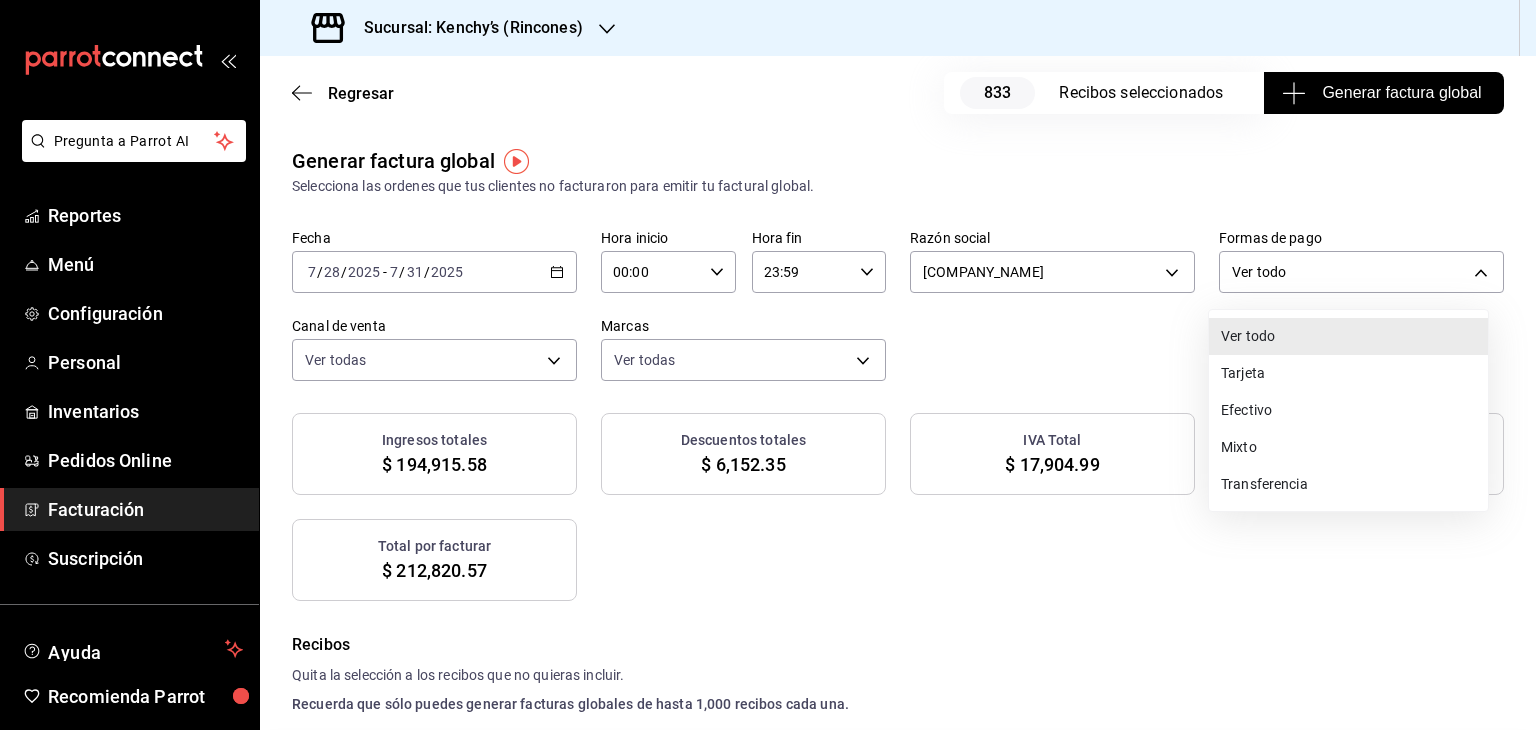 click on "Tarjeta" at bounding box center [1348, 373] 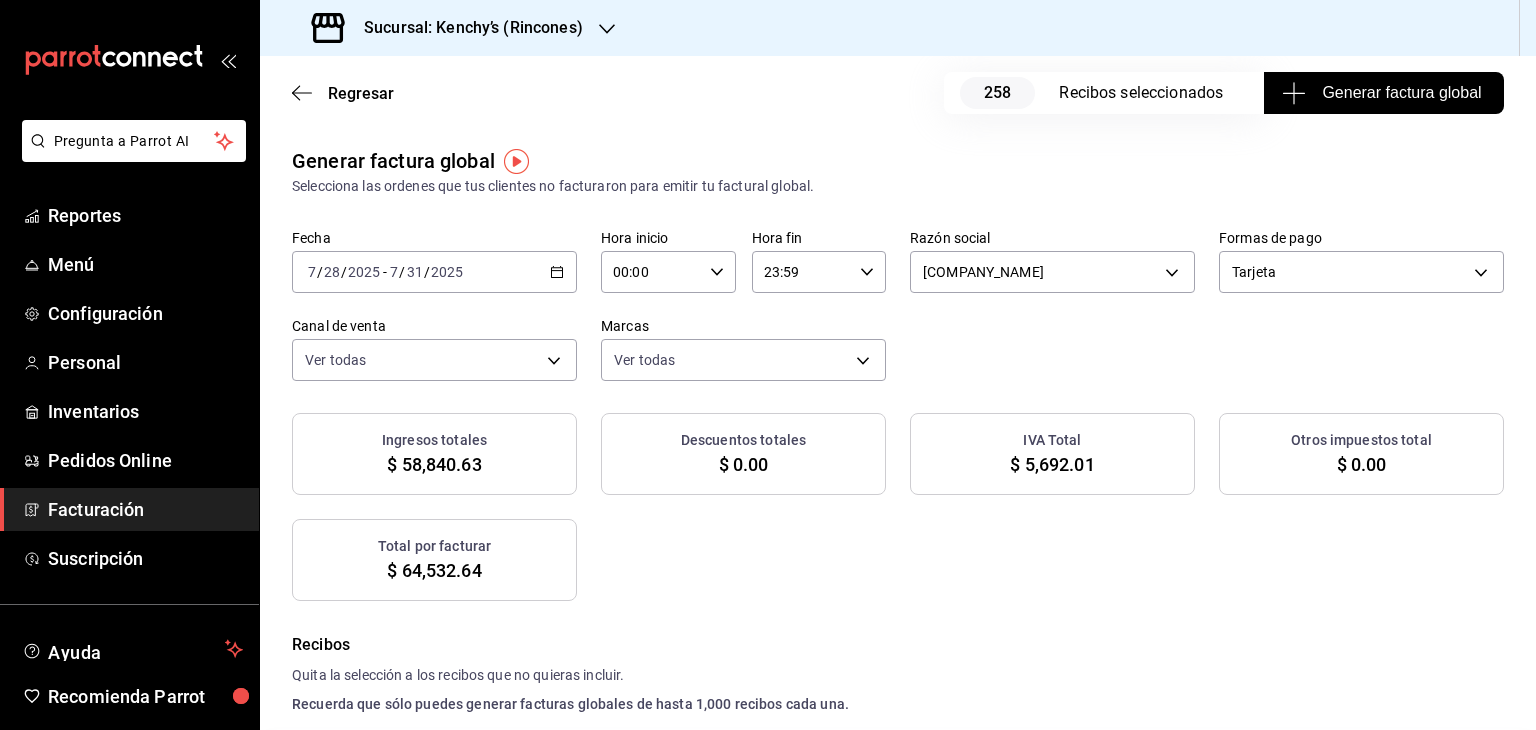 click on "Generar factura global" at bounding box center [1383, 93] 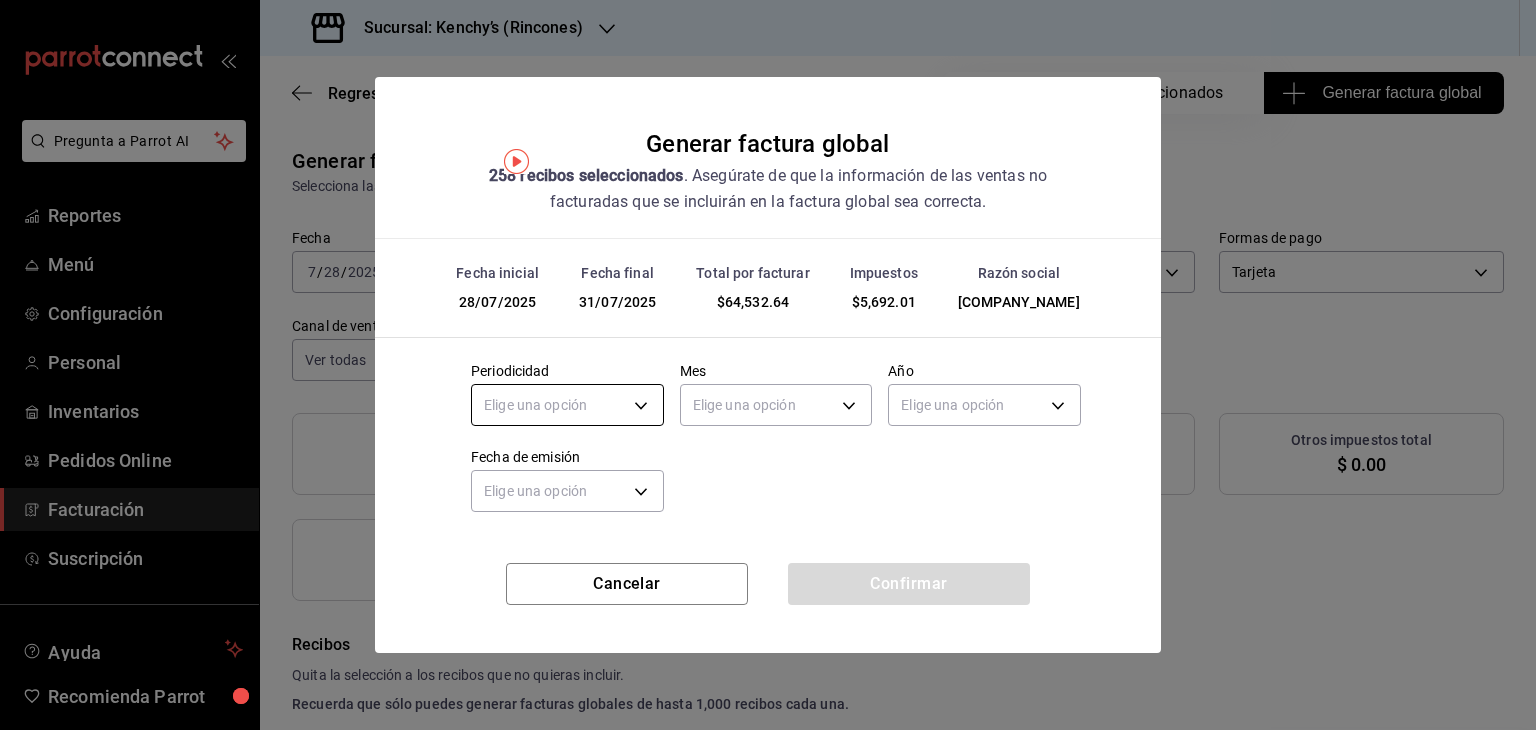 click on "Pregunta a Parrot AI Reportes   Menú   Configuración   Personal   Inventarios   Pedidos Online   Facturación   Suscripción   Ayuda Recomienda Parrot   Multiuser Parrot   Sugerir nueva función   Sucursal: [NAME] ([LOCATION]) Regresar 258 Recibos seleccionados Generar factura global Generar factura global Selecciona las ordenes que tus clientes no facturaron para emitir tu factural global. Fecha [DATE] [DATE] - [DATE] Hora inicio [TIME] Hora inicio Hora fin [TIME] Hora fin Razón social KENCHYS CHICKEN GROUP [UUID] Formas de pago Tarjeta CARD Canal de venta Ver todas PARROT,UBER_EATS,RAPPI,DIDI_FOOD,ONLINE Marcas Ver todas [UUID] Ingresos totales $ 58,840.63 Descuentos totales $ 0.00 IVA Total $ 5,692.01 Otros impuestos total $ 0.00 Total por facturar $ 64,532.64 Recibos Quita la selección a los recibos que no quieras incluir. Recuerda que sólo puedes generar facturas globales de hasta 1,000 recibos cada una. Fecha" at bounding box center [768, 365] 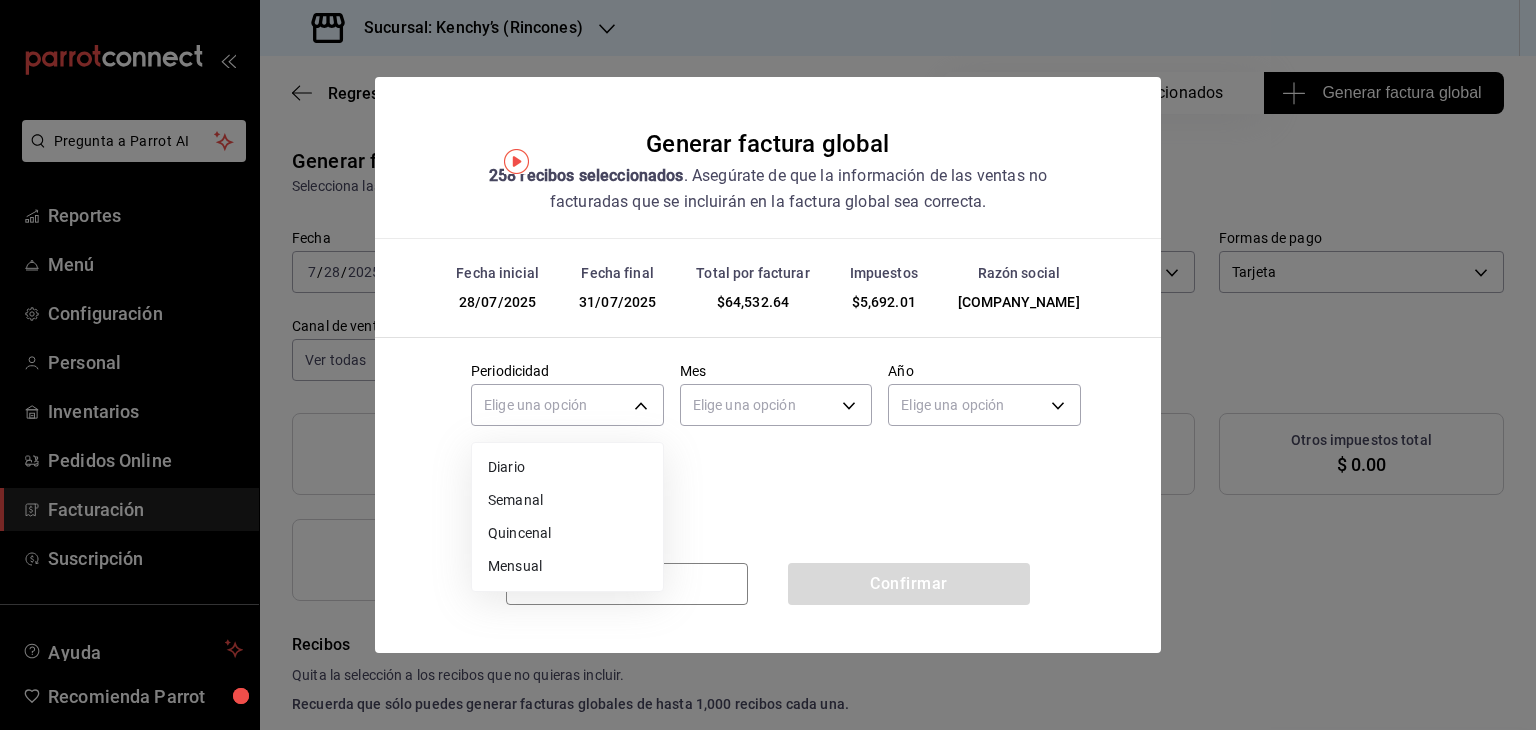 click on "Semanal" at bounding box center [567, 500] 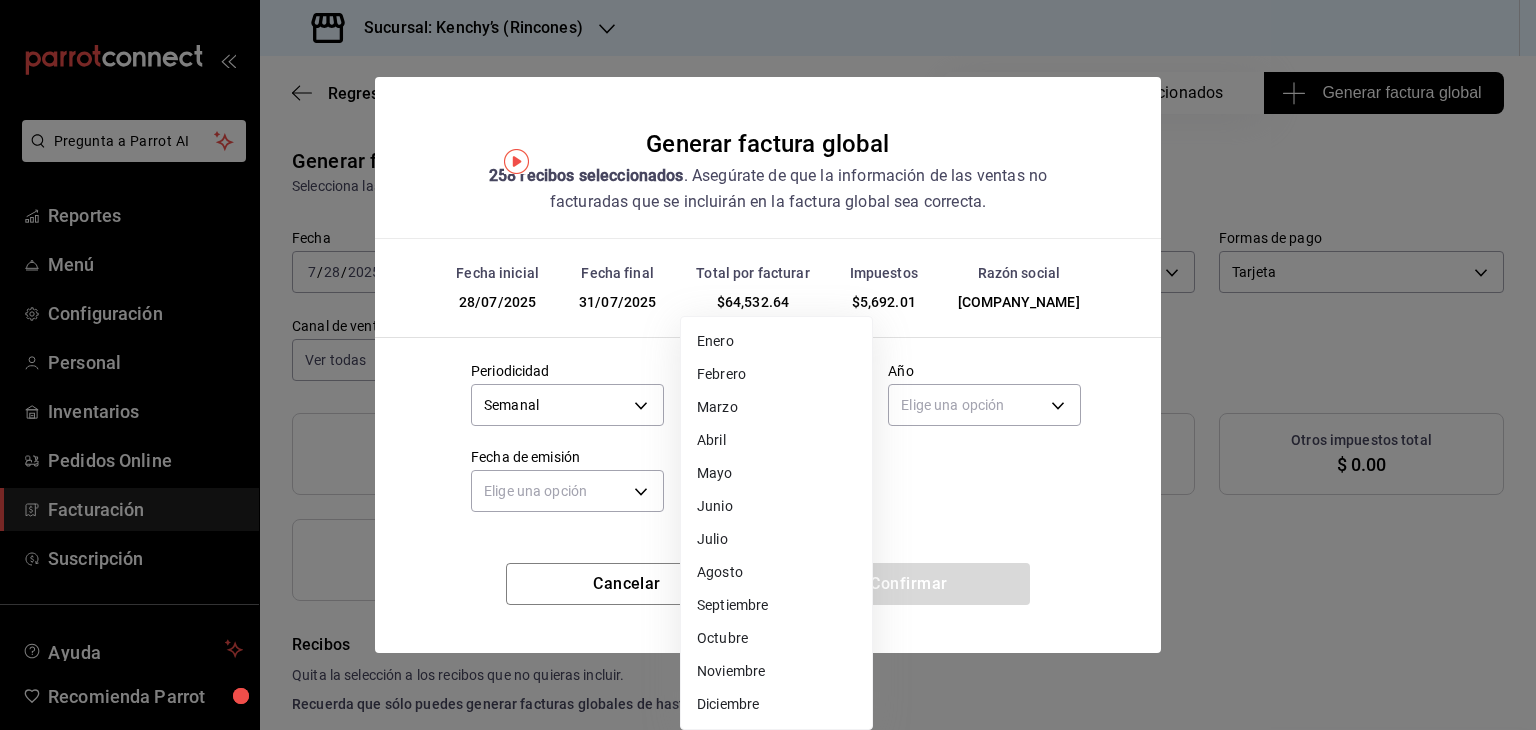 click on "Pregunta a Parrot AI Reportes   Menú   Configuración   Personal   Inventarios   Pedidos Online   Facturación   Suscripción   Ayuda Recomienda Parrot   Multiuser Parrot   Sugerir nueva función   Sucursal: [NAME] ([LOCATION]) Regresar 258 Recibos seleccionados Generar factura global Generar factura global Selecciona las ordenes que tus clientes no facturaron para emitir tu factural global. Fecha [DATE] [DATE] - [DATE] Hora inicio [TIME] Hora inicio Hora fin [TIME] Hora fin Razón social KENCHYS CHICKEN GROUP [UUID] Formas de pago Tarjeta CARD Canal de venta Ver todas PARROT,UBER_EATS,RAPPI,DIDI_FOOD,ONLINE Marcas Ver todas [UUID] Ingresos totales $ 58,840.63 Descuentos totales $ 0.00 IVA Total $ 5,692.01 Otros impuestos total $ 0.00 Total por facturar $ 64,532.64 Recibos Quita la selección a los recibos que no quieras incluir. Recuerda que sólo puedes generar facturas globales de hasta 1,000 recibos cada una. Fecha" at bounding box center [768, 365] 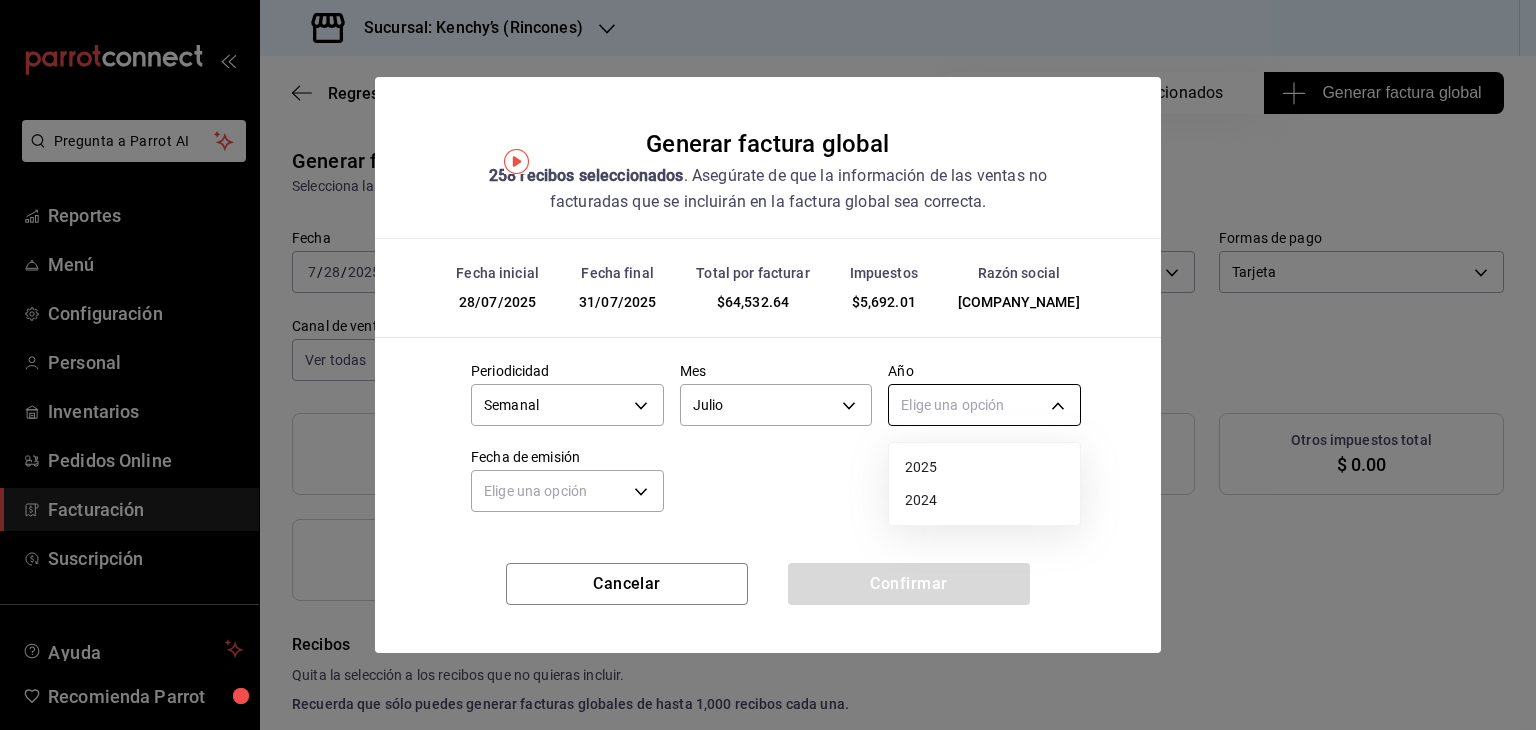 click on "Pregunta a Parrot AI Reportes   Menú   Configuración   Personal   Inventarios   Pedidos Online   Facturación   Suscripción   Ayuda Recomienda Parrot   Multiuser Parrot   Sugerir nueva función   Sucursal: [NAME] ([LOCATION]) Regresar 258 Recibos seleccionados Generar factura global Generar factura global Selecciona las ordenes que tus clientes no facturaron para emitir tu factural global. Fecha [DATE] [DATE] - [DATE] Hora inicio [TIME] Hora inicio Hora fin [TIME] Hora fin Razón social KENCHYS CHICKEN GROUP [UUID] Formas de pago Tarjeta CARD Canal de venta Ver todas PARROT,UBER_EATS,RAPPI,DIDI_FOOD,ONLINE Marcas Ver todas [UUID] Ingresos totales $ 58,840.63 Descuentos totales $ 0.00 IVA Total $ 5,692.01 Otros impuestos total $ 0.00 Total por facturar $ 64,532.64 Recibos Quita la selección a los recibos que no quieras incluir. Recuerda que sólo puedes generar facturas globales de hasta 1,000 recibos cada una. Fecha" at bounding box center (768, 365) 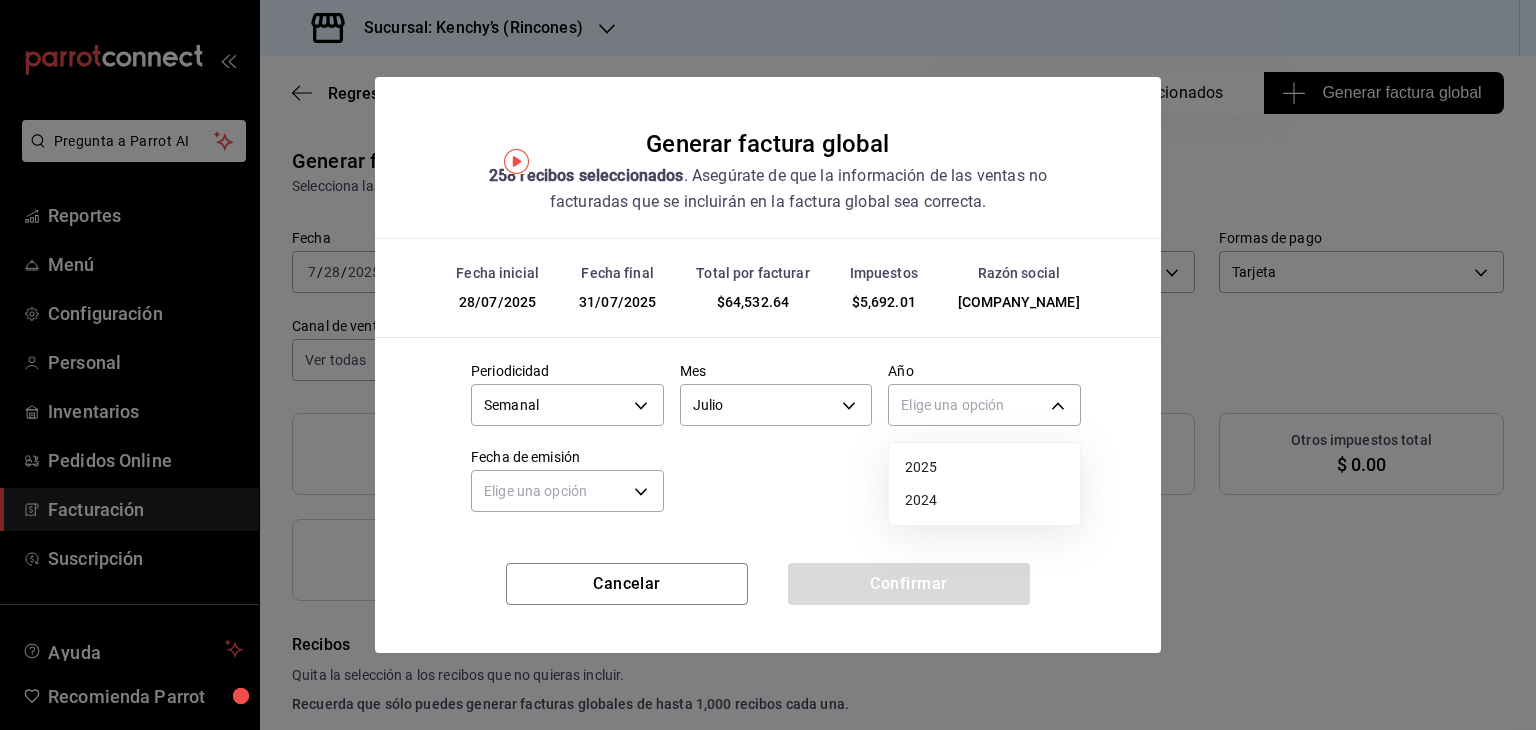click on "2025" at bounding box center [984, 467] 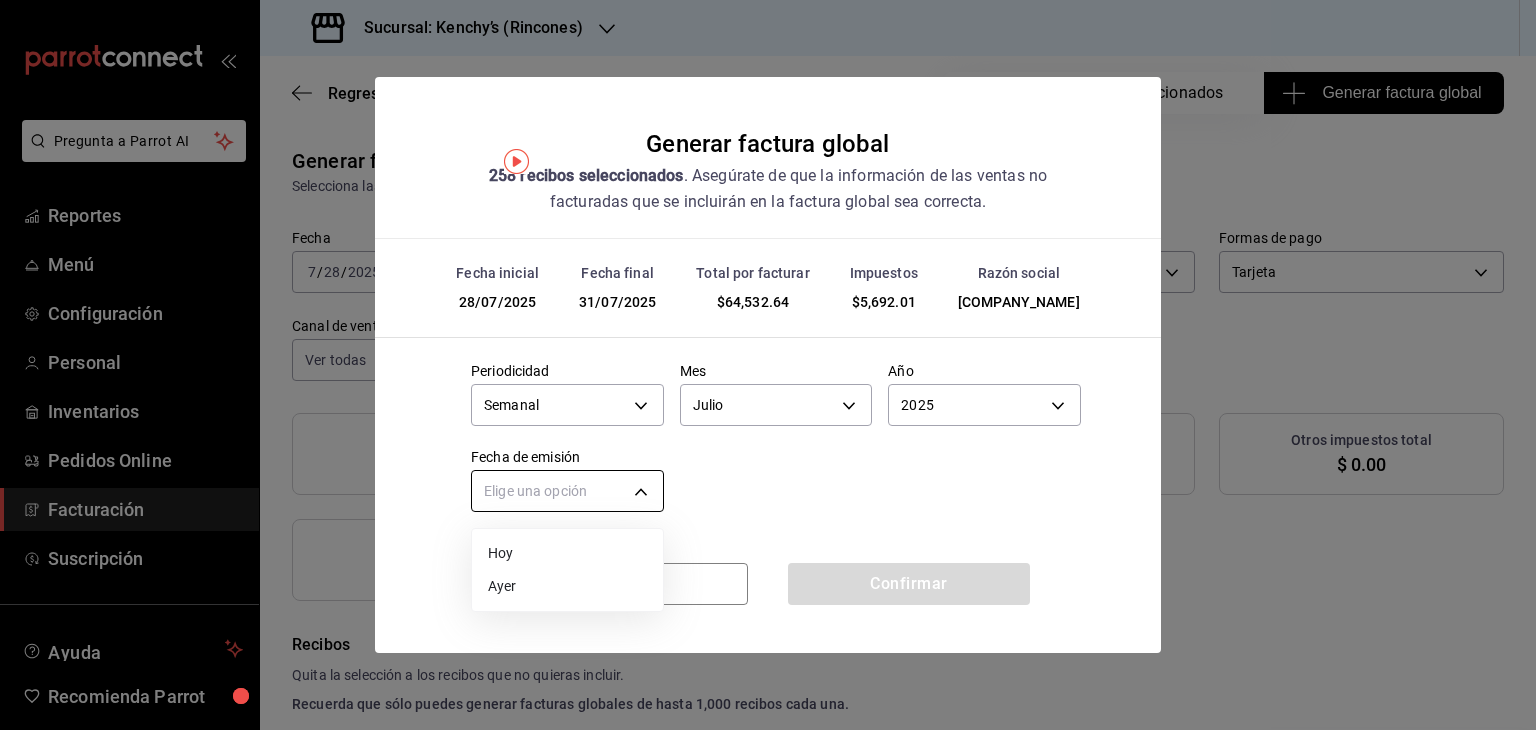 click on "Pregunta a Parrot AI Reportes   Menú   Configuración   Personal   Inventarios   Pedidos Online   Facturación   Suscripción   Ayuda Recomienda Parrot   Multiuser Parrot   Sugerir nueva función   Sucursal: [NAME] ([LOCATION]) Regresar 258 Recibos seleccionados Generar factura global Generar factura global Selecciona las ordenes que tus clientes no facturaron para emitir tu factural global. Fecha [DATE] [DATE] - [DATE] Hora inicio [TIME] Hora inicio Hora fin [TIME] Hora fin Razón social KENCHYS CHICKEN GROUP [UUID] Formas de pago Tarjeta CARD Canal de venta Ver todas PARROT,UBER_EATS,RAPPI,DIDI_FOOD,ONLINE Marcas Ver todas [UUID] Ingresos totales $ 58,840.63 Descuentos totales $ 0.00 IVA Total $ 5,692.01 Otros impuestos total $ 0.00 Total por facturar $ 64,532.64 Recibos Quita la selección a los recibos que no quieras incluir. Recuerda que sólo puedes generar facturas globales de hasta 1,000 recibos cada una. Fecha" at bounding box center (768, 365) 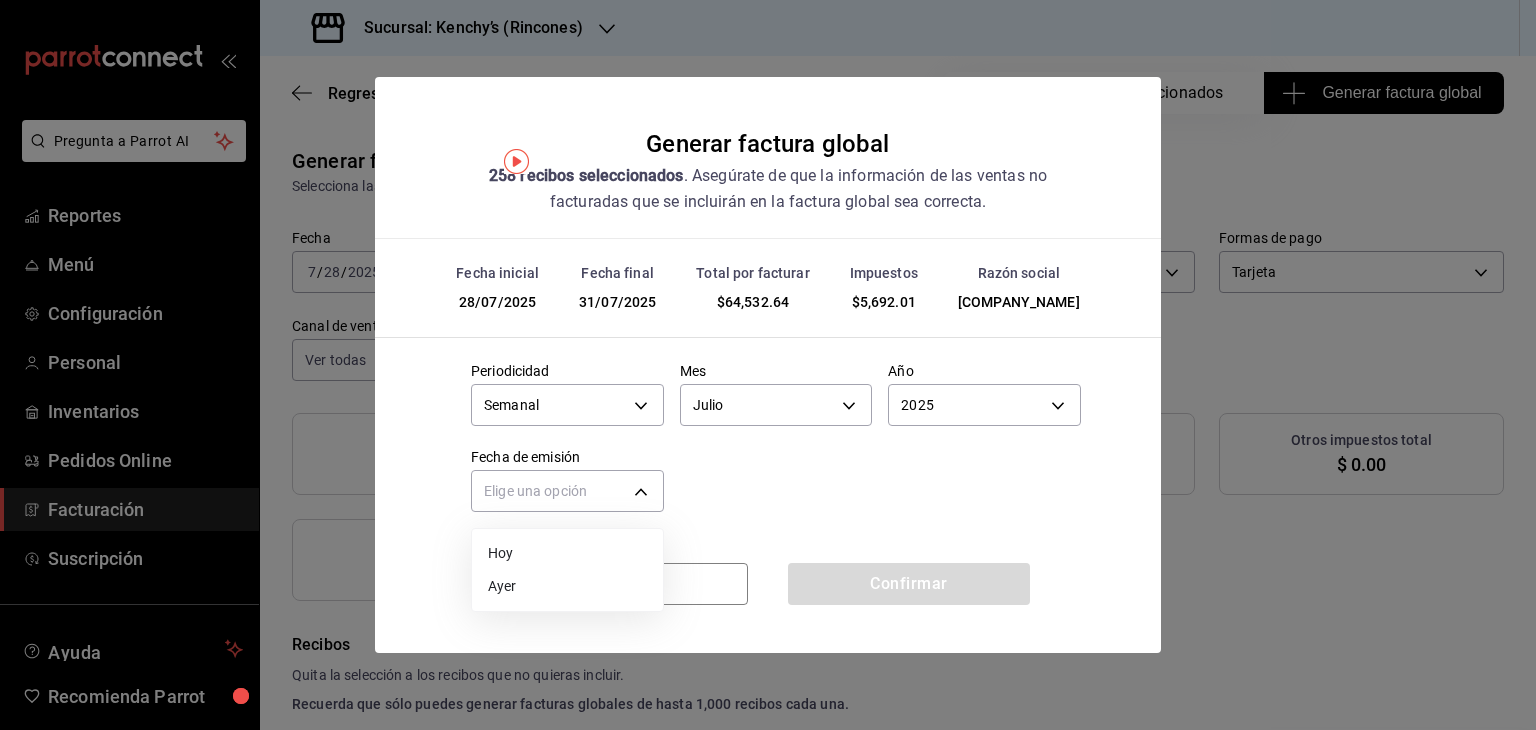 click on "Hoy" at bounding box center [567, 553] 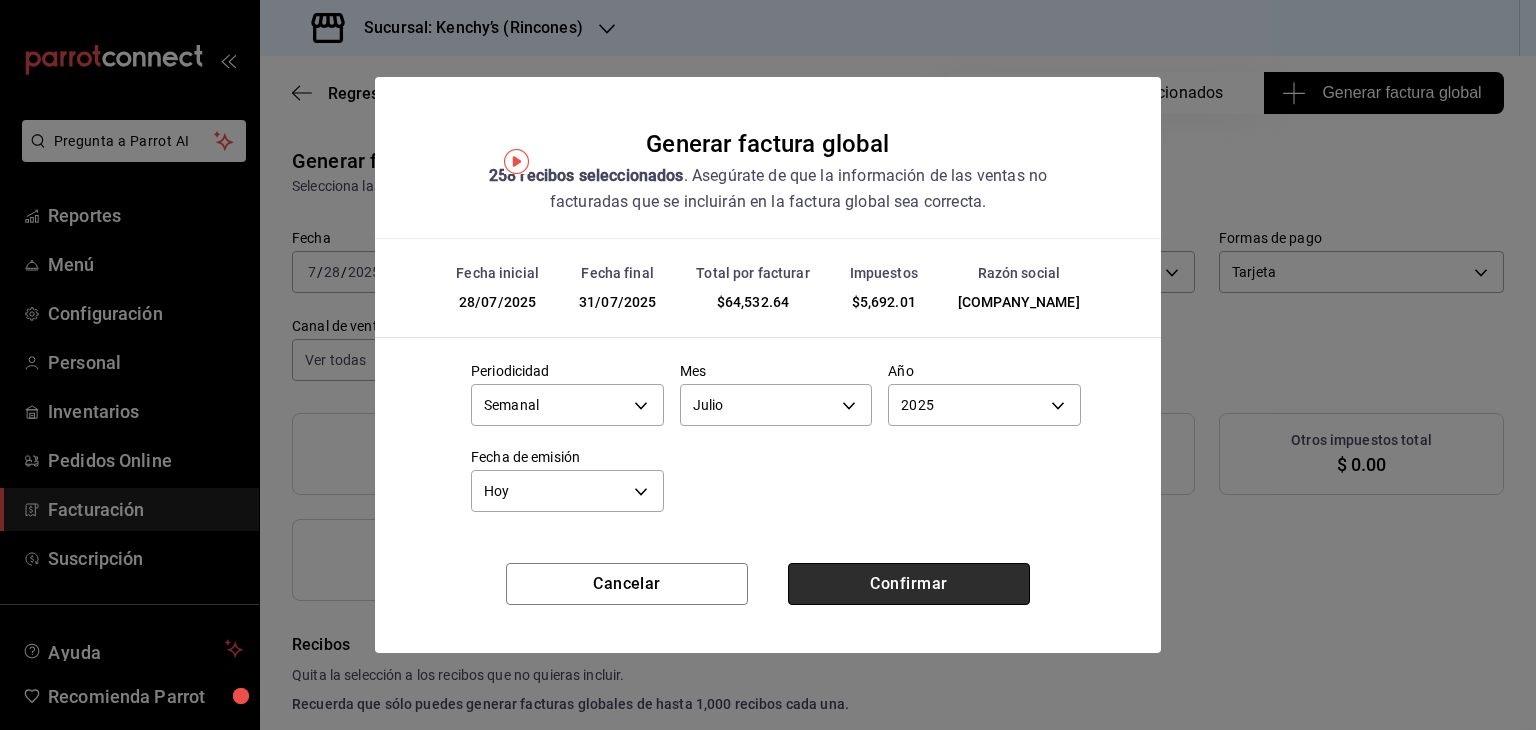 click on "Confirmar" at bounding box center [909, 584] 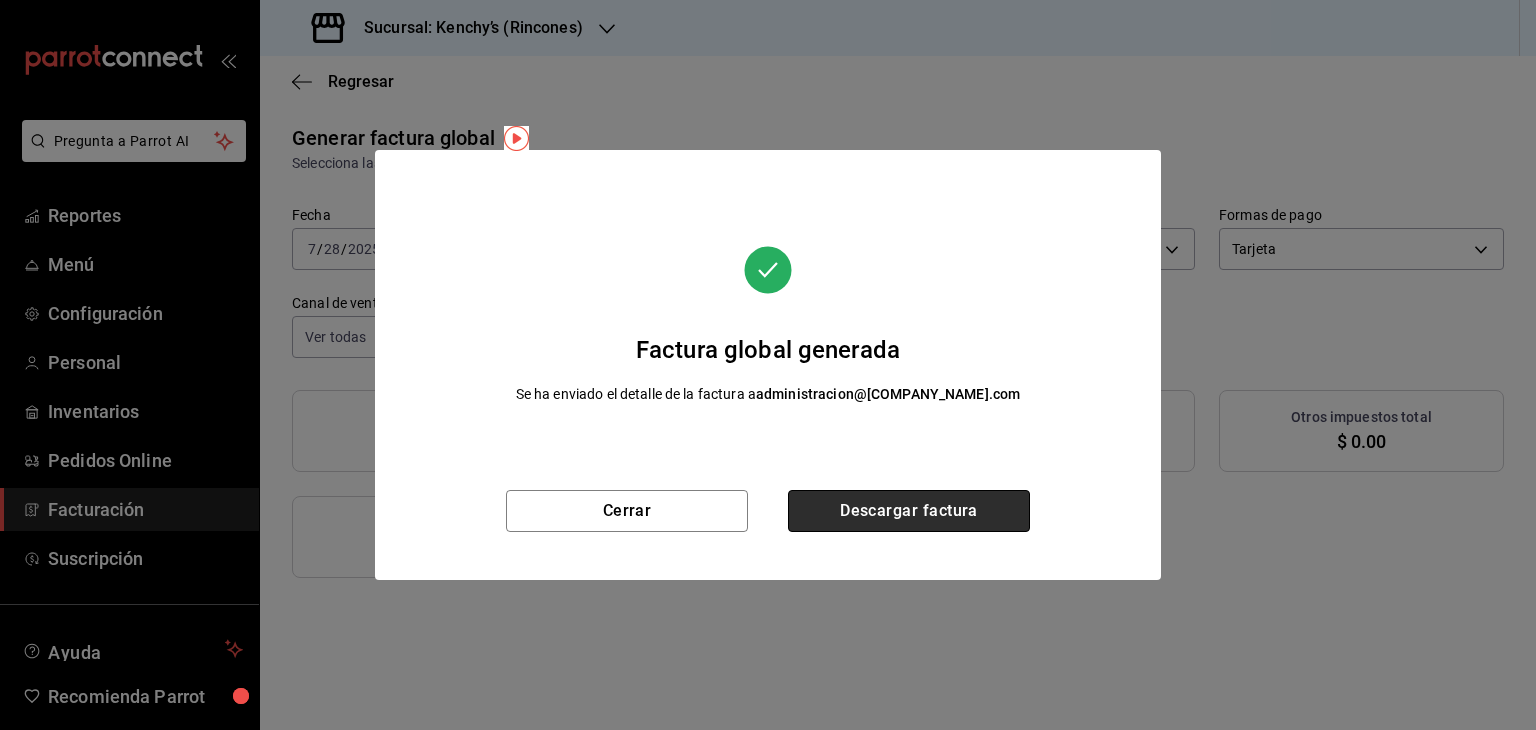 click on "Descargar factura" at bounding box center [909, 511] 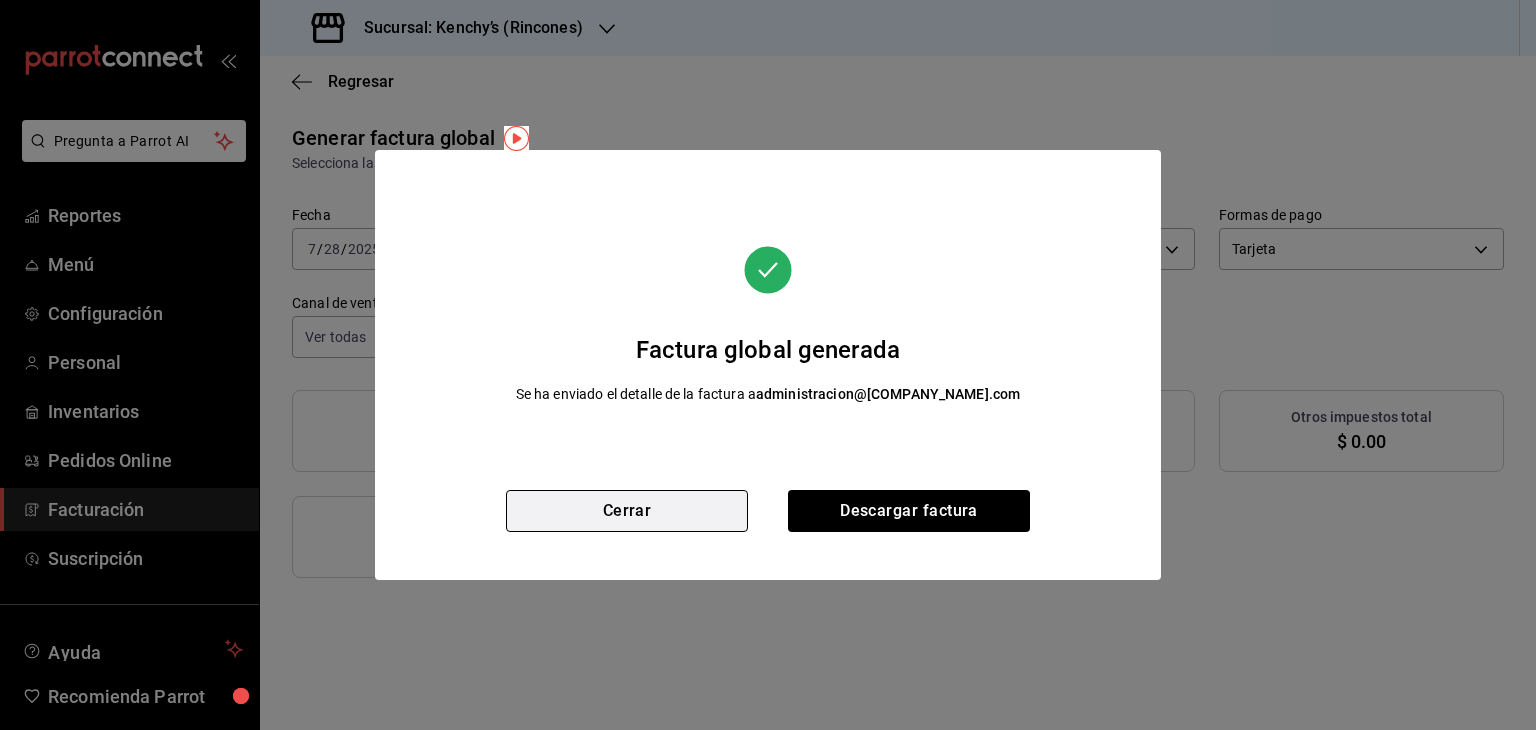 click on "Cerrar" at bounding box center [627, 511] 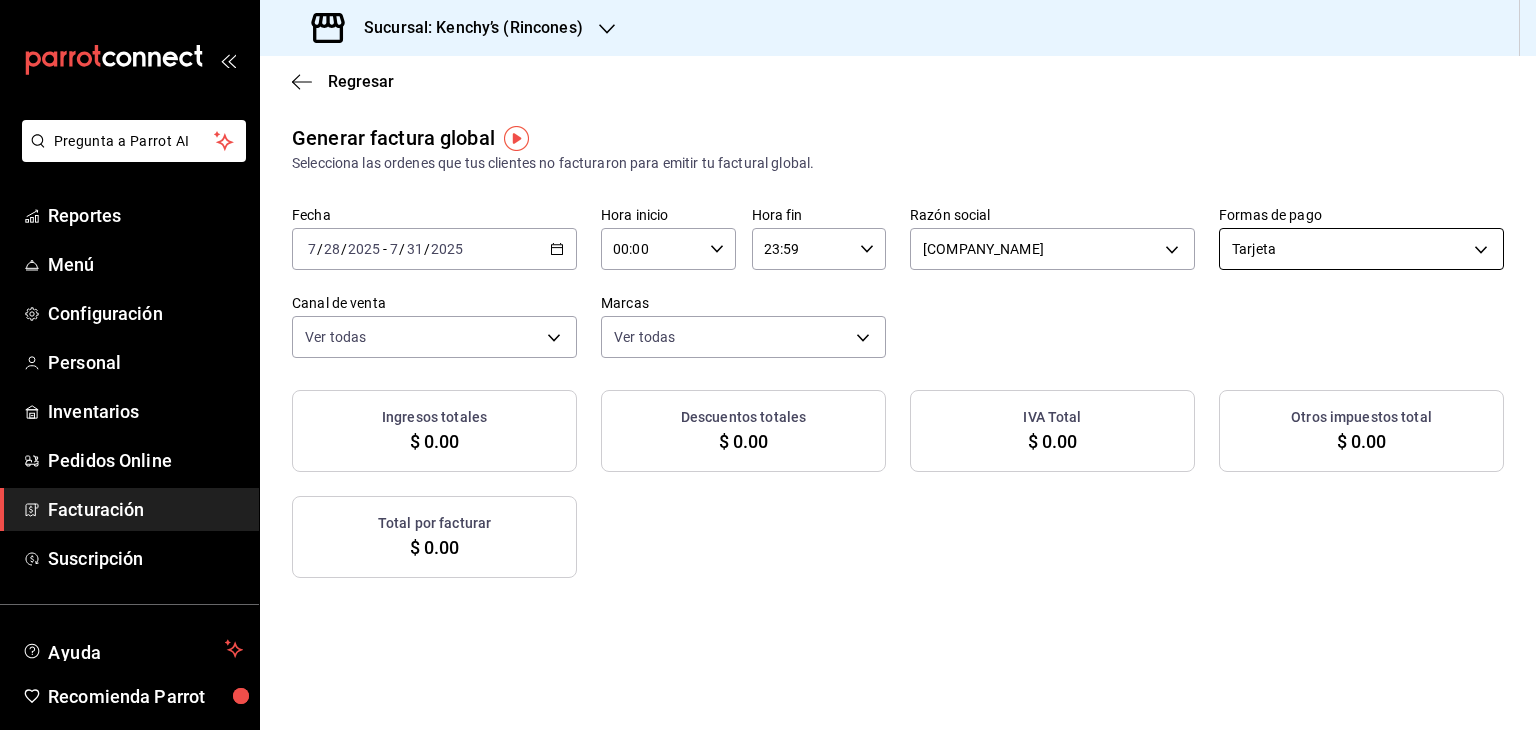 click on "Pregunta a Parrot AI Reportes   Menú   Configuración   Personal   Inventarios   Pedidos Online   Facturación   Suscripción   Ayuda Recomienda Parrot   Multiuser Parrot   Sugerir nueva función   Sucursal: Kenchy’s (Rincones) Regresar Generar factura global Selecciona las ordenes que tus clientes no facturaron para emitir tu factural global. Fecha 2025-07-28 7 / 28 / 2025 - 2025-07-31 7 / 31 / 2025 Hora inicio 00:00 Hora inicio Hora fin 23:59 Hora fin Razón social KENCHYS CHICKEN GROUP efce551e-c3d3-4d95-89e1-4dac25e80ac0 Formas de pago Tarjeta CARD Canal de venta Ver todas PARROT,UBER_EATS,RAPPI,DIDI_FOOD,ONLINE Marcas Ver todas 0c95666d-5d44-479d-bde2-9a9c07f866e2 Ingresos totales $ 0.00 Descuentos totales $ 0.00 IVA Total $ 0.00 Otros impuestos total $ 0.00 Total por facturar $ 0.00 No hay información que mostrar GANA 1 MES GRATIS EN TU SUSCRIPCIÓN AQUÍ Ver video tutorial Ir a video Pregunta a Parrot AI Reportes   Menú   Configuración   Personal   Inventarios   Pedidos Online   Facturación" at bounding box center [768, 365] 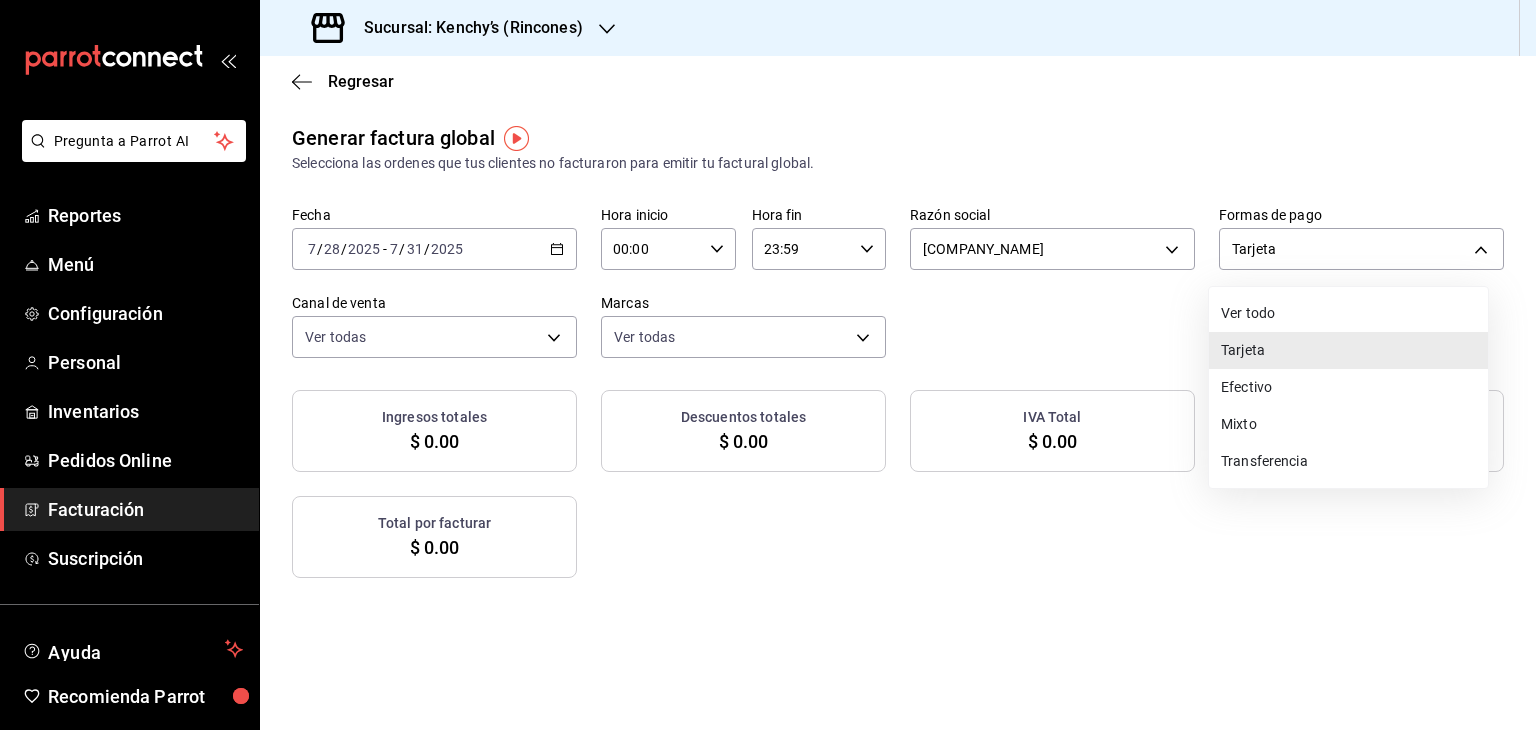 click on "Transferencia" at bounding box center [1348, 461] 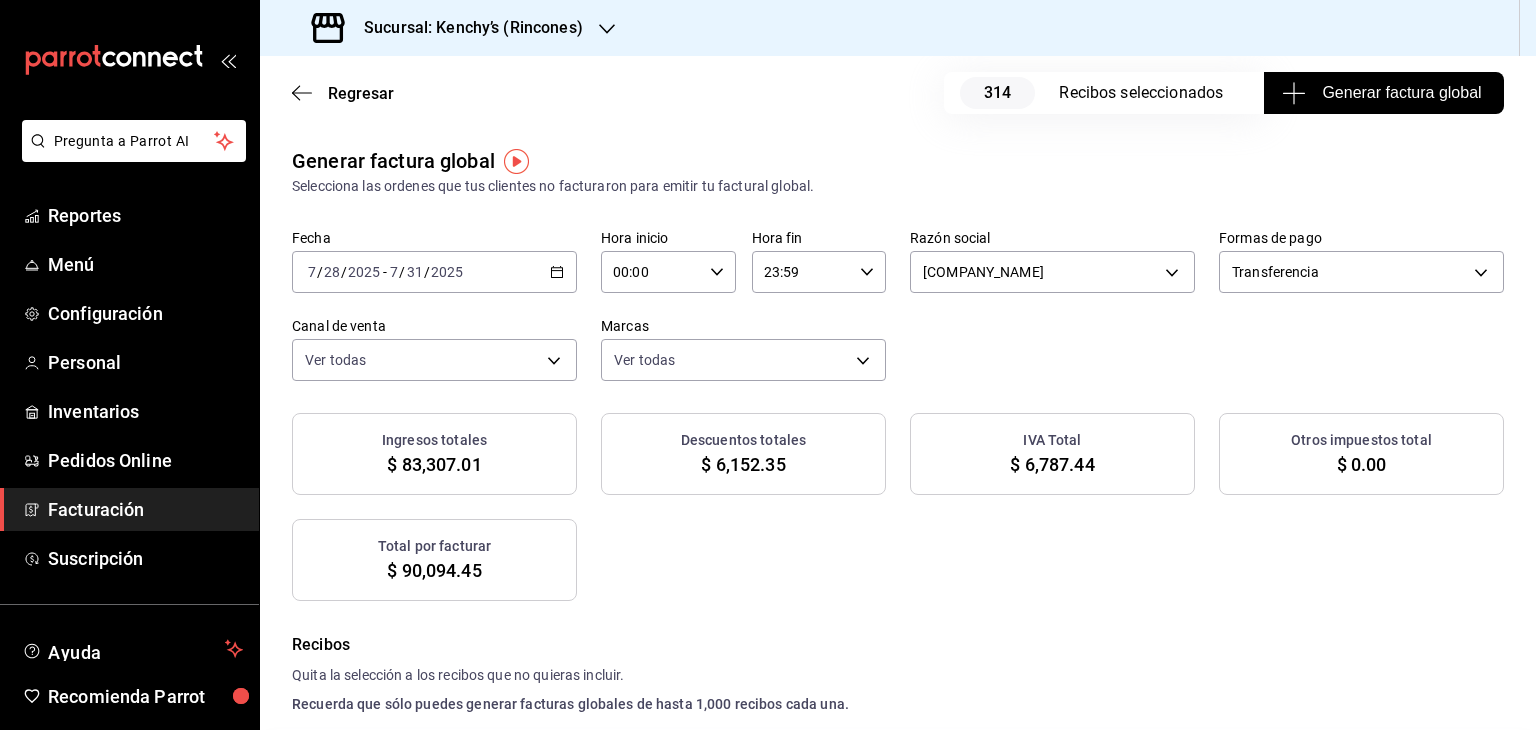 click on "Generar factura global" at bounding box center (1383, 93) 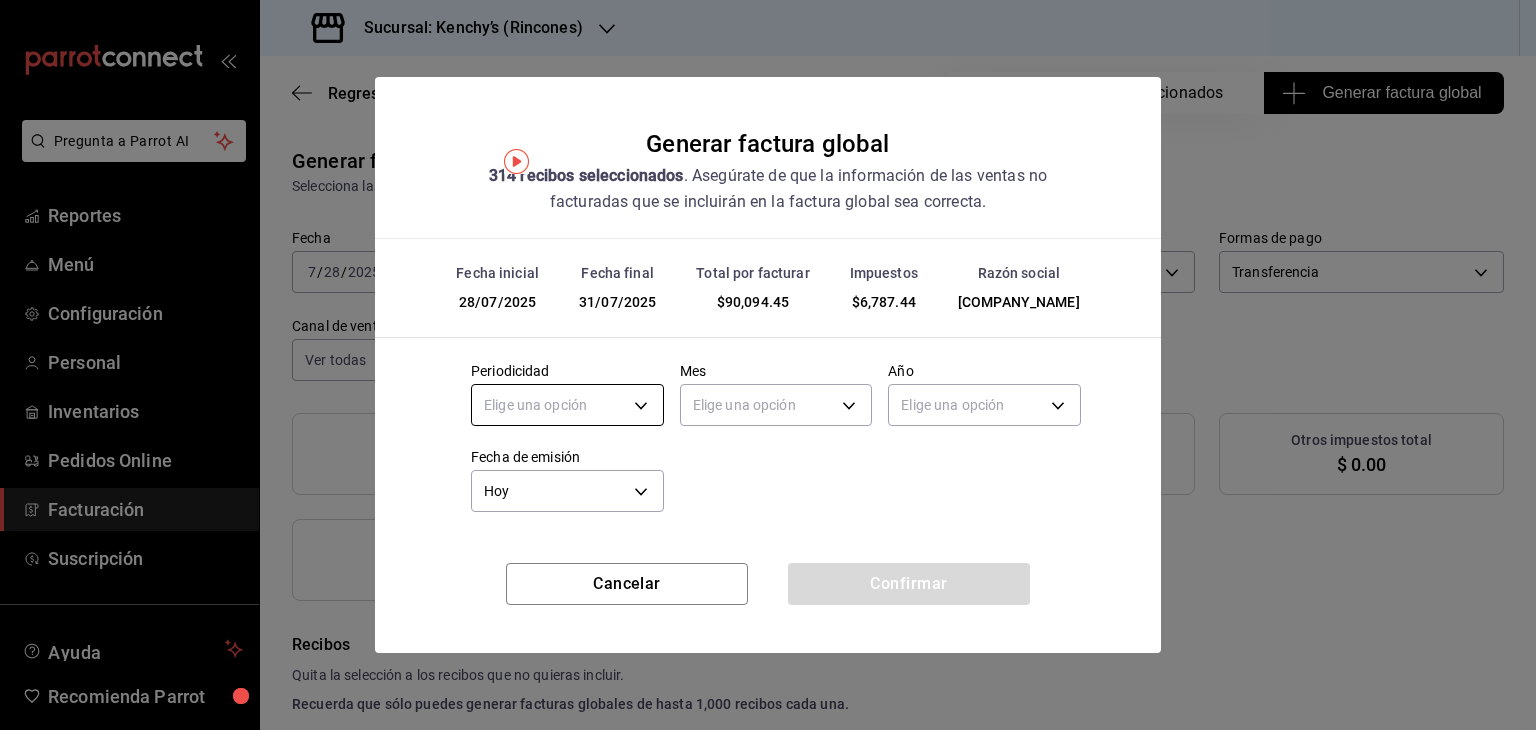 click on "Pregunta a Parrot AI Reportes   Menú   Configuración   Personal   Inventarios   Pedidos Online   Facturación   Suscripción   Ayuda Recomienda Parrot   Multiuser Parrot   Sugerir nueva función   Sucursal: Kenchy’s ([REGION]), Regresar 314 Recibos seleccionados Generar factura global Generar factura global Selecciona las ordenes que tus clientes no facturaron para emitir tu factural global. Fecha 2025-07-28 7 / 28 / 2025 - 2025-07-31 7 / 31 / 2025 Hora inicio 00:00 Hora inicio Hora fin 23:59 Hora fin Razón social KENCHYS CHICKEN GROUP [UUID] Formas de pago Transferencia TRANSFERENCE Canal de venta Ver todas PARROT,UBER_EATS,RAPPI,DIDI_FOOD,ONLINE Marcas Ver todas [UUID] Ingresos totales $ 83,307.01 Descuentos totales $ 6,152.35 IVA Total $ 6,787.44 Otros impuestos total $ 0.00 Total por facturar $ 90,094.45 Recibos Quita la selección a los recibos que no quieras incluir. Fecha # de recibo Tipo de pago Subtotal Descuentos Cargos por servicio IVA" at bounding box center [768, 365] 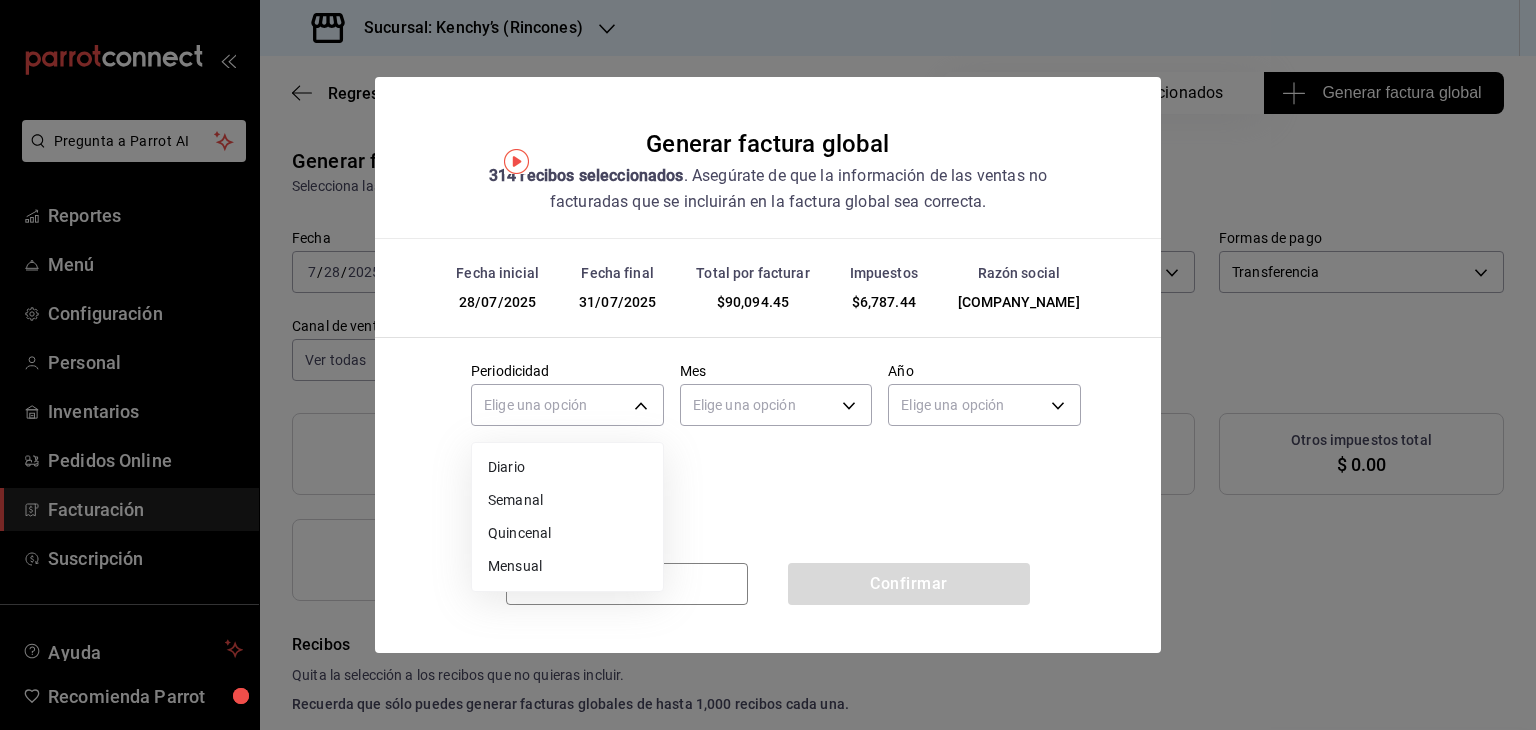 click on "Semanal" at bounding box center [567, 500] 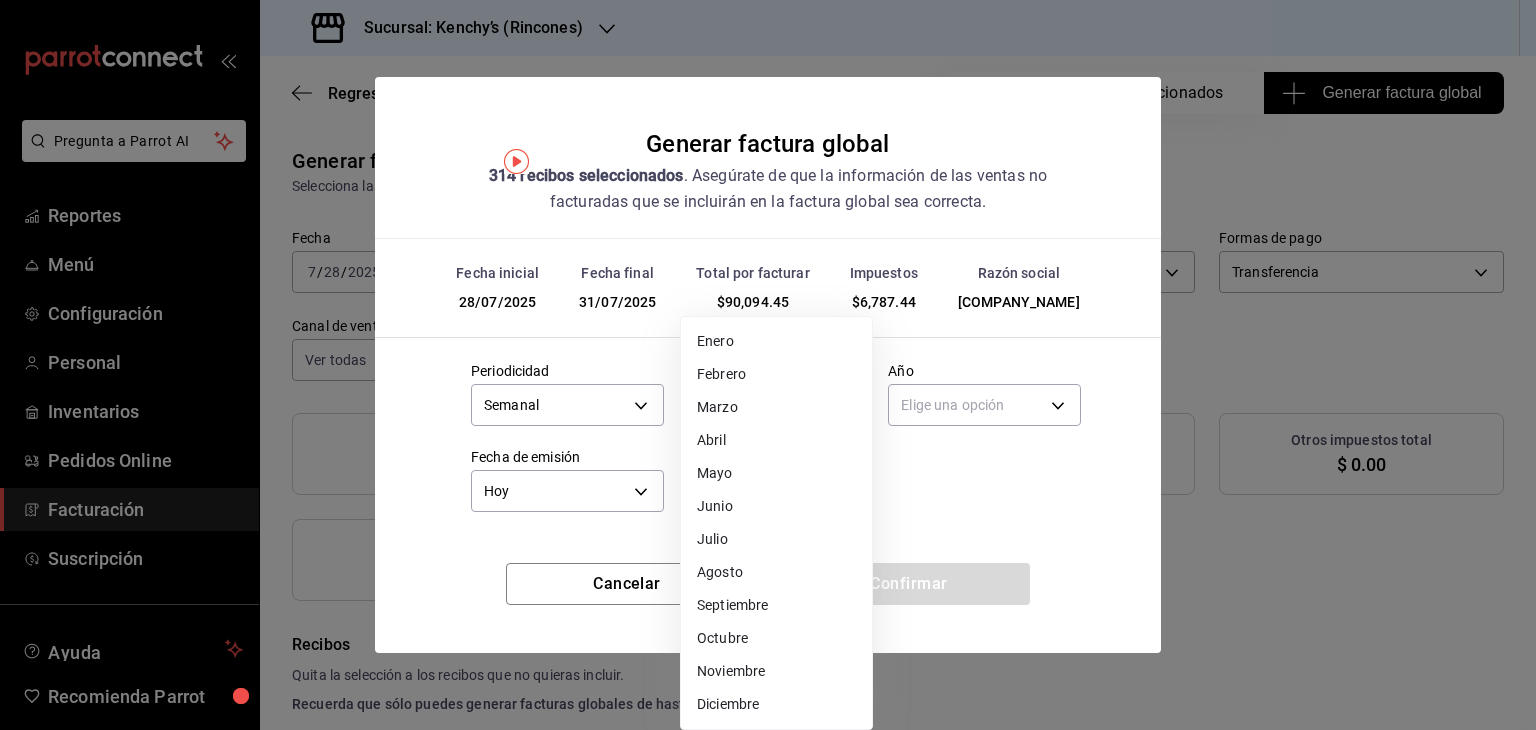 click on "Pregunta a Parrot AI Reportes   Menú   Configuración   Personal   Inventarios   Pedidos Online   Facturación   Suscripción   Ayuda Recomienda Parrot   Multiuser Parrot   Sugerir nueva función   Sucursal: Kenchy’s ([REGION]), Regresar 314 Recibos seleccionados Generar factura global Generar factura global Selecciona las ordenes que tus clientes no facturaron para emitir tu factural global. Fecha 2025-07-28 7 / 28 / 2025 - 2025-07-31 7 / 31 / 2025 Hora inicio 00:00 Hora inicio Hora fin 23:59 Hora fin Razón social KENCHYS CHICKEN GROUP [UUID] Formas de pago Transferencia TRANSFERENCE Canal de venta Ver todas PARROT,UBER_EATS,RAPPI,DIDI_FOOD,ONLINE Marcas Ver todas [UUID] Ingresos totales $ 83,307.01 Descuentos totales $ 6,152.35 IVA Total $ 6,787.44 Otros impuestos total $ 0.00 Total por facturar $ 90,094.45 Recibos Quita la selección a los recibos que no quieras incluir. Fecha # de recibo Tipo de pago Subtotal Descuentos Cargos por servicio IVA" at bounding box center [768, 365] 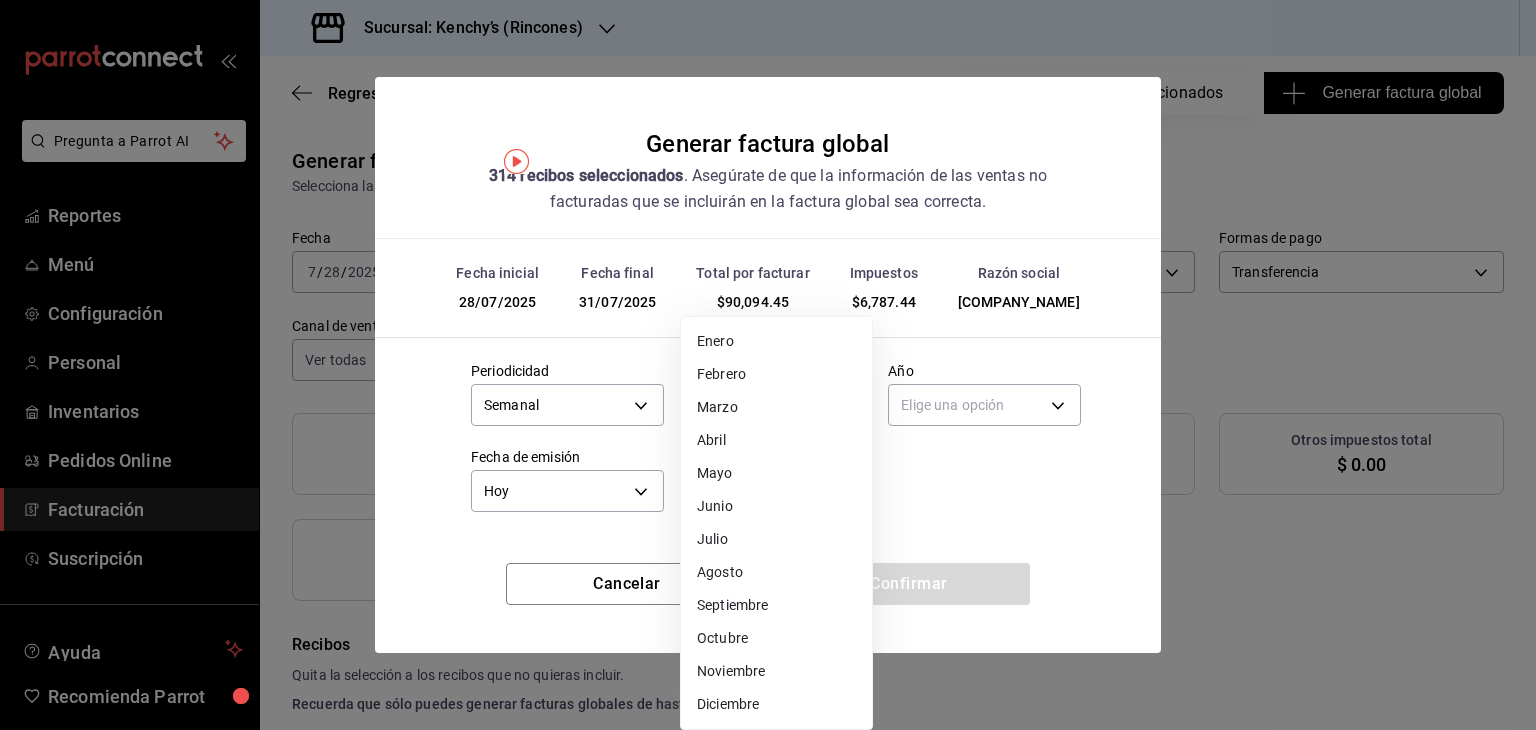 click on "Julio" at bounding box center [776, 539] 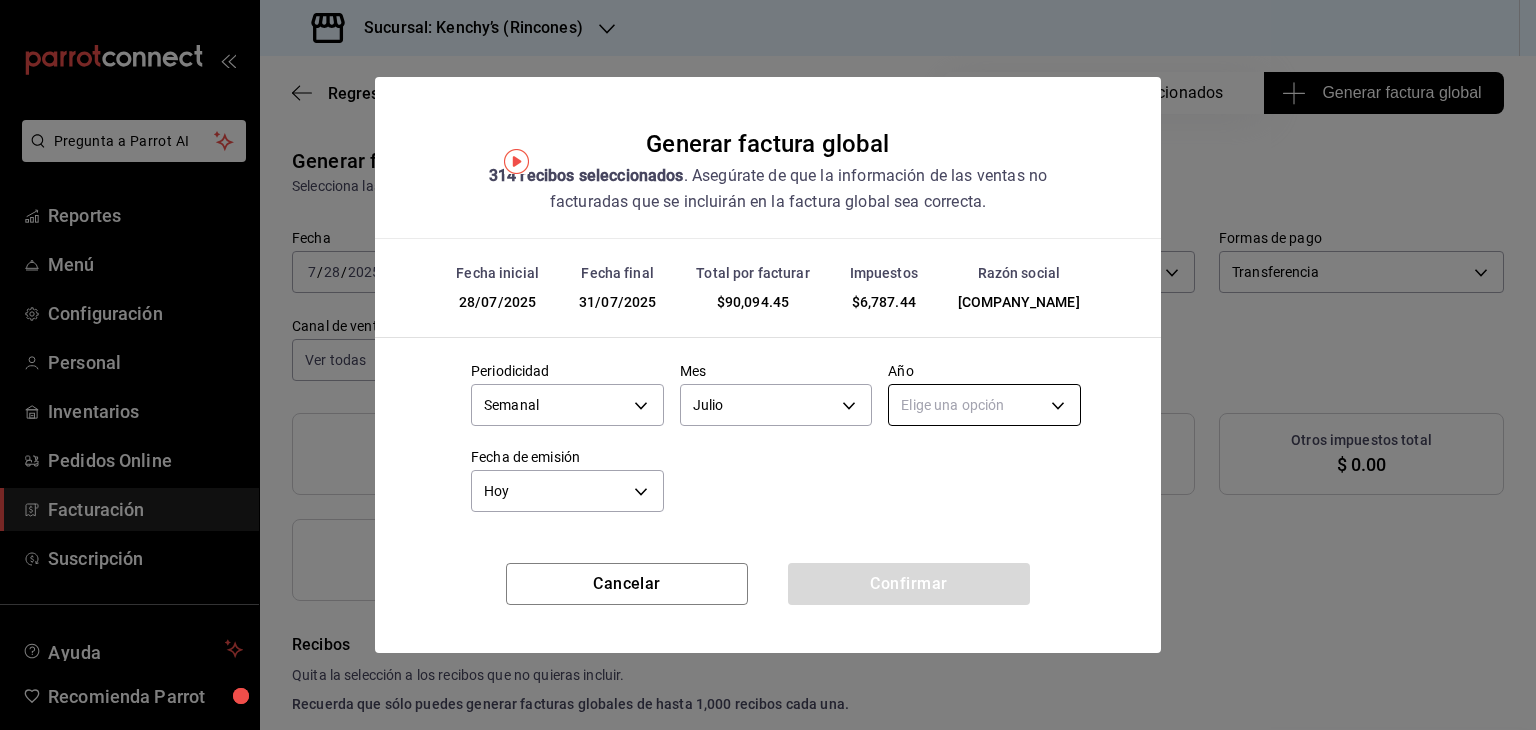 click on "Pregunta a Parrot AI Reportes   Menú   Configuración   Personal   Inventarios   Pedidos Online   Facturación   Suscripción   Ayuda Recomienda Parrot   Multiuser Parrot   Sugerir nueva función   Sucursal: Kenchy’s ([REGION]), Regresar 314 Recibos seleccionados Generar factura global Generar factura global Selecciona las ordenes que tus clientes no facturaron para emitir tu factural global. Fecha 2025-07-28 7 / 28 / 2025 - 2025-07-31 7 / 31 / 2025 Hora inicio 00:00 Hora inicio Hora fin 23:59 Hora fin Razón social KENCHYS CHICKEN GROUP [UUID] Formas de pago Transferencia TRANSFERENCE Canal de venta Ver todas PARROT,UBER_EATS,RAPPI,DIDI_FOOD,ONLINE Marcas Ver todas [UUID] Ingresos totales $ 83,307.01 Descuentos totales $ 6,152.35 IVA Total $ 6,787.44 Otros impuestos total $ 0.00 Total por facturar $ 90,094.45 Recibos Quita la selección a los recibos que no quieras incluir. Fecha # de recibo Tipo de pago Subtotal Descuentos Cargos por servicio IVA" at bounding box center (768, 365) 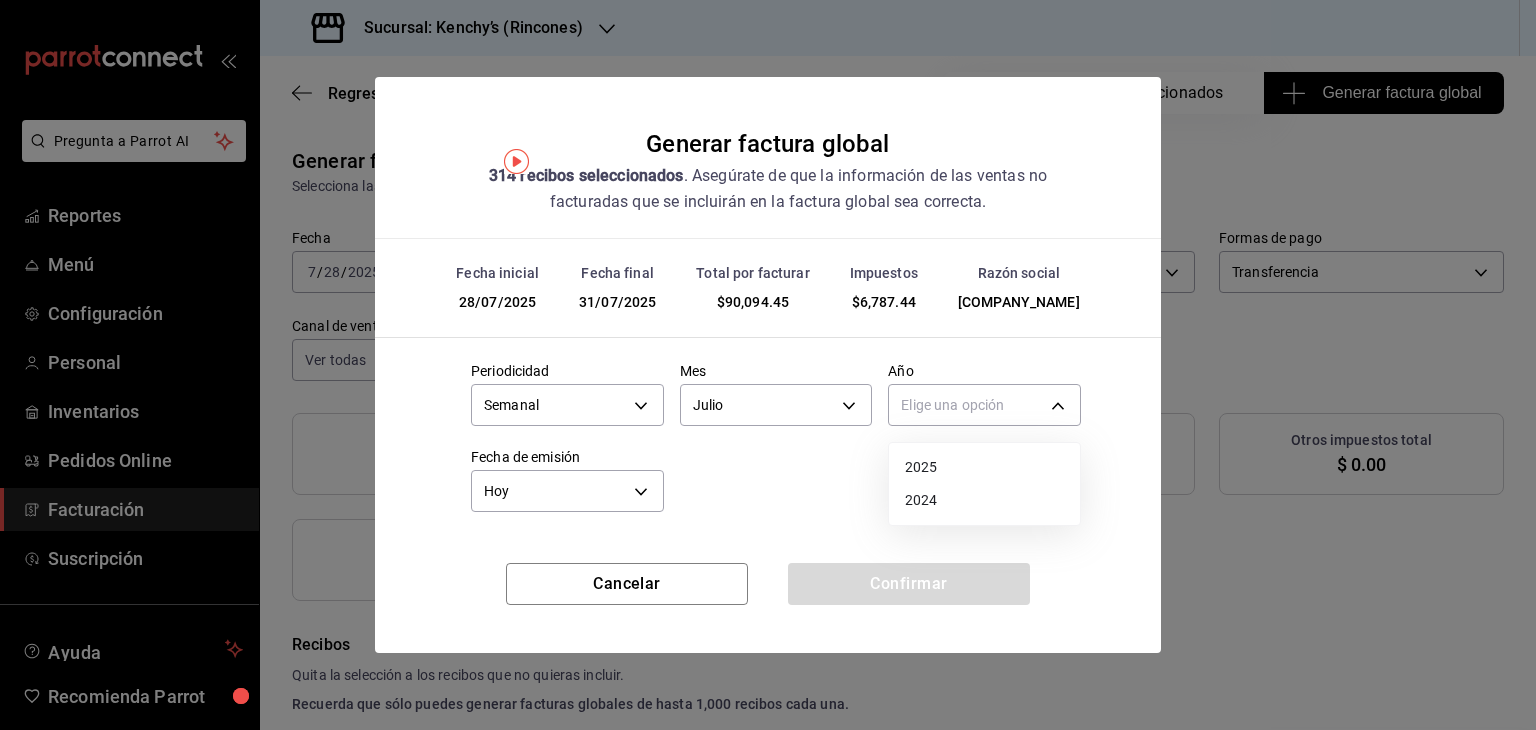click on "2025" at bounding box center (984, 467) 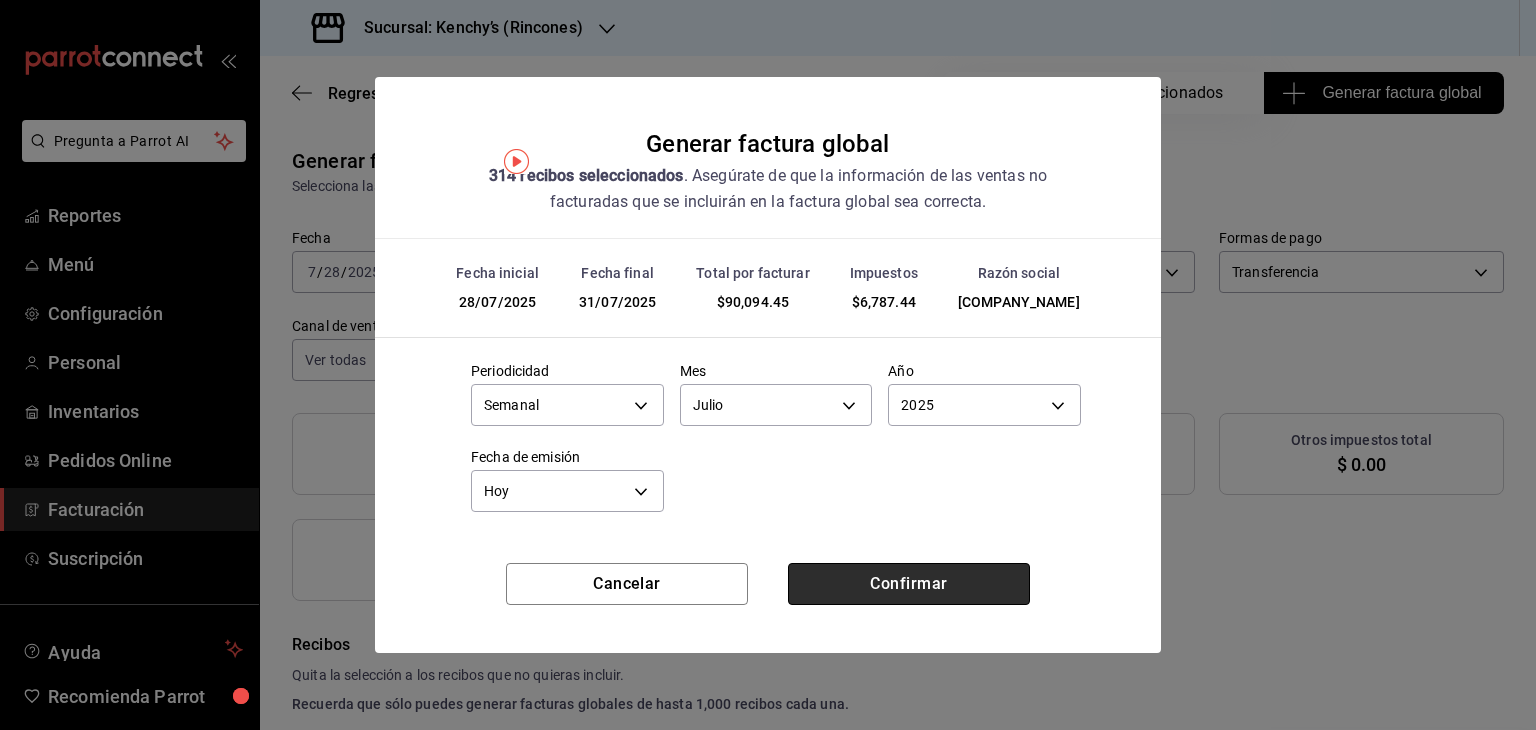 click on "Confirmar" at bounding box center [909, 584] 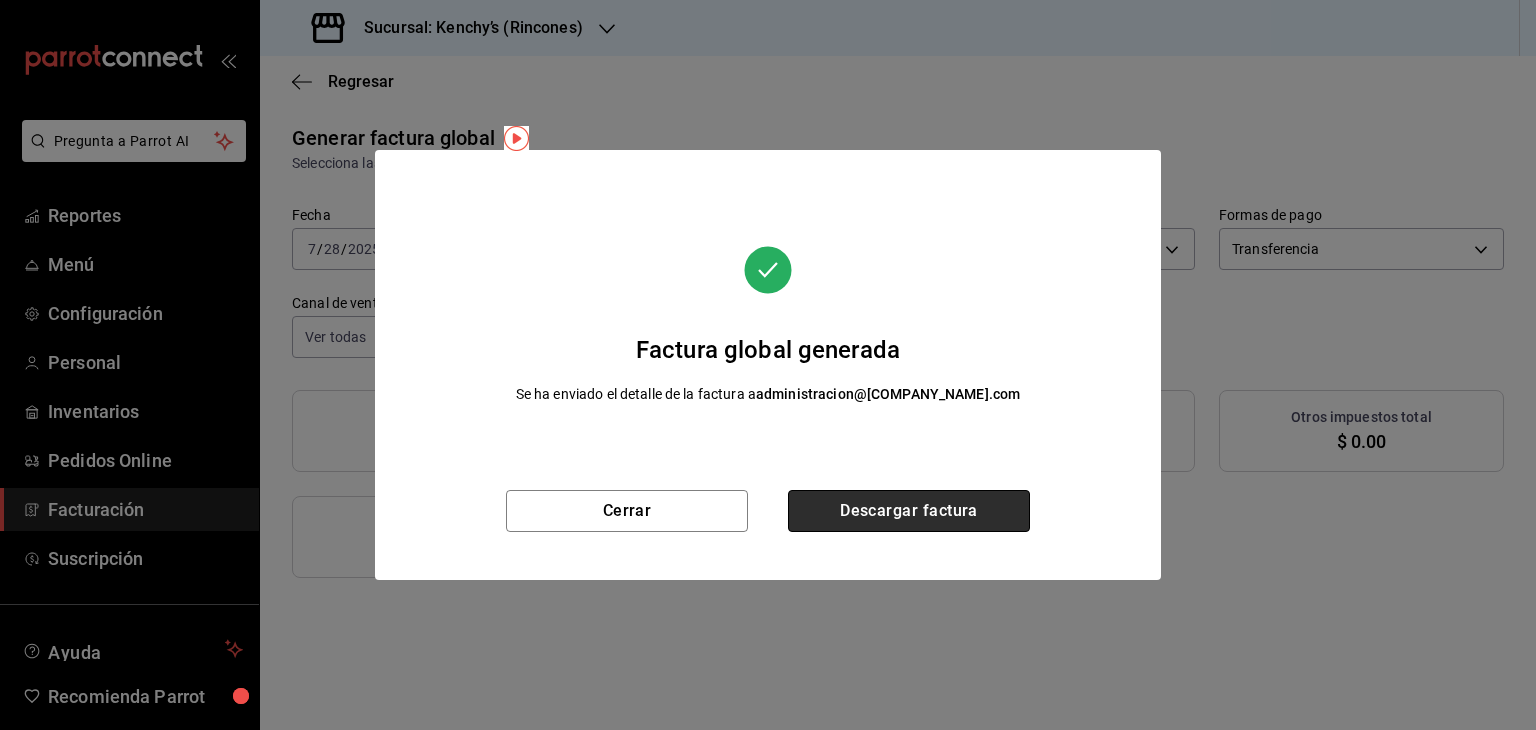 click on "Descargar factura" at bounding box center (909, 511) 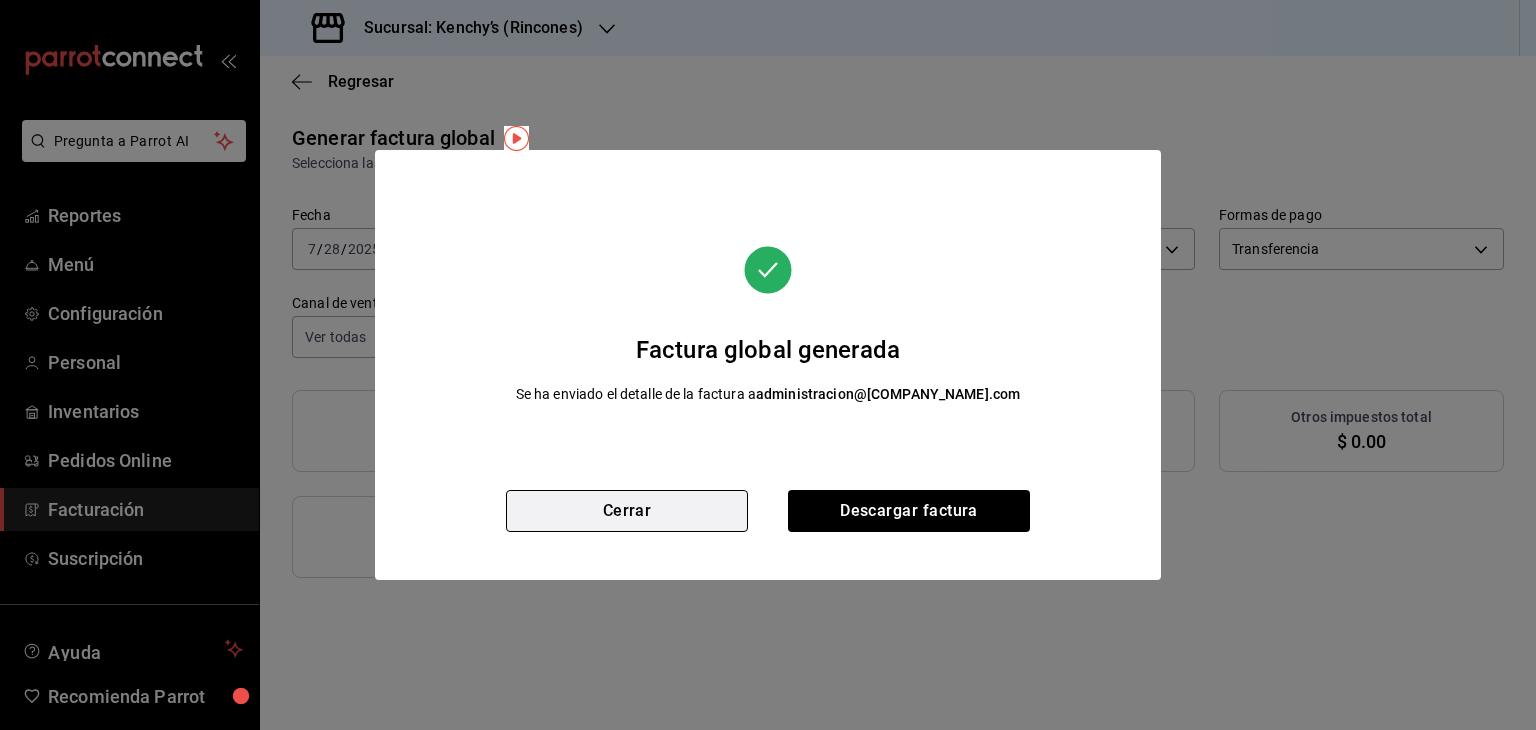 click on "Cerrar" at bounding box center (627, 511) 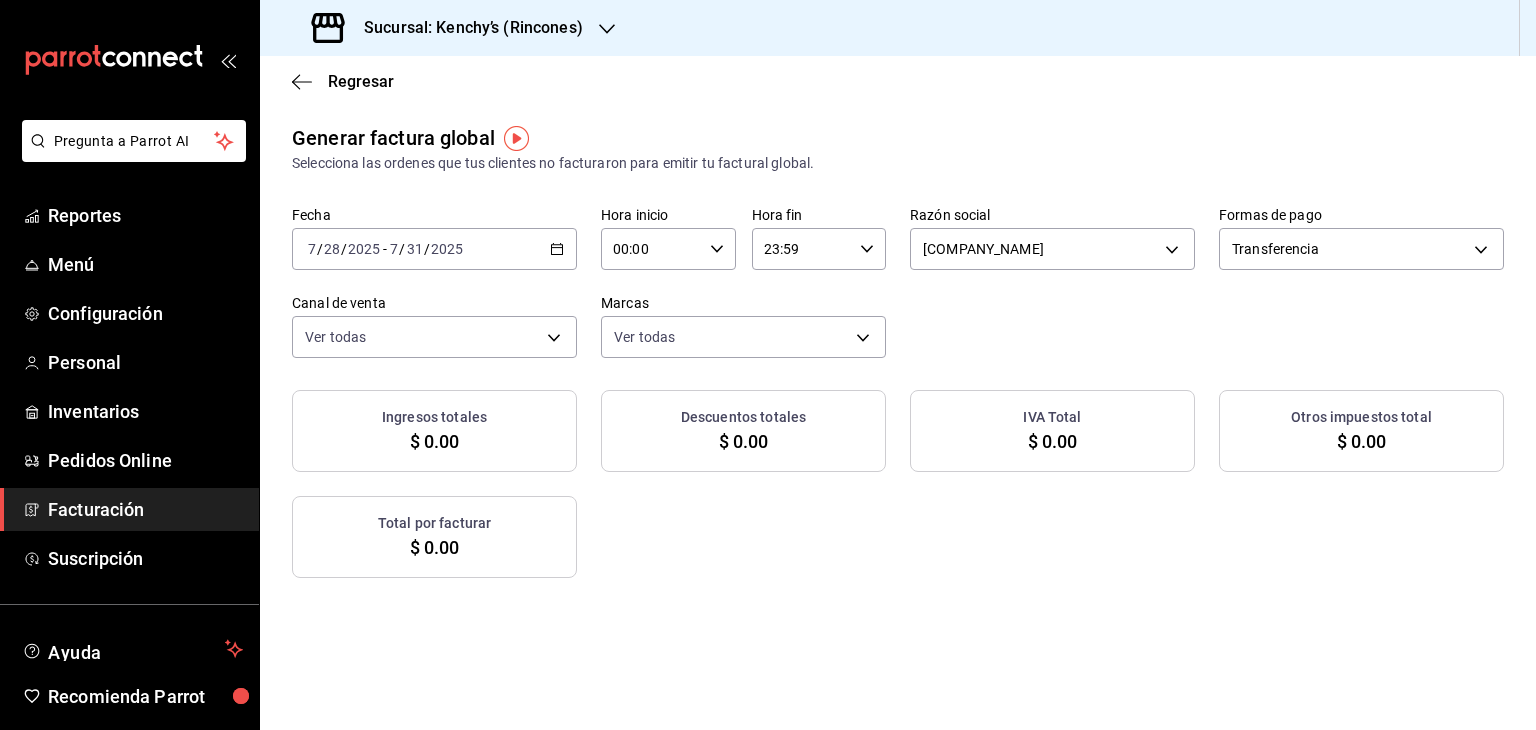 click 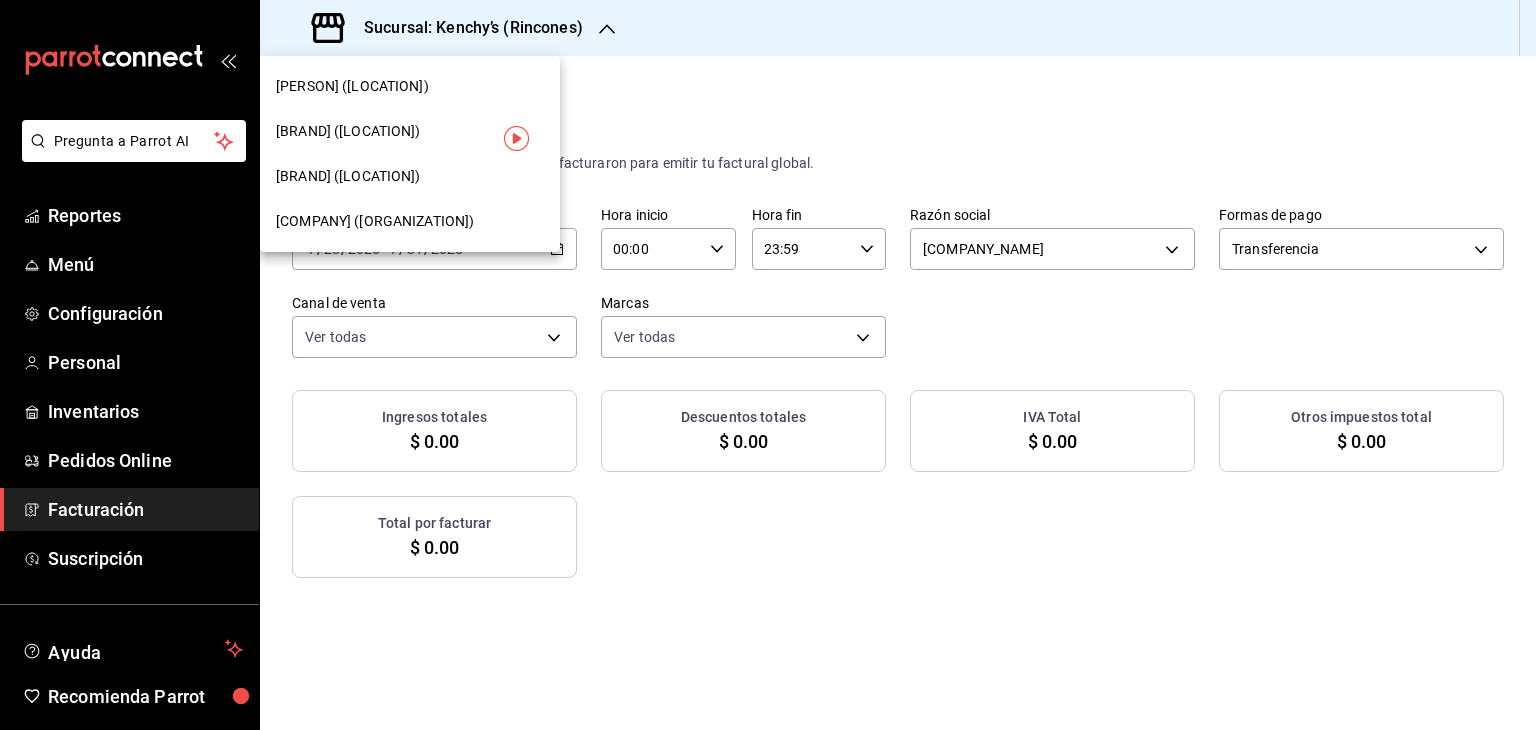 click on "[COMPANY] ([ORGANIZATION])" at bounding box center (375, 221) 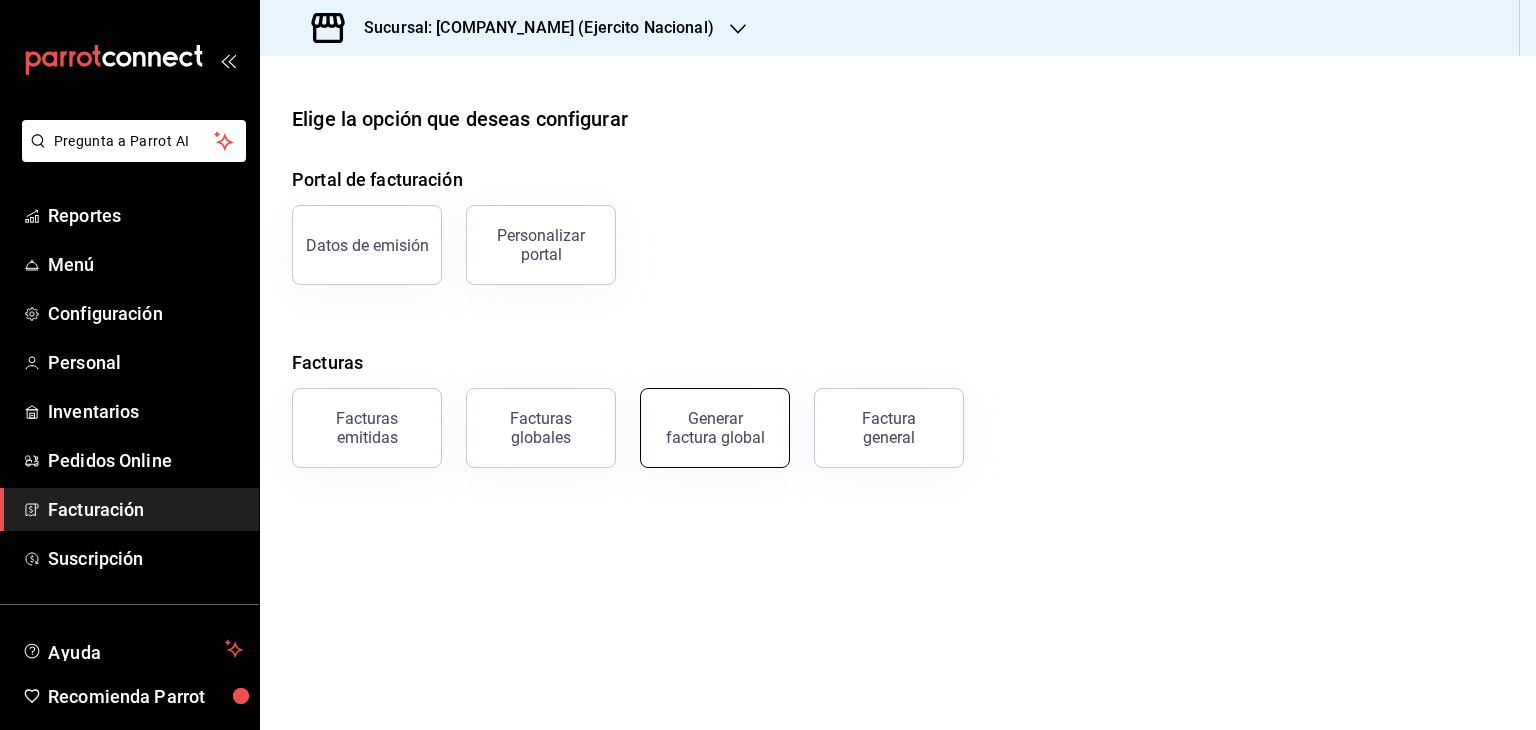 click on "Generar factura global" at bounding box center [715, 428] 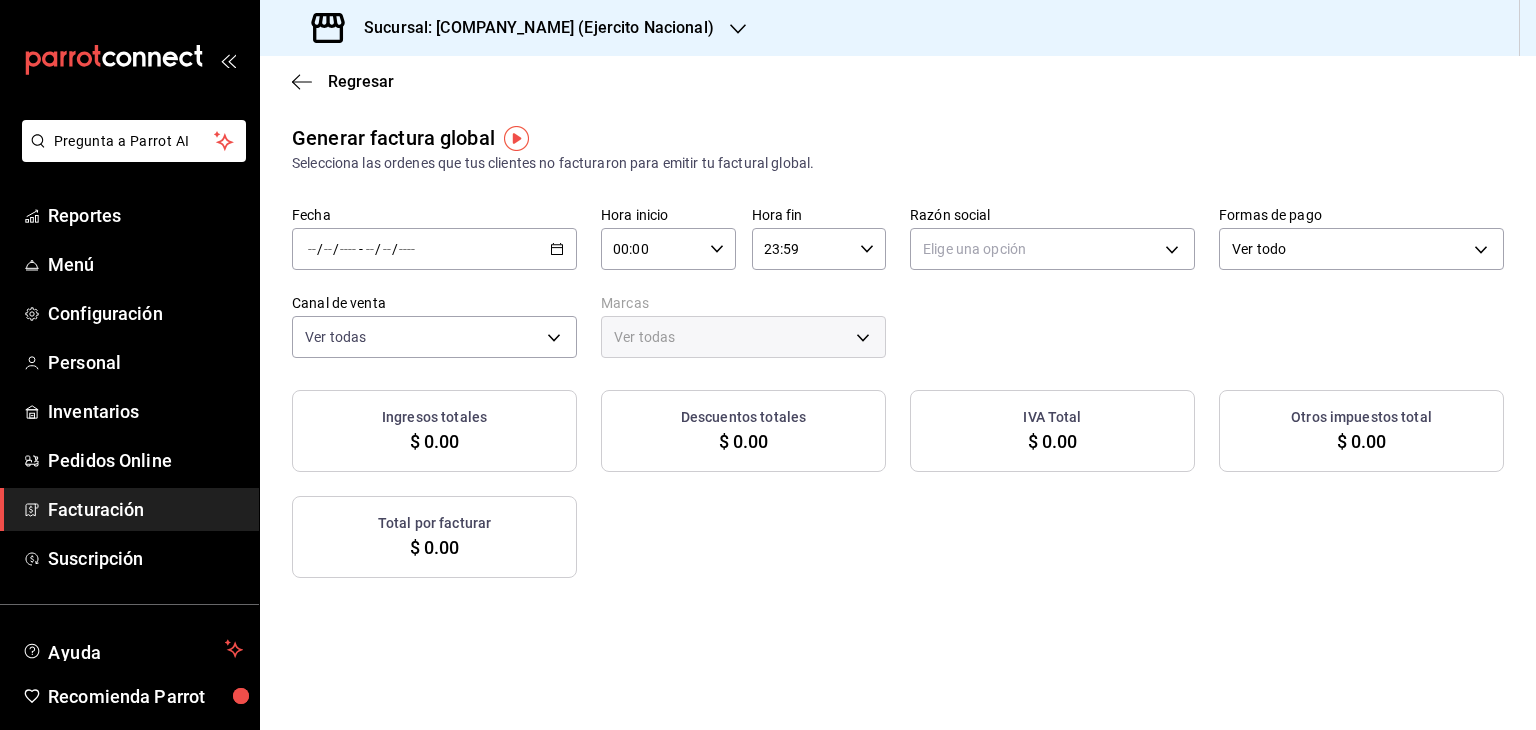 click 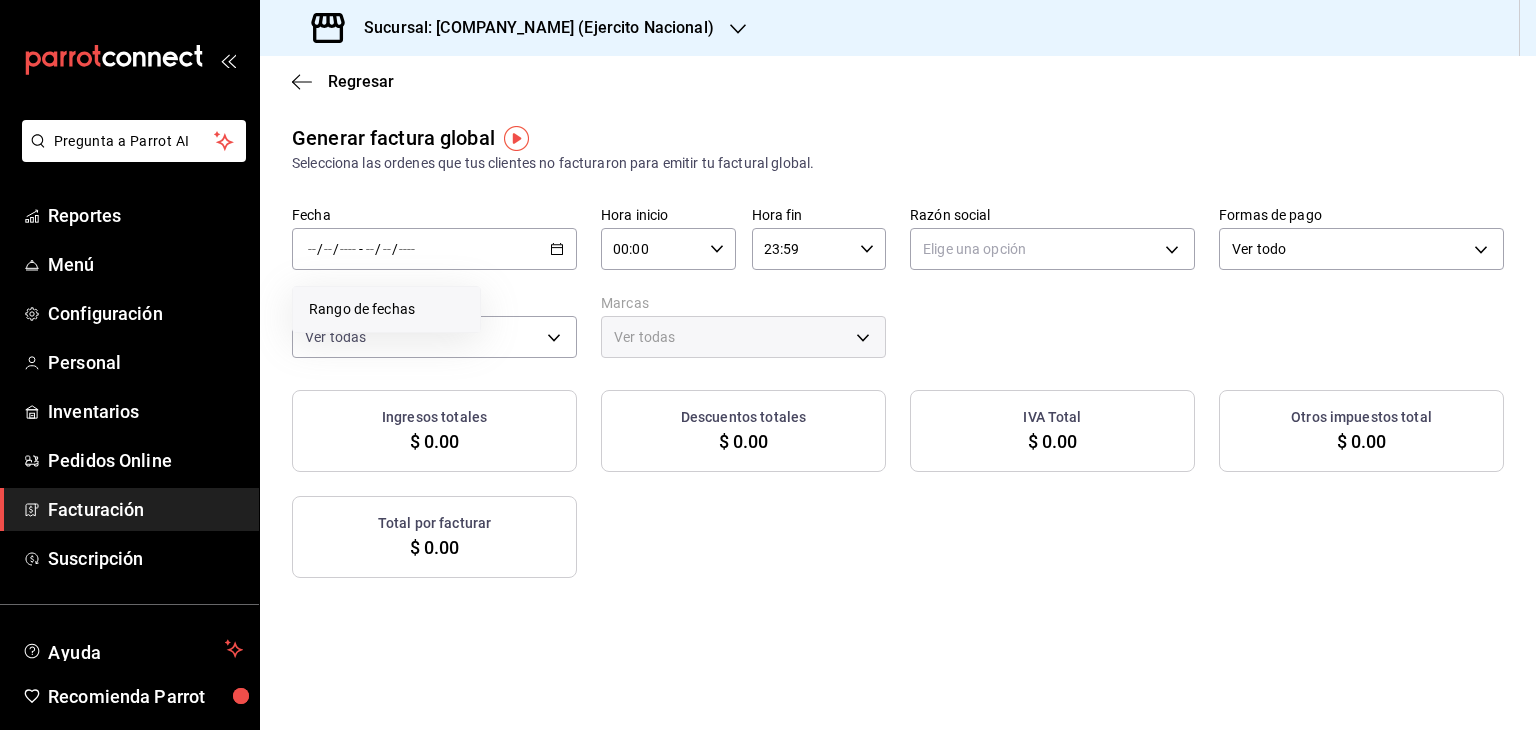click on "Rango de fechas" at bounding box center (386, 309) 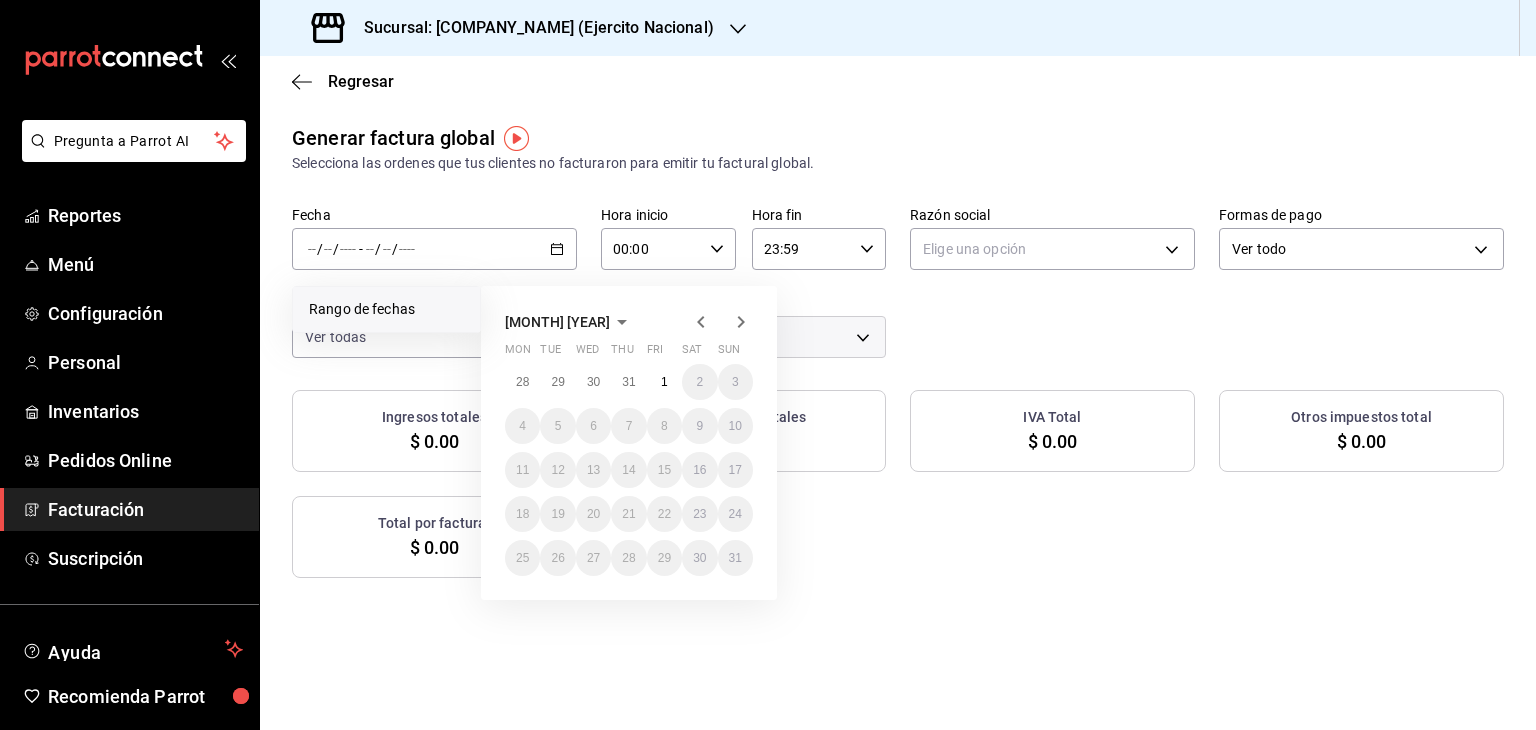 click 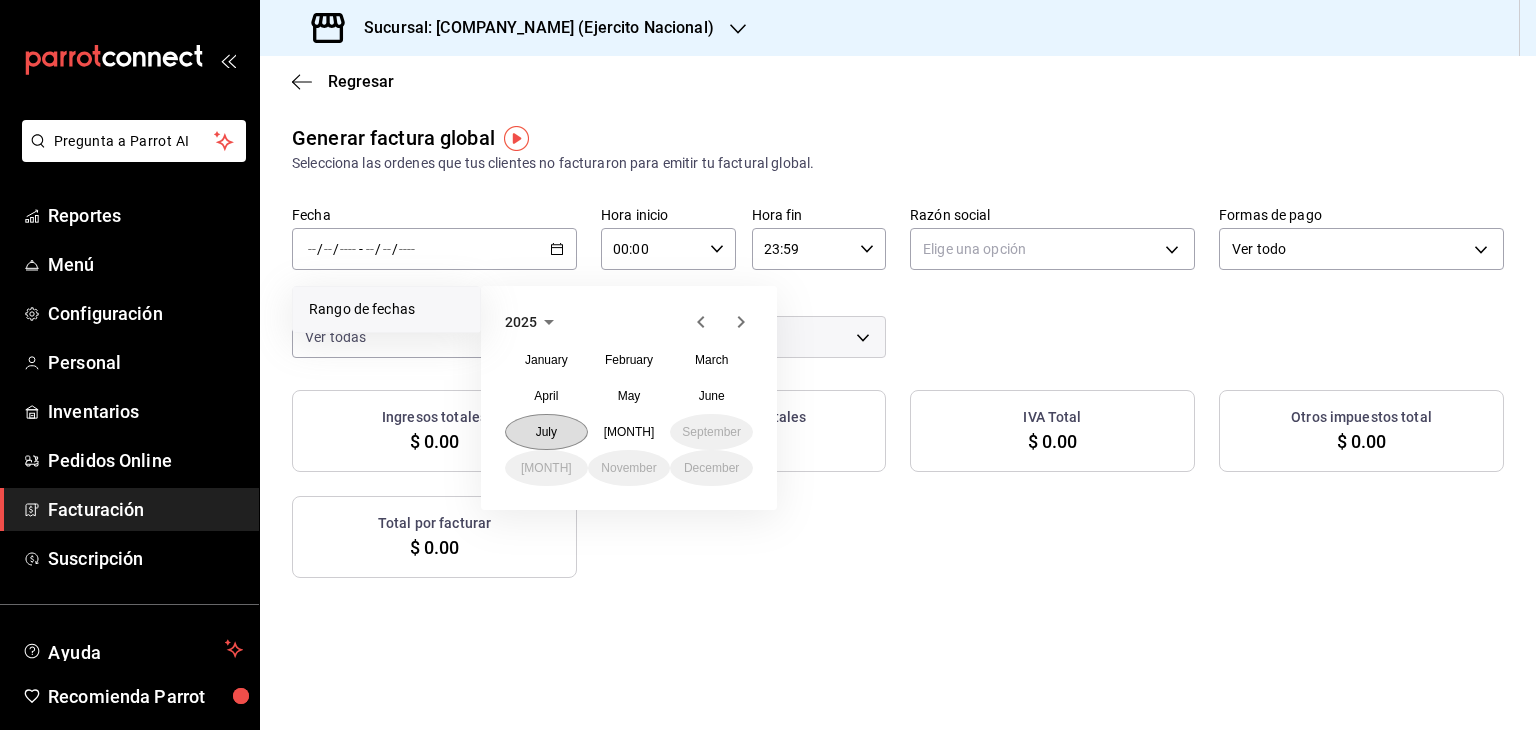 click on "July" at bounding box center [546, 432] 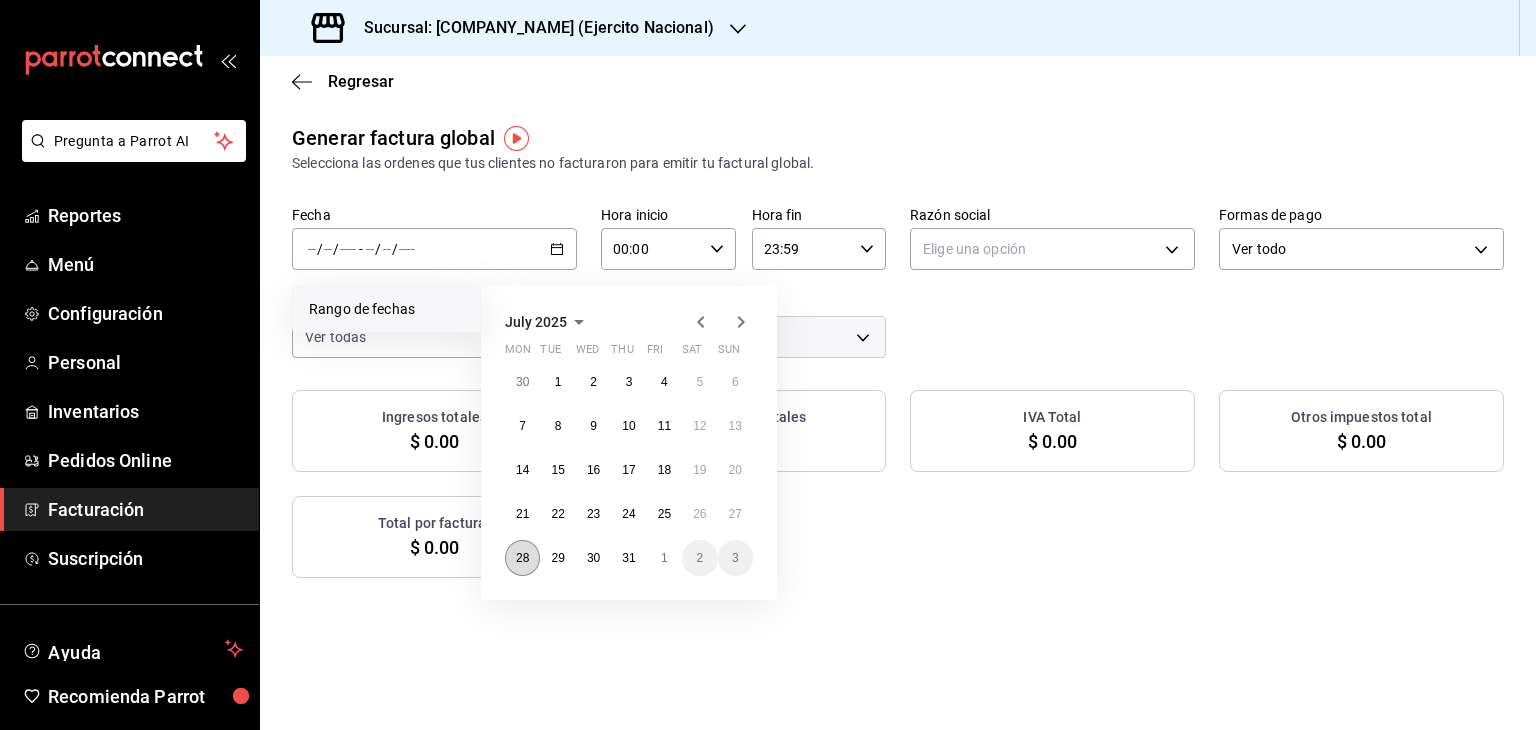 click on "28" at bounding box center [522, 558] 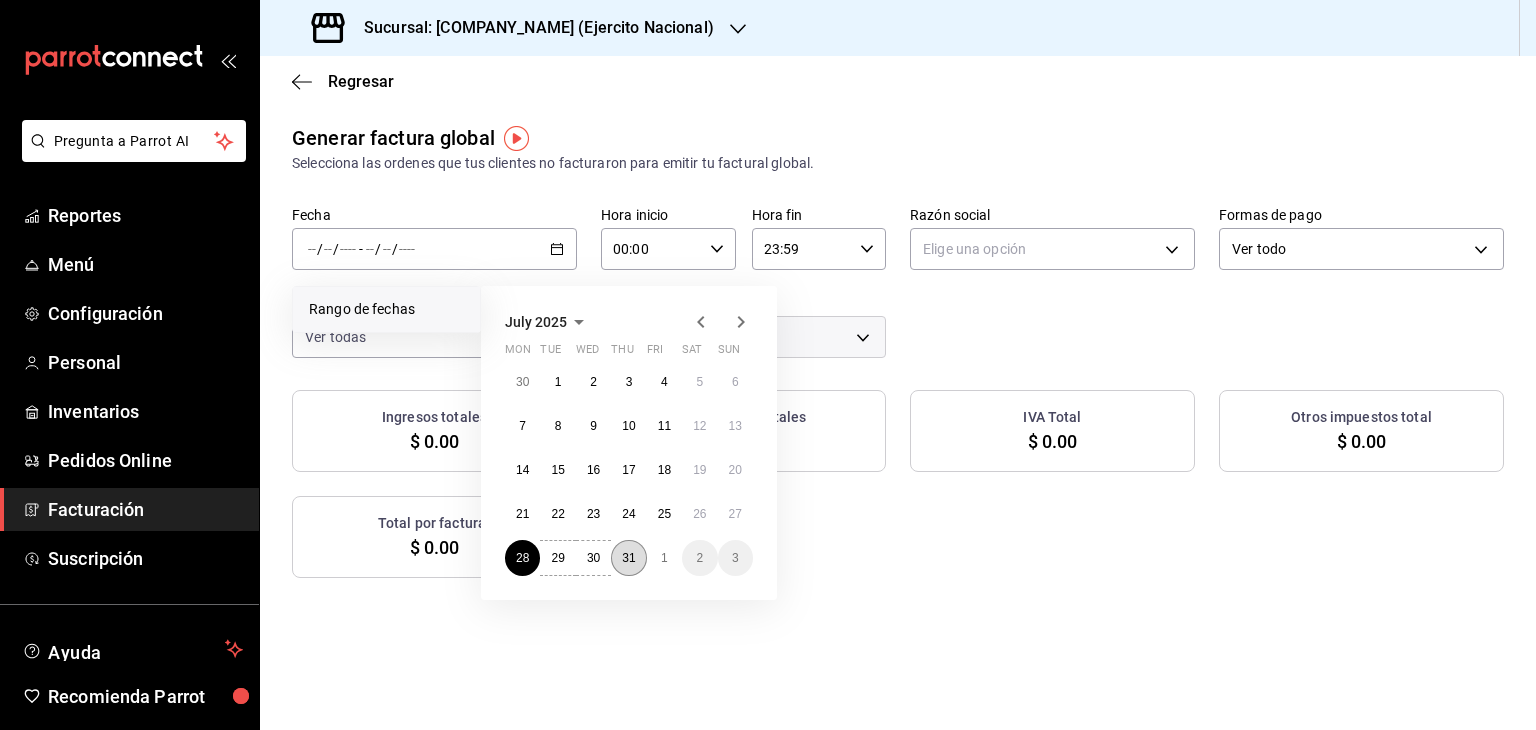 click on "31" at bounding box center [628, 558] 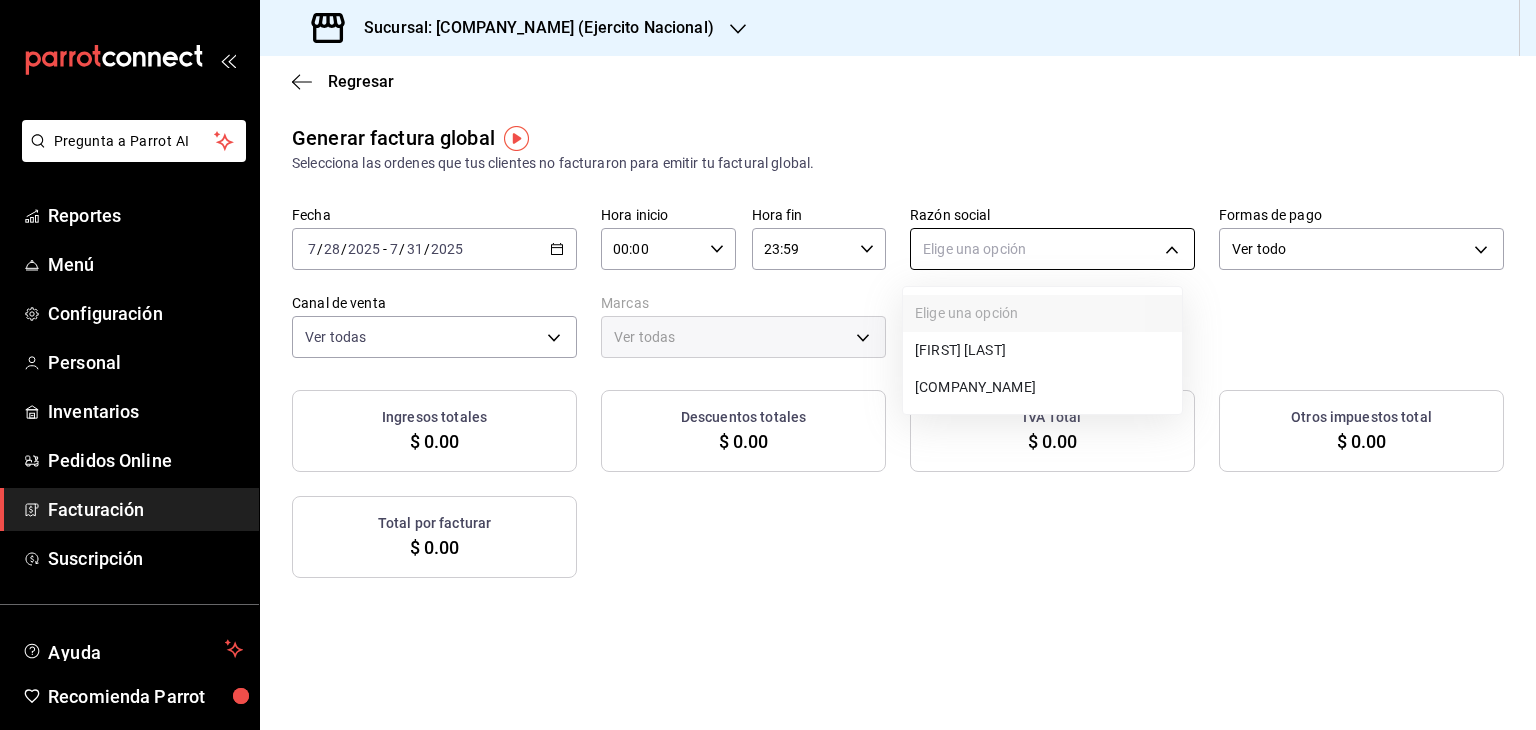 click on "Pregunta a Parrot AI Reportes   Menú   Configuración   Personal   Inventarios   Pedidos Online   Facturación   Suscripción   Ayuda Recomienda Parrot   Multiuser Parrot   Sugerir nueva función   Sucursal: Kenchys (Ejercito Nacional) Regresar Generar factura global Selecciona las ordenes que tus clientes no facturaron para emitir tu factural global. Fecha [DATE] [DATE] - [DATE] [DATE] Hora inicio 00:00 Hora inicio Hora fin 23:59 Hora fin Razón social Elige una opción Formas de pago Ver todo ALL Canal de venta Ver todas PARROT,UBER_EATS,RAPPI,DIDI_FOOD,ONLINE Marcas Ver todas Ingresos totales $ 0.00 Descuentos totales $ 0.00 IVA Total $ 0.00 Otros impuestos total $ 0.00 Total por facturar $ 0.00 No hay información que mostrar GANA 1 MES GRATIS EN TU SUSCRIPCIÓN AQUÍ Ver video tutorial Ir a video Pregunta a Parrot AI Reportes   Menú   Configuración   Personal   Inventarios   Pedidos Online   Facturación   Suscripción   Ayuda Recomienda Parrot   Multiuser Parrot" at bounding box center [768, 365] 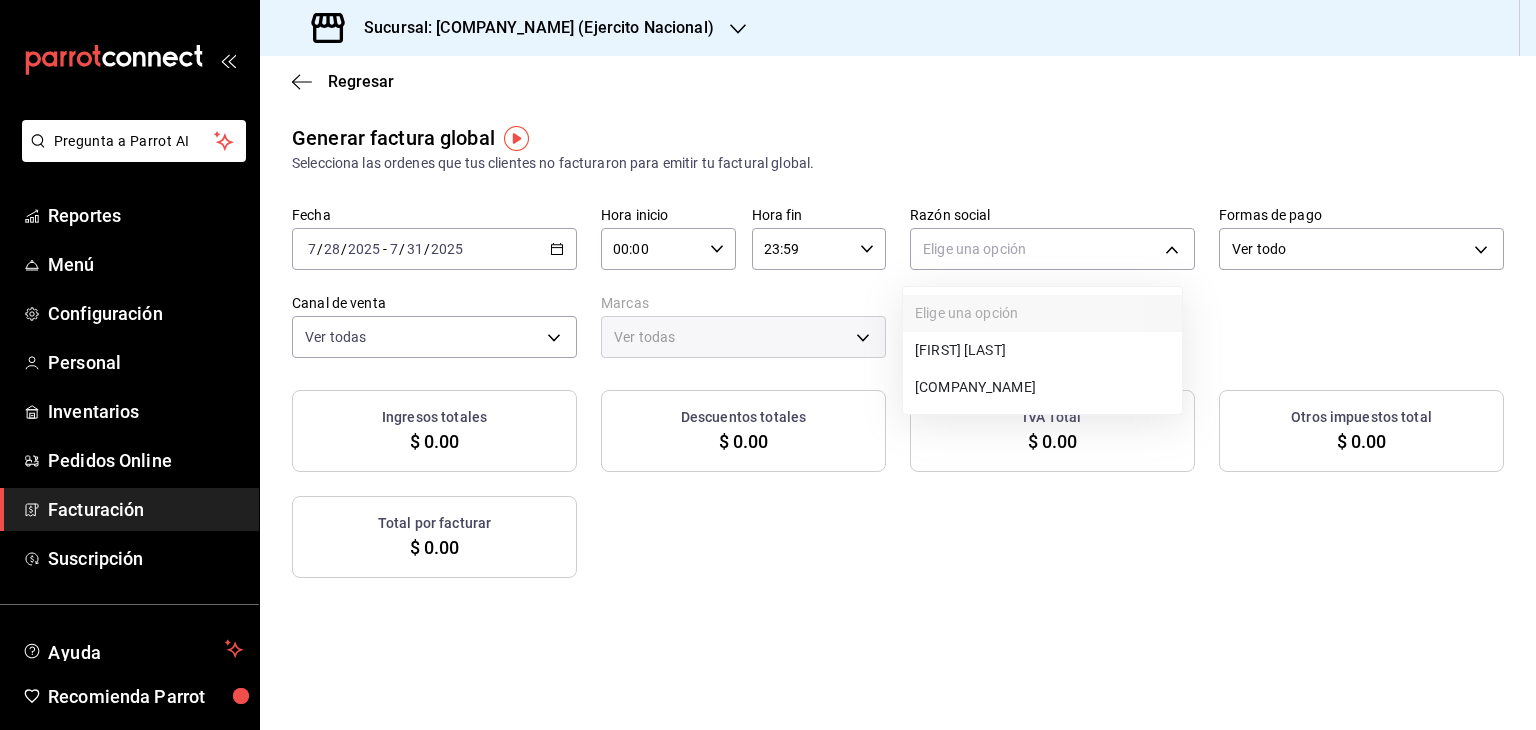 click on "[COMPANY_NAME]" at bounding box center (1042, 387) 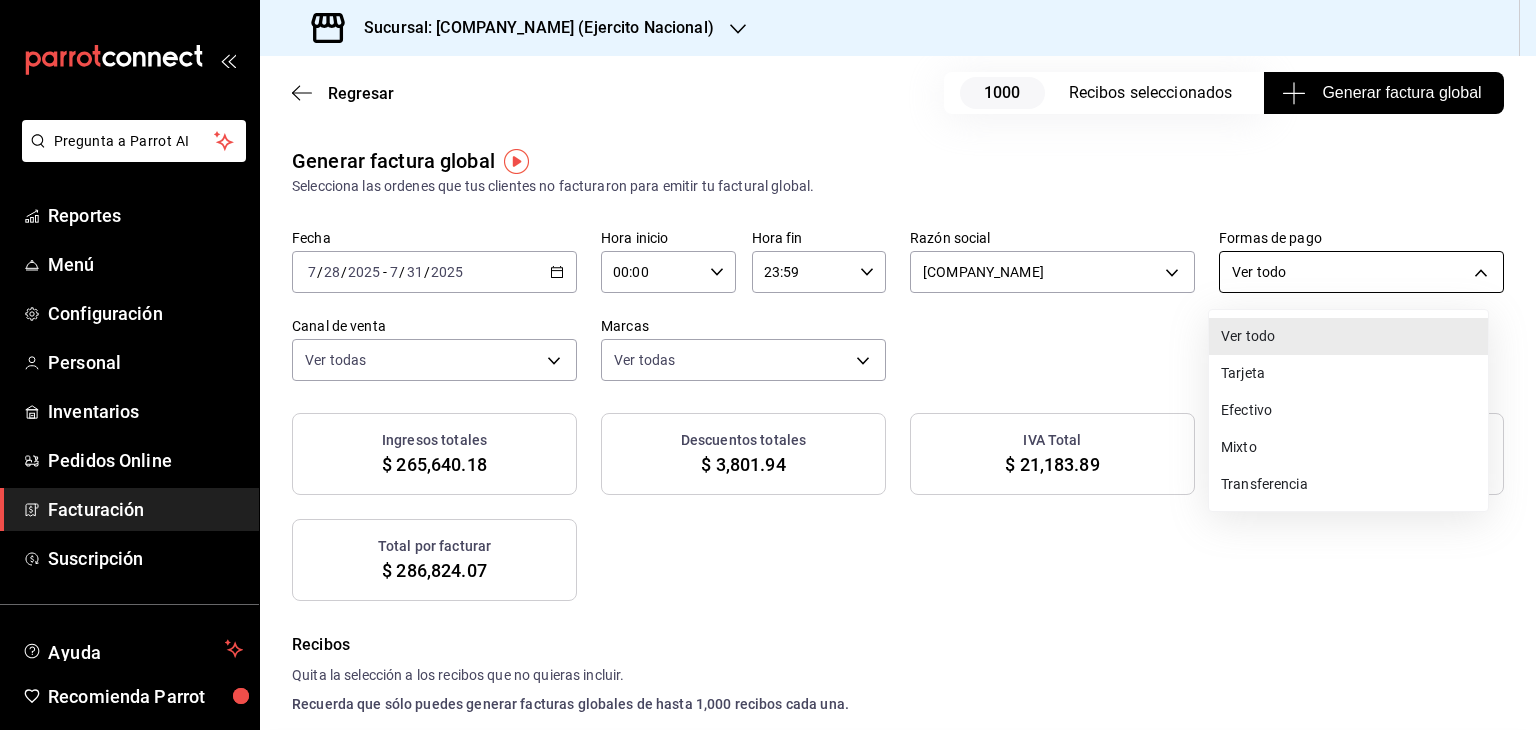 click on "Pregunta a Parrot AI Reportes   Menú   Configuración   Personal   Inventarios   Pedidos Online   Facturación   Suscripción   Ayuda Recomienda Parrot   Multiuser Parrot   Sugerir nueva función   Sucursal: [NAME] ([LOCATION]) Regresar 1000 Recibos seleccionados Generar factura global Generar factura global Selecciona las ordenes que tus clientes no facturaron para emitir tu factural global. Fecha [DATE] [DATE] - [DATE] Hora inicio [TIME] Hora inicio Hora fin [TIME] Hora fin Razón social KENCHYS CHICKEN GROUP [UUID] Formas de pago Ver todo ALL Canal de venta Ver todas PARROT,UBER_EATS,RAPPI,DIDI_FOOD,ONLINE Marcas Ver todas [UUID] Ingresos totales $ 265,640.18 Descuentos totales $ 3,801.94 IVA Total $ 21,183.89 Otros impuestos total $ 0.00 Total por facturar $ 286,824.07 Recibos Quita la selección a los recibos que no quieras incluir. Fecha # de recibo Tipo de pago Subtotal Descuentos Cargos por servicio IVA" at bounding box center [768, 365] 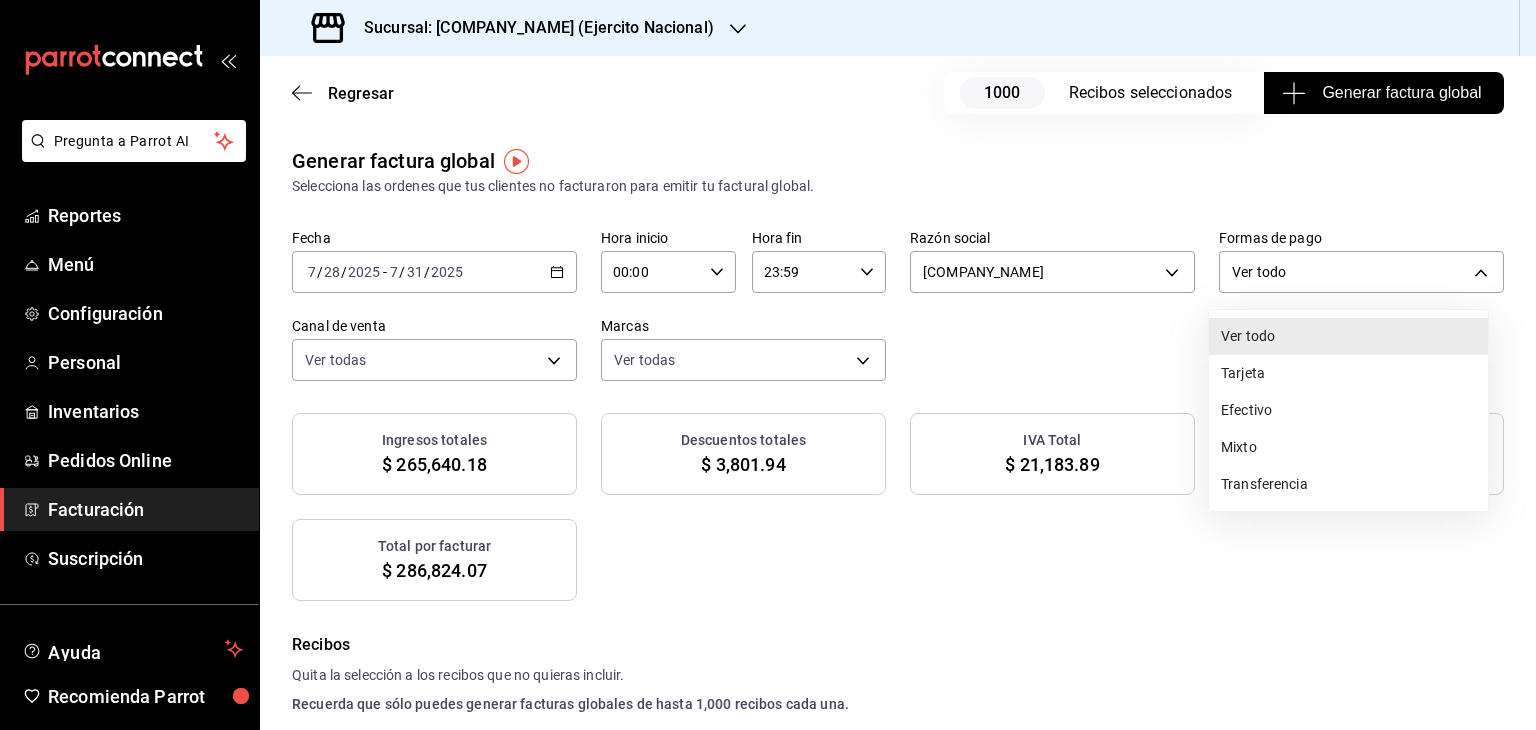 click on "Tarjeta" at bounding box center [1348, 373] 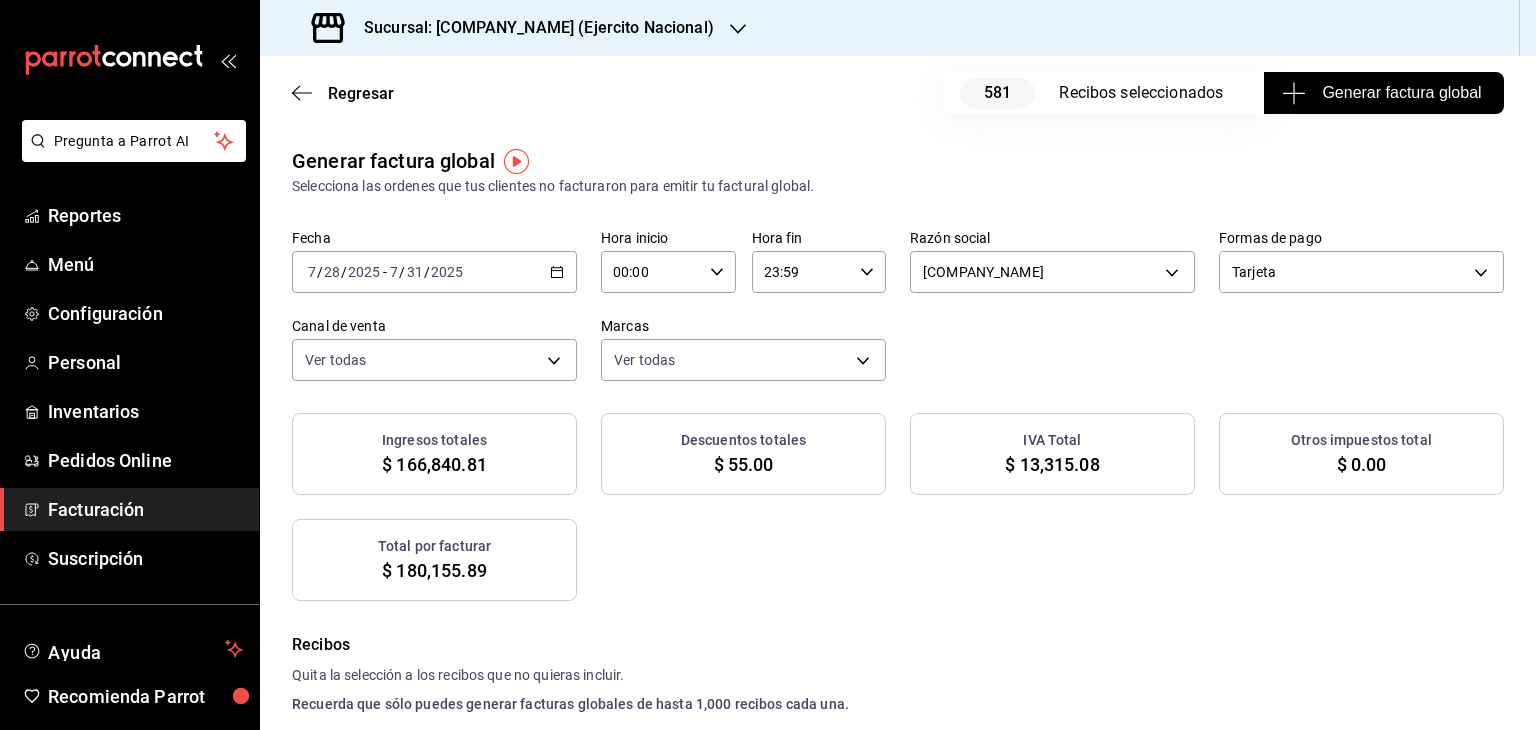 click on "Generar factura global" at bounding box center [1383, 93] 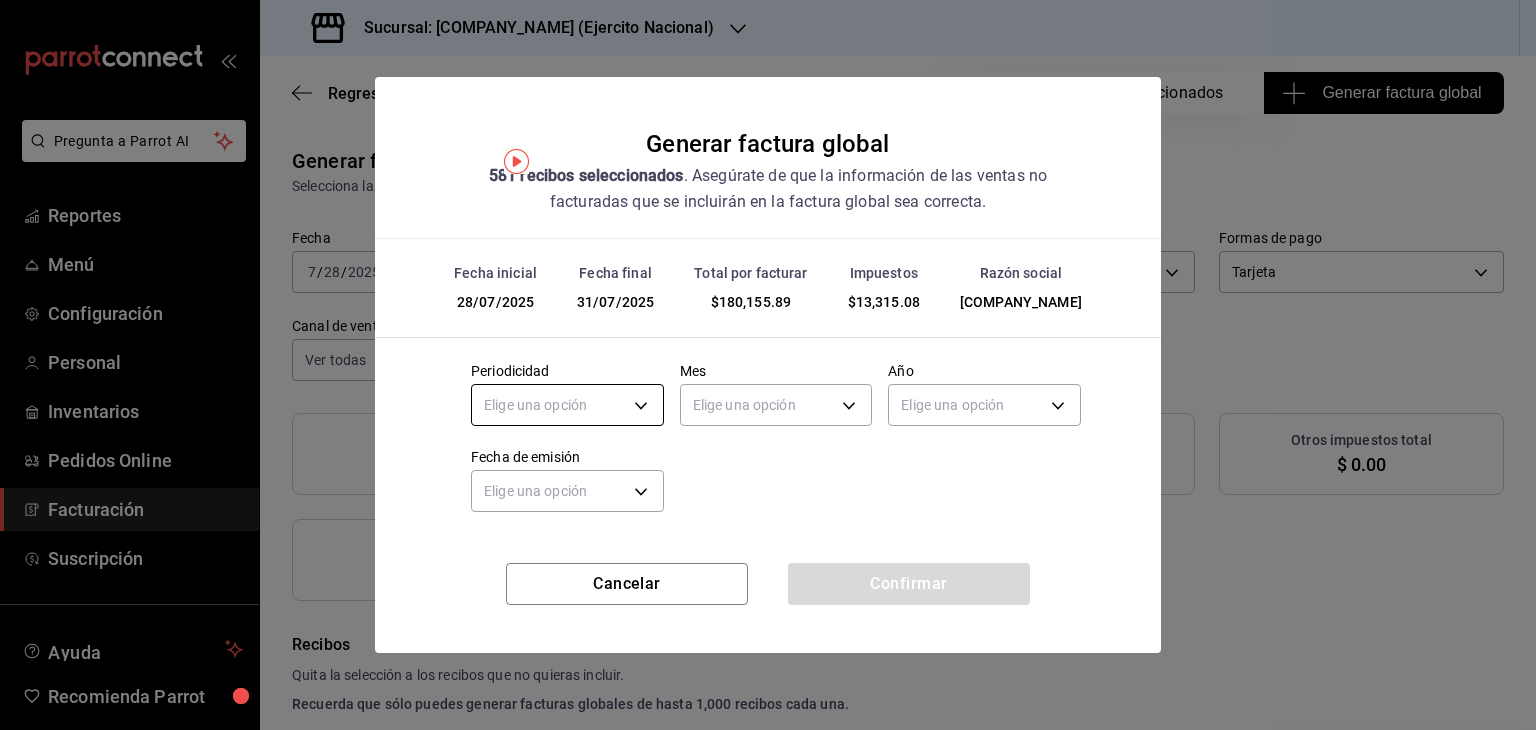 click on "Pregunta a Parrot AI Reportes   Menú   Configuración   Personal   Inventarios   Pedidos Online   Facturación   Suscripción   Ayuda Recomienda Parrot   Multiuser Parrot   Sugerir nueva función   Sucursal: Kenchys ([REGION]) Regresar 581 Recibos seleccionados Generar factura global Generar factura global Selecciona las ordenes que tus clientes no facturaron para emitir tu factural global. Fecha 2025-07-28 7 / 28 / 2025 - 2025-07-31 7 / 31 / 2025 Hora inicio 00:00 Hora inicio Hora fin 23:59 Hora fin Razón social KENCHYS CHICKEN GROUP [UUID] Formas de pago Tarjeta CARD Canal de venta Ver todas PARROT,UBER_EATS,RAPPI,DIDI_FOOD,ONLINE Marcas Ver todas [UUID] Ingresos totales $ 166,840.81 Descuentos totales $ 55.00 IVA Total $ 13,315.08 Otros impuestos total $ 0.00 Total por facturar $ 180,155.89 Recibos Quita la selección a los recibos que no quieras incluir. Fecha # de recibo Tipo de pago Subtotal Descuentos Cargos por servicio IVA Total" at bounding box center (768, 365) 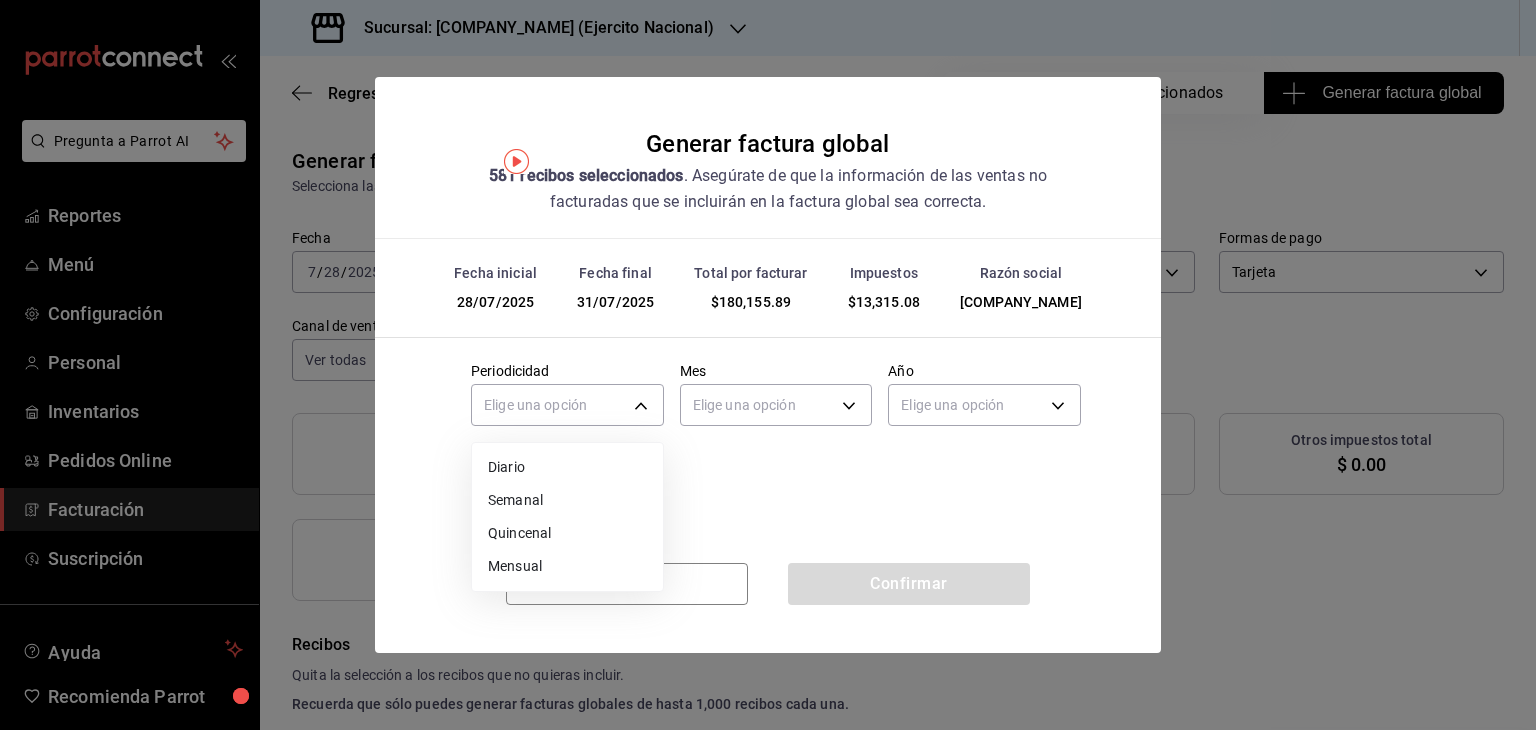 click on "Semanal" at bounding box center (567, 500) 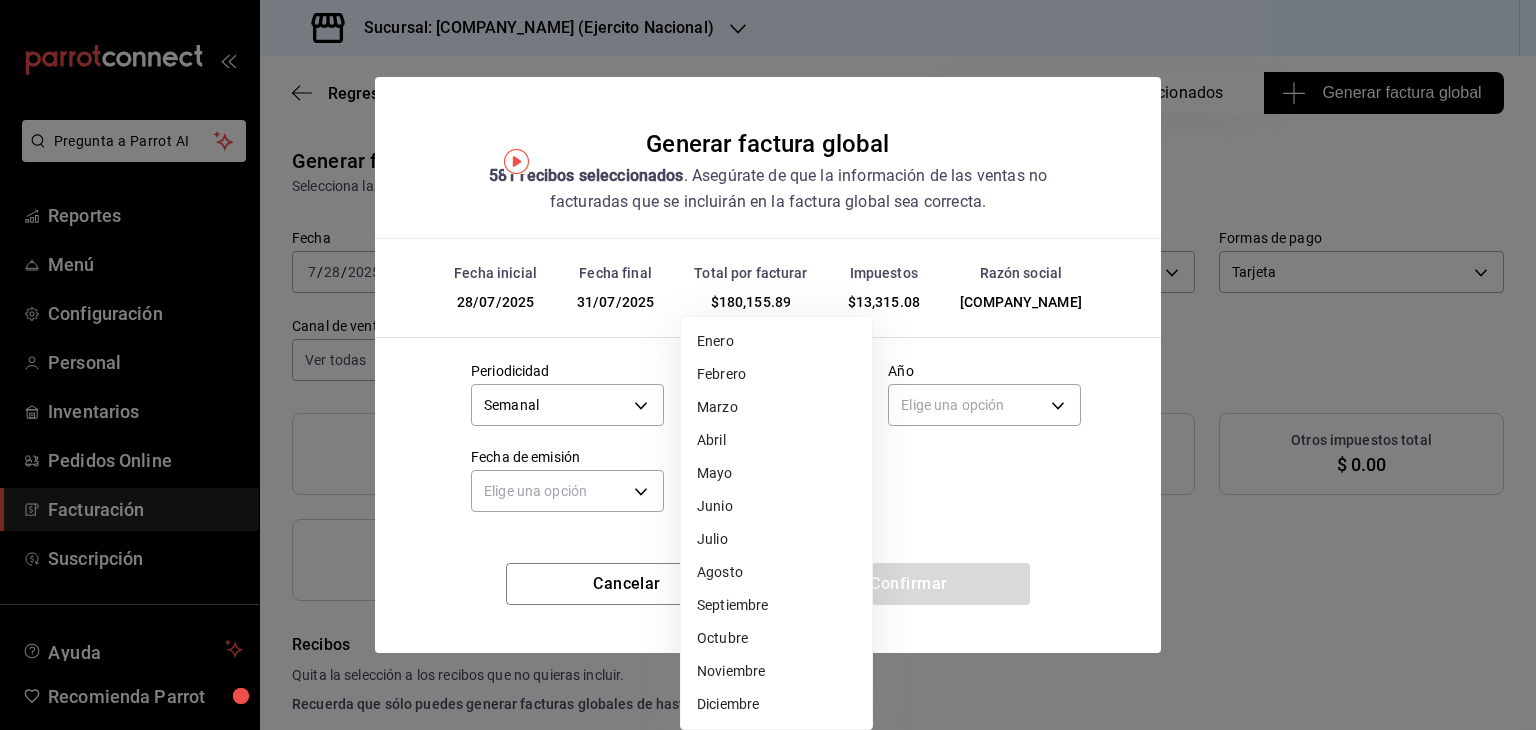 click on "Pregunta a Parrot AI Reportes   Menú   Configuración   Personal   Inventarios   Pedidos Online   Facturación   Suscripción   Ayuda Recomienda Parrot   Multiuser Parrot   Sugerir nueva función   Sucursal: Kenchys ([REGION]) Regresar 581 Recibos seleccionados Generar factura global Generar factura global Selecciona las ordenes que tus clientes no facturaron para emitir tu factural global. Fecha 2025-07-28 7 / 28 / 2025 - 2025-07-31 7 / 31 / 2025 Hora inicio 00:00 Hora inicio Hora fin 23:59 Hora fin Razón social KENCHYS CHICKEN GROUP [UUID] Formas de pago Tarjeta CARD Canal de venta Ver todas PARROT,UBER_EATS,RAPPI,DIDI_FOOD,ONLINE Marcas Ver todas [UUID] Ingresos totales $ 166,840.81 Descuentos totales $ 55.00 IVA Total $ 13,315.08 Otros impuestos total $ 0.00 Total por facturar $ 180,155.89 Recibos Quita la selección a los recibos que no quieras incluir. Fecha # de recibo Tipo de pago Subtotal Descuentos Cargos por servicio IVA Total" at bounding box center [768, 365] 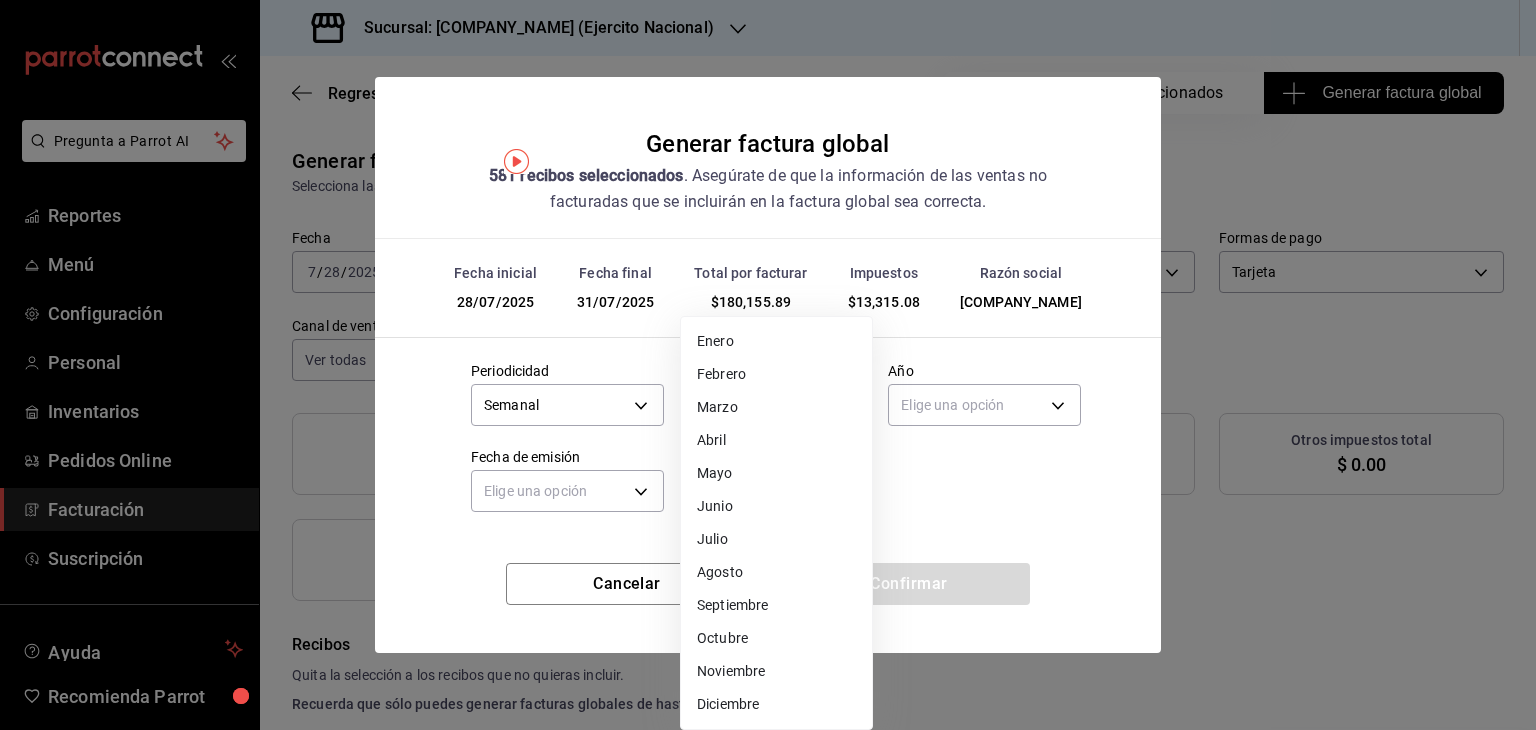 click on "Julio" at bounding box center (776, 539) 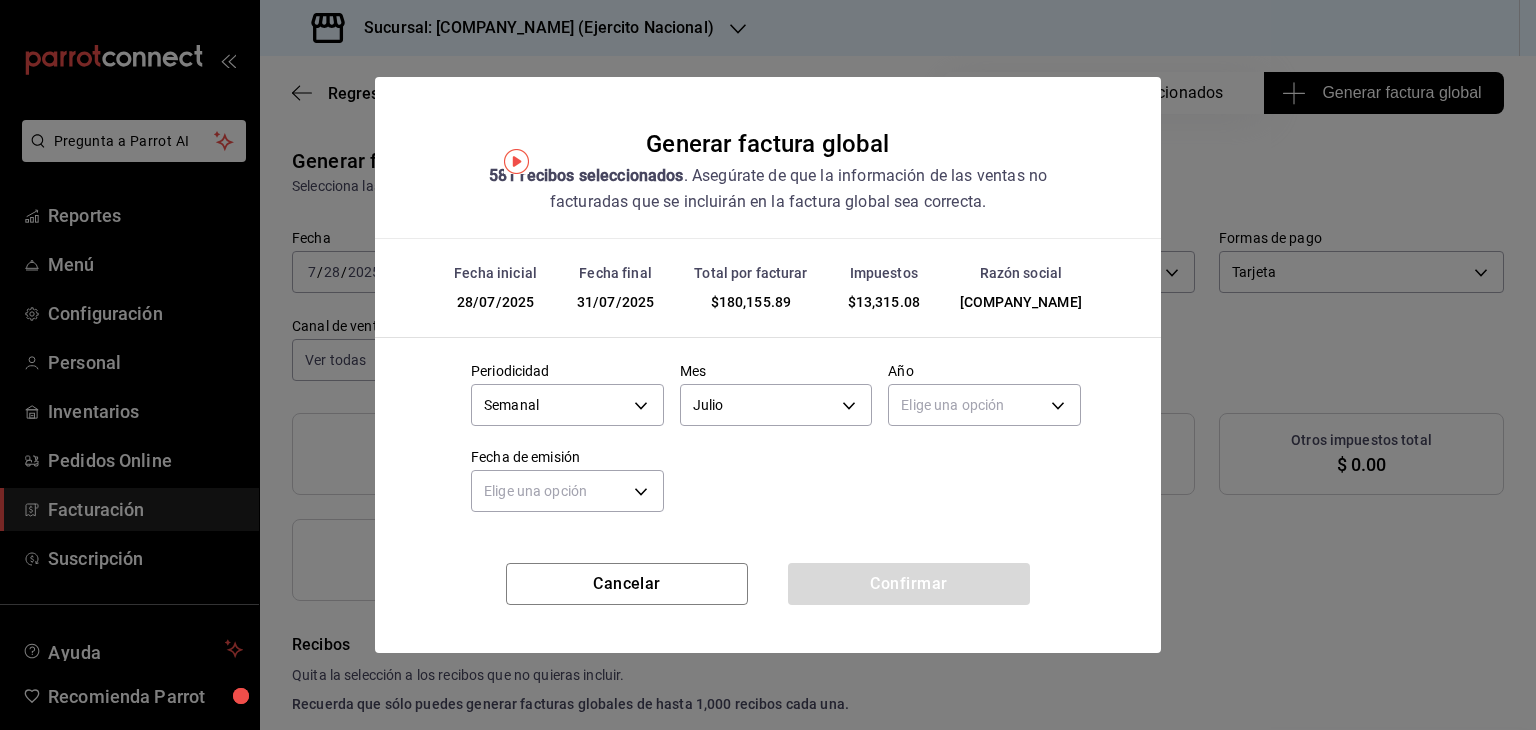 click on "Pregunta a Parrot AI Reportes   Menú   Configuración   Personal   Inventarios   Pedidos Online   Facturación   Suscripción   Ayuda Recomienda Parrot   Multiuser Parrot   Sugerir nueva función   Sucursal: Kenchys ([REGION]) Regresar 581 Recibos seleccionados Generar factura global Generar factura global Selecciona las ordenes que tus clientes no facturaron para emitir tu factural global. Fecha 2025-07-28 7 / 28 / 2025 - 2025-07-31 7 / 31 / 2025 Hora inicio 00:00 Hora inicio Hora fin 23:59 Hora fin Razón social KENCHYS CHICKEN GROUP [UUID] Formas de pago Tarjeta CARD Canal de venta Ver todas PARROT,UBER_EATS,RAPPI,DIDI_FOOD,ONLINE Marcas Ver todas [UUID] Ingresos totales $ 166,840.81 Descuentos totales $ 55.00 IVA Total $ 13,315.08 Otros impuestos total $ 0.00 Total por facturar $ 180,155.89 Recibos Quita la selección a los recibos que no quieras incluir. Fecha # de recibo Tipo de pago Subtotal Descuentos Cargos por servicio IVA Total" at bounding box center [768, 365] 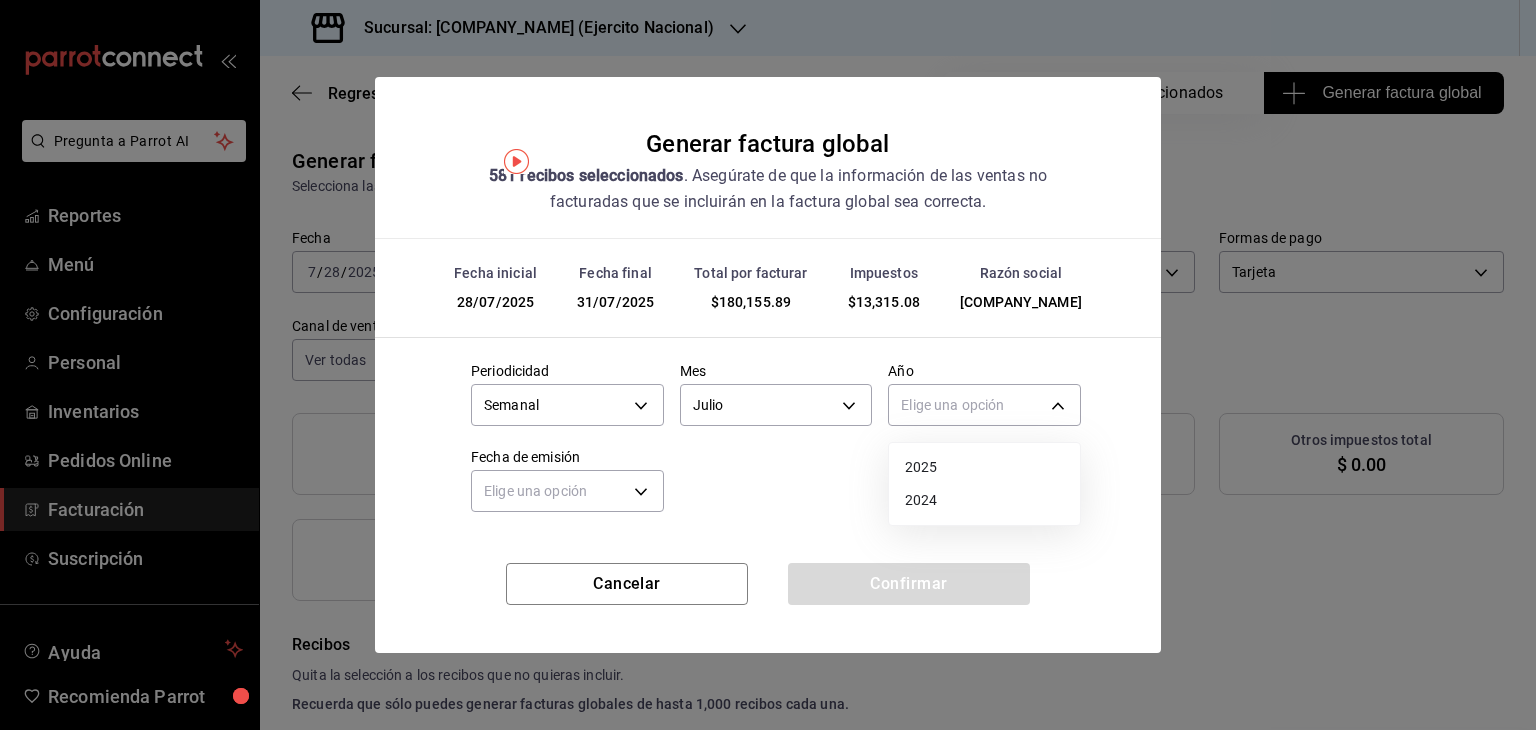 click on "2025" at bounding box center [984, 467] 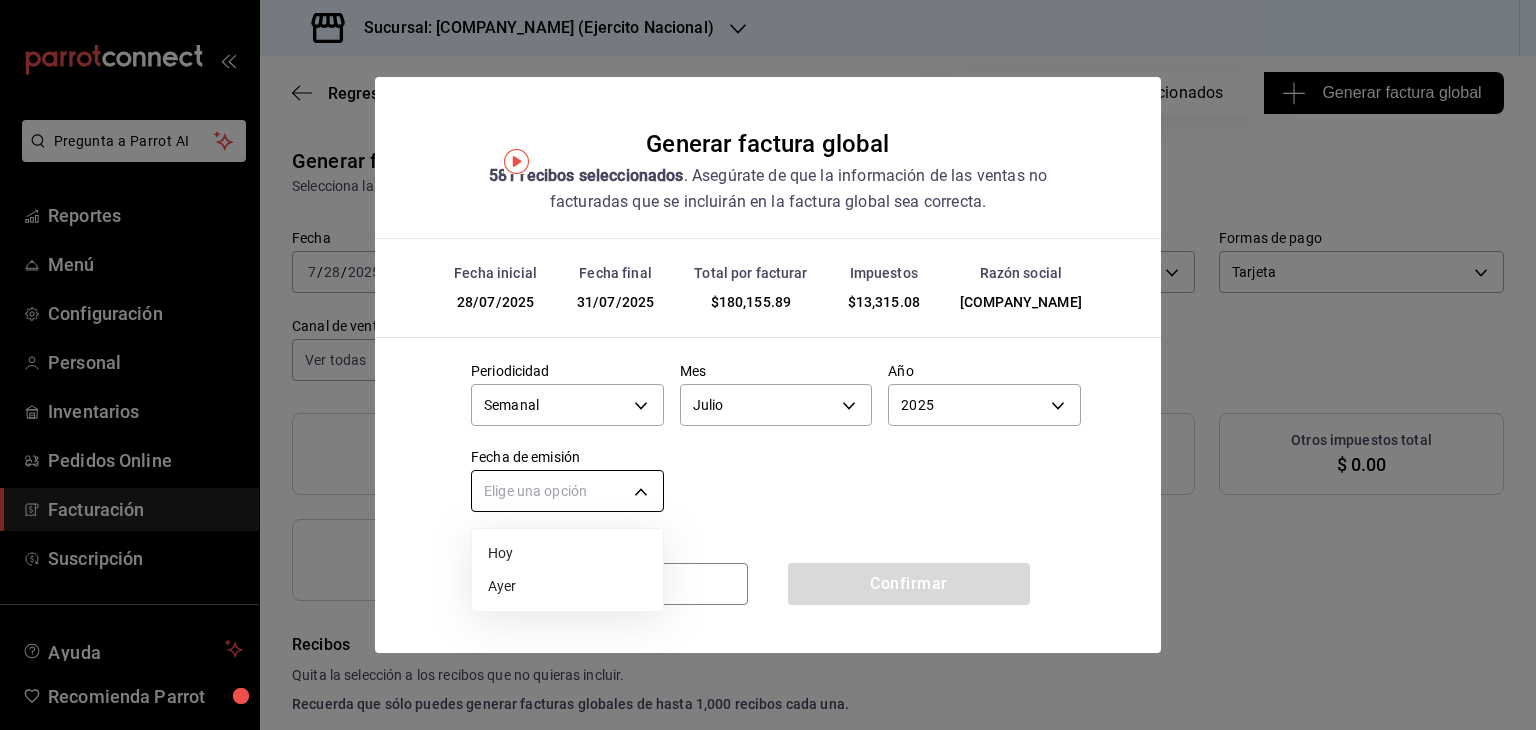 click on "Pregunta a Parrot AI Reportes   Menú   Configuración   Personal   Inventarios   Pedidos Online   Facturación   Suscripción   Ayuda Recomienda Parrot   Multiuser Parrot   Sugerir nueva función   Sucursal: Kenchys ([REGION]) Regresar 581 Recibos seleccionados Generar factura global Generar factura global Selecciona las ordenes que tus clientes no facturaron para emitir tu factural global. Fecha 2025-07-28 7 / 28 / 2025 - 2025-07-31 7 / 31 / 2025 Hora inicio 00:00 Hora inicio Hora fin 23:59 Hora fin Razón social KENCHYS CHICKEN GROUP [UUID] Formas de pago Tarjeta CARD Canal de venta Ver todas PARROT,UBER_EATS,RAPPI,DIDI_FOOD,ONLINE Marcas Ver todas [UUID] Ingresos totales $ 166,840.81 Descuentos totales $ 55.00 IVA Total $ 13,315.08 Otros impuestos total $ 0.00 Total por facturar $ 180,155.89 Recibos Quita la selección a los recibos que no quieras incluir. Fecha # de recibo Tipo de pago Subtotal Descuentos Cargos por servicio IVA Total" at bounding box center [768, 365] 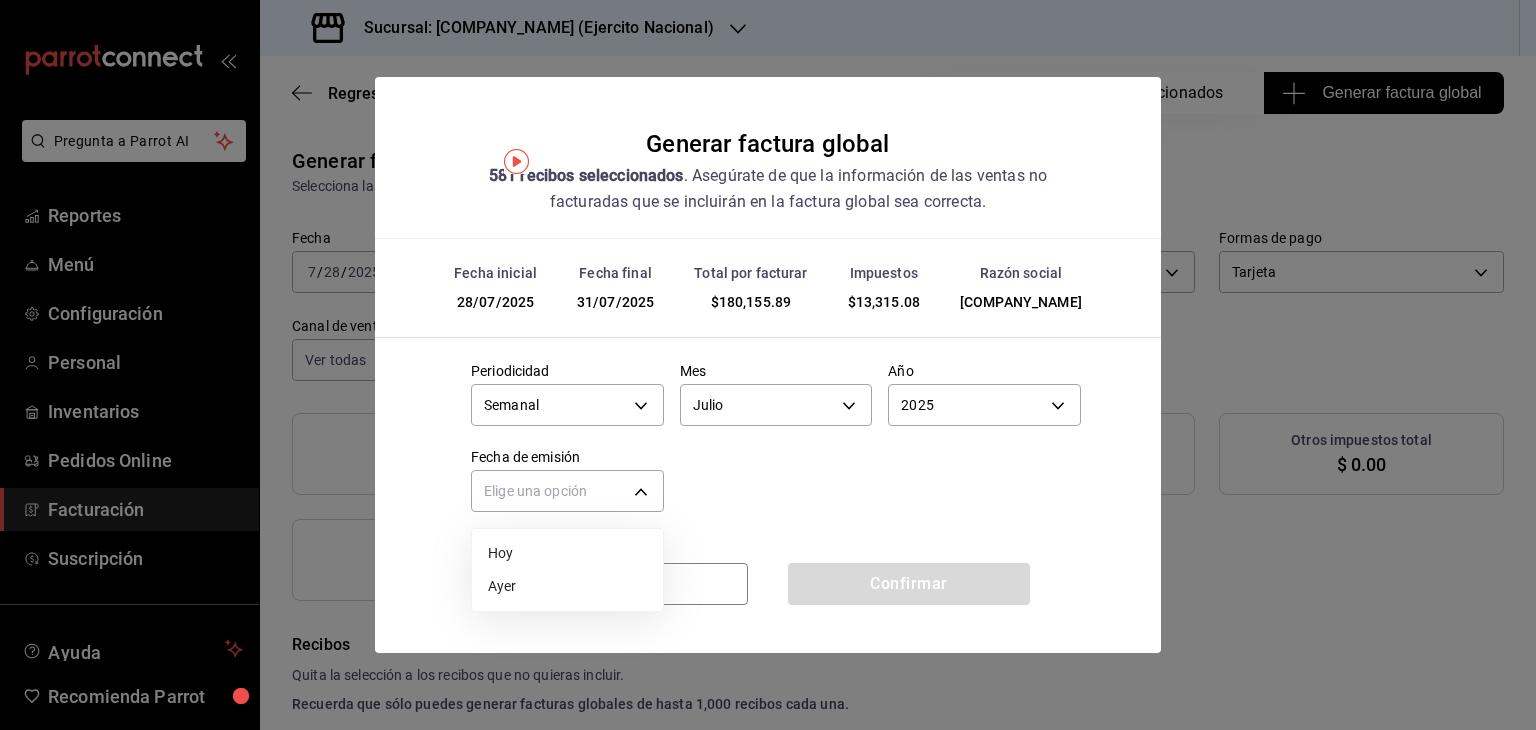 click on "Hoy" at bounding box center (567, 553) 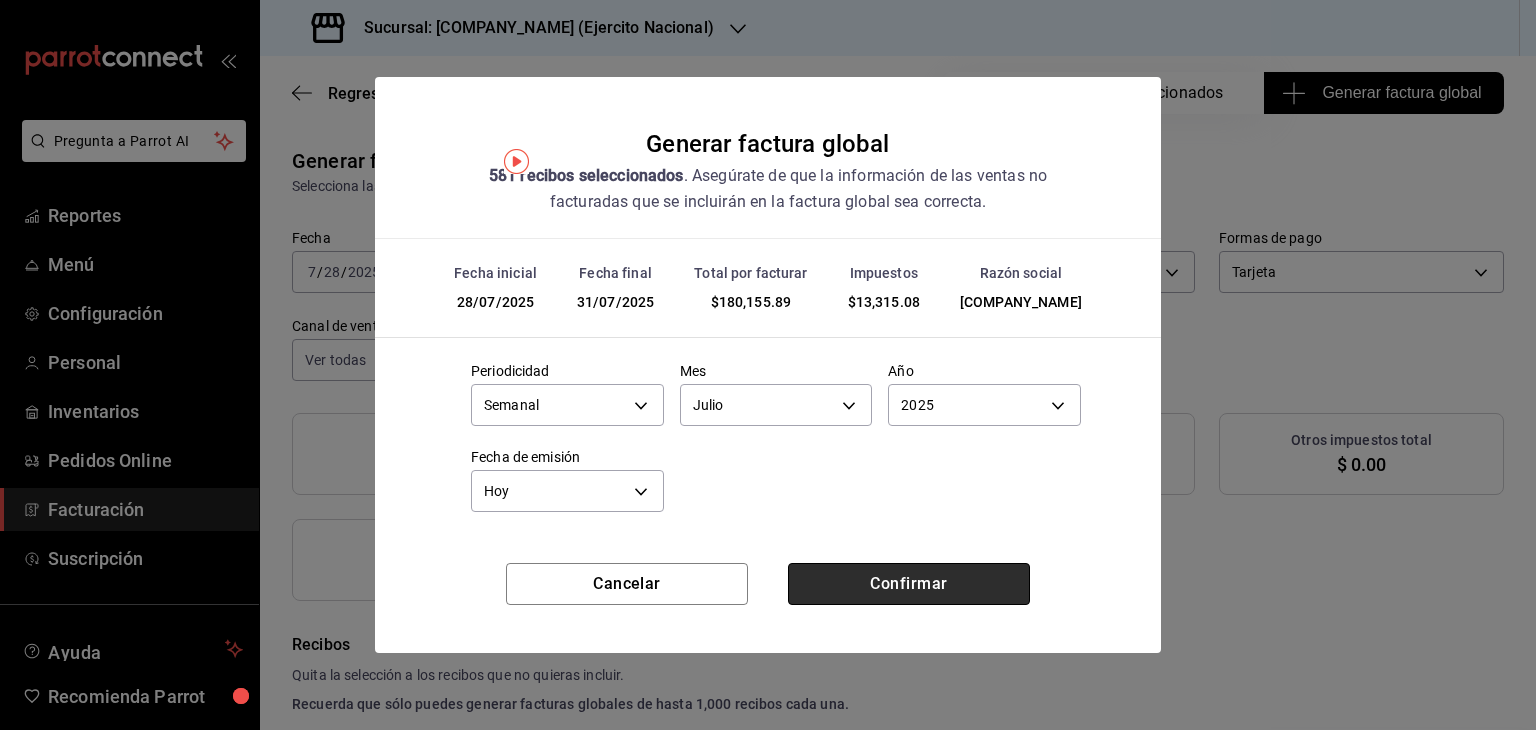 click on "Confirmar" at bounding box center (909, 584) 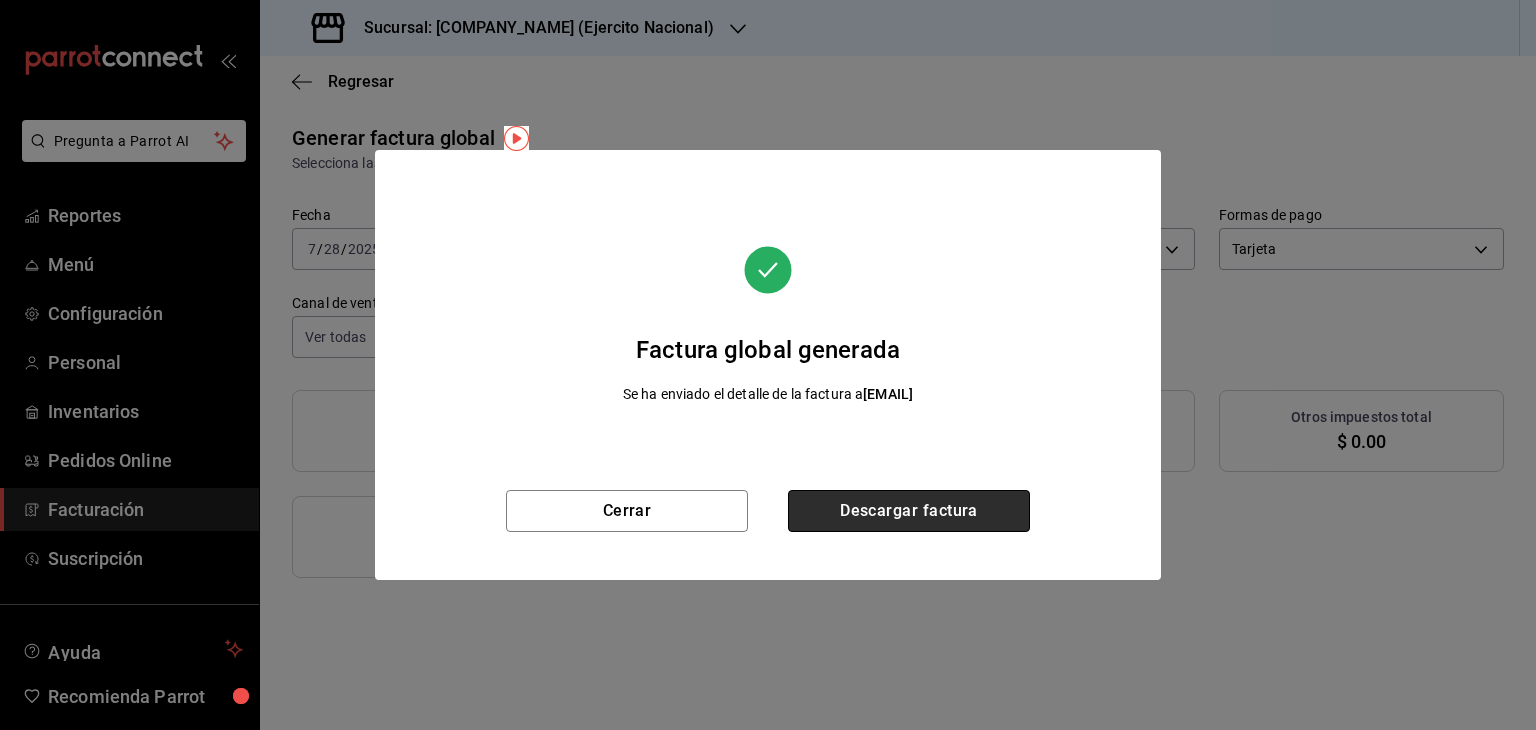 click on "Descargar factura" at bounding box center [909, 511] 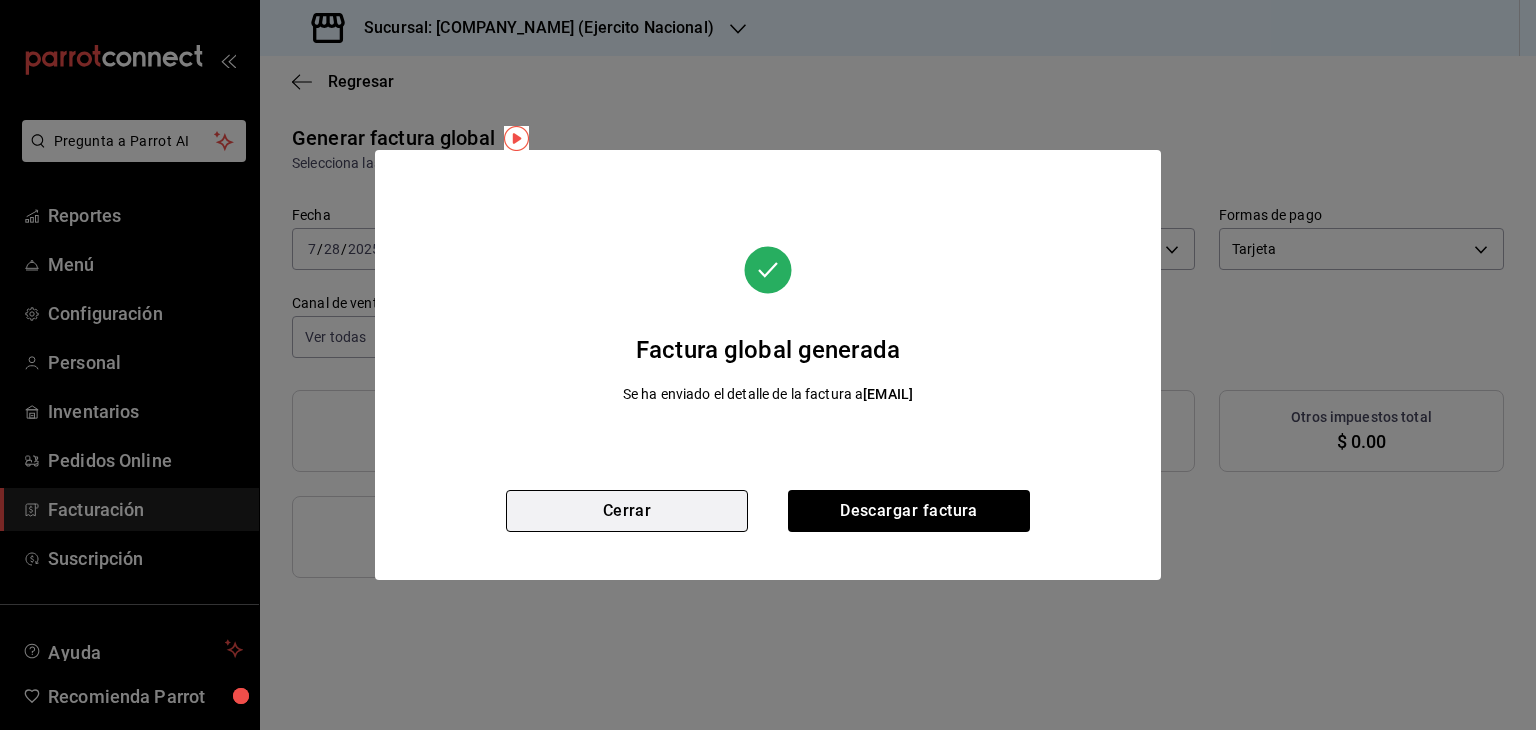 click on "Cerrar" at bounding box center [627, 511] 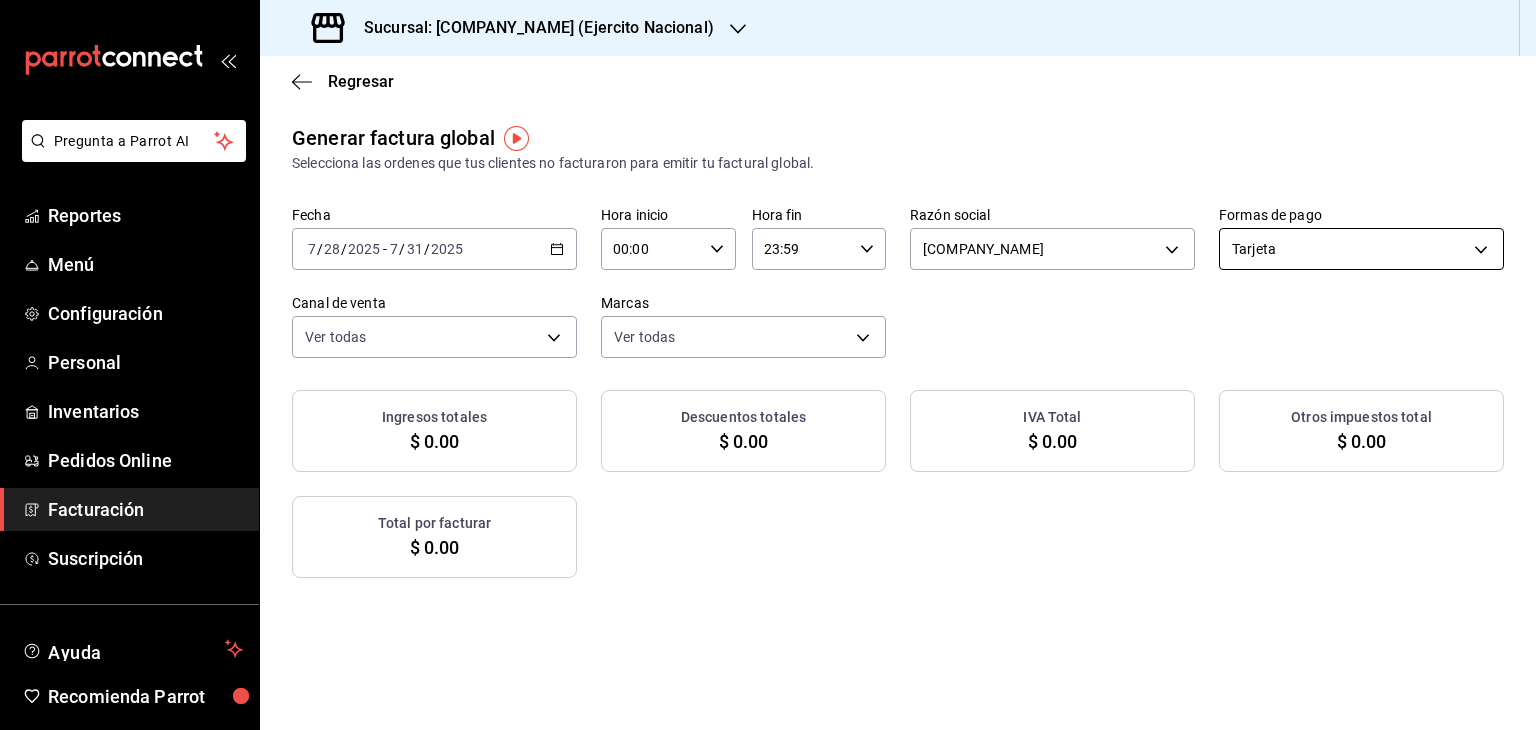 click on "Pregunta a Parrot AI Reportes   Menú   Configuración   Personal   Inventarios   Pedidos Online       Ayuda Pregunta a Parrot AI Reportes   Menú   Configuración   Personal   Inventarios   Pedidos Online   Facturación   Suscripción   Ayuda Recomienda Parrot   Multiuser Parrot   Sugerir nueva función   Sucursal: [PERSON] ([LOCATION]) Regresar Generar factura global Selecciona las ordenes que tus clientes no facturaron para emitir tu factural global. Fecha [DATE] [DATE] - [DATE] Hora inicio [TIME] Hora inicio Hora fin [TIME] Hora fin Razón social [COMPANY_NAME] [UUID] Formas de pago Tarjeta CARD Canal de venta Ver todas PARROT,UBER_EATS,RAPPI,DIDI_FOOD,ONLINE Marcas Ver todas [UUID] Ingresos totales $ [AMOUNT] Descuentos totales $ [AMOUNT] IVA Total $ [AMOUNT] Otros impuestos total $ [AMOUNT] Total por facturar $ [AMOUNT] No hay información que mostrar GANA 1 MES GRATIS EN TU SUSCRIPCIÓN AQUÍ Ver video tutorial Ir a video Pregunta a Parrot AI Reportes   Menú   Configuración   Personal   Inventarios   Pedidos Online       Ayuda" at bounding box center [768, 365] 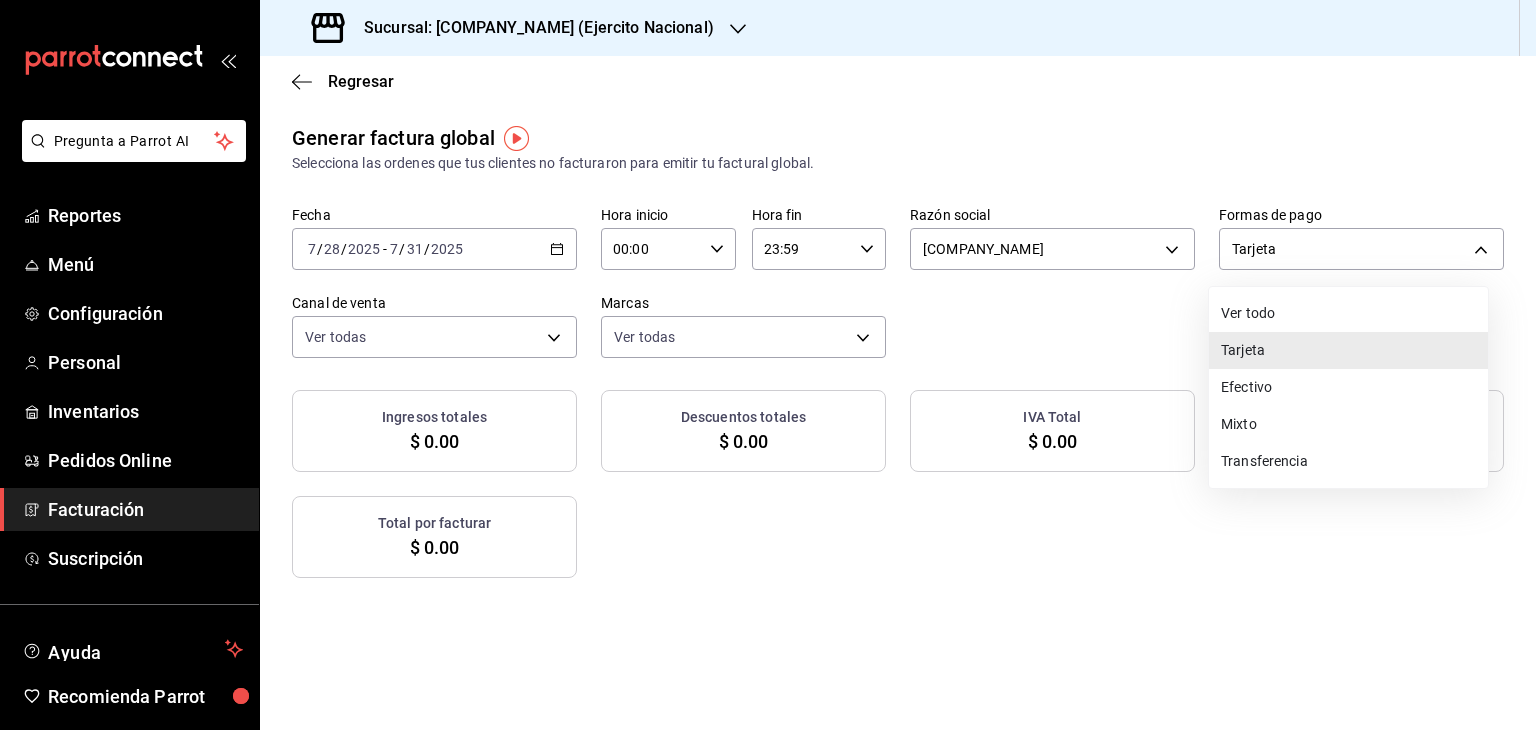 click on "Transferencia" at bounding box center [1348, 461] 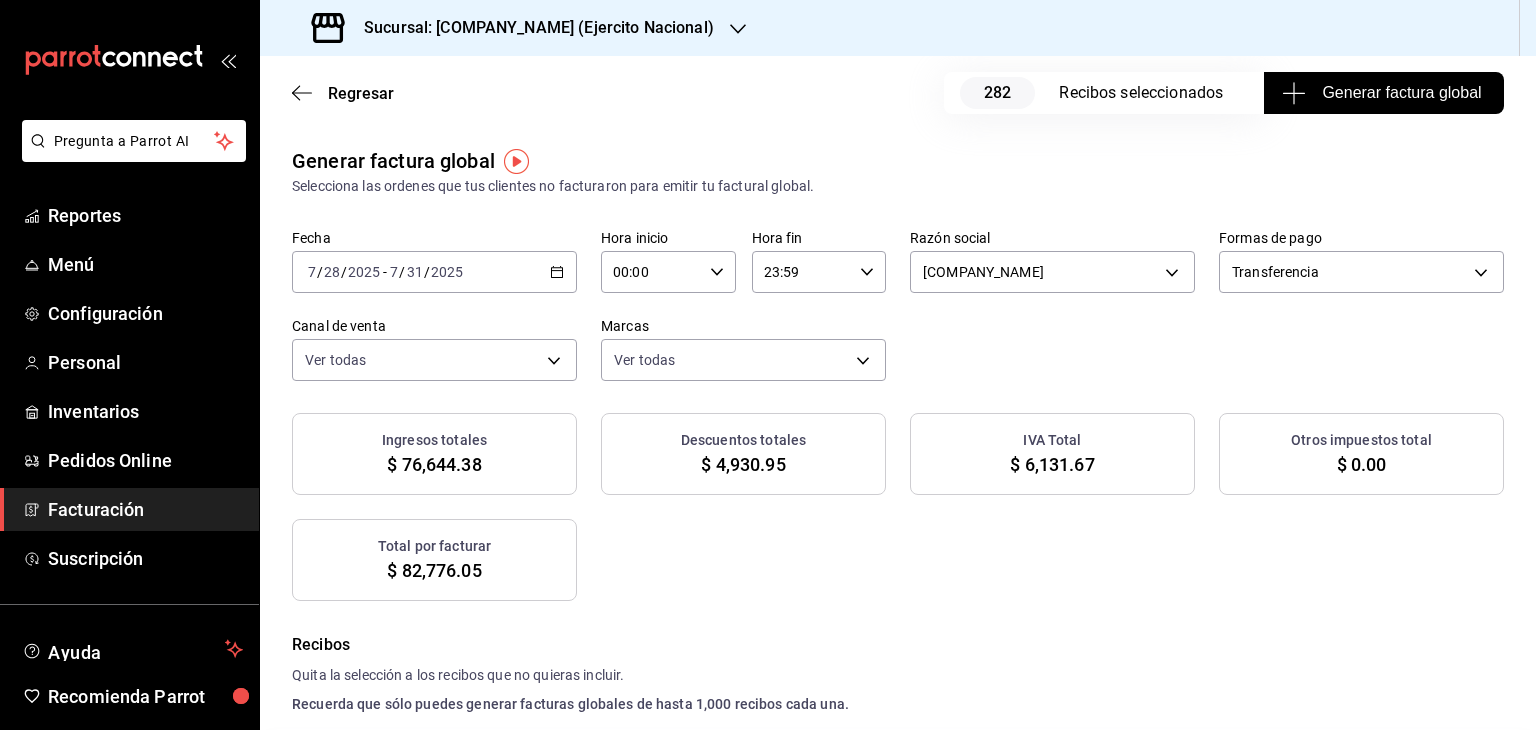 click on "Generar factura global" at bounding box center [1383, 93] 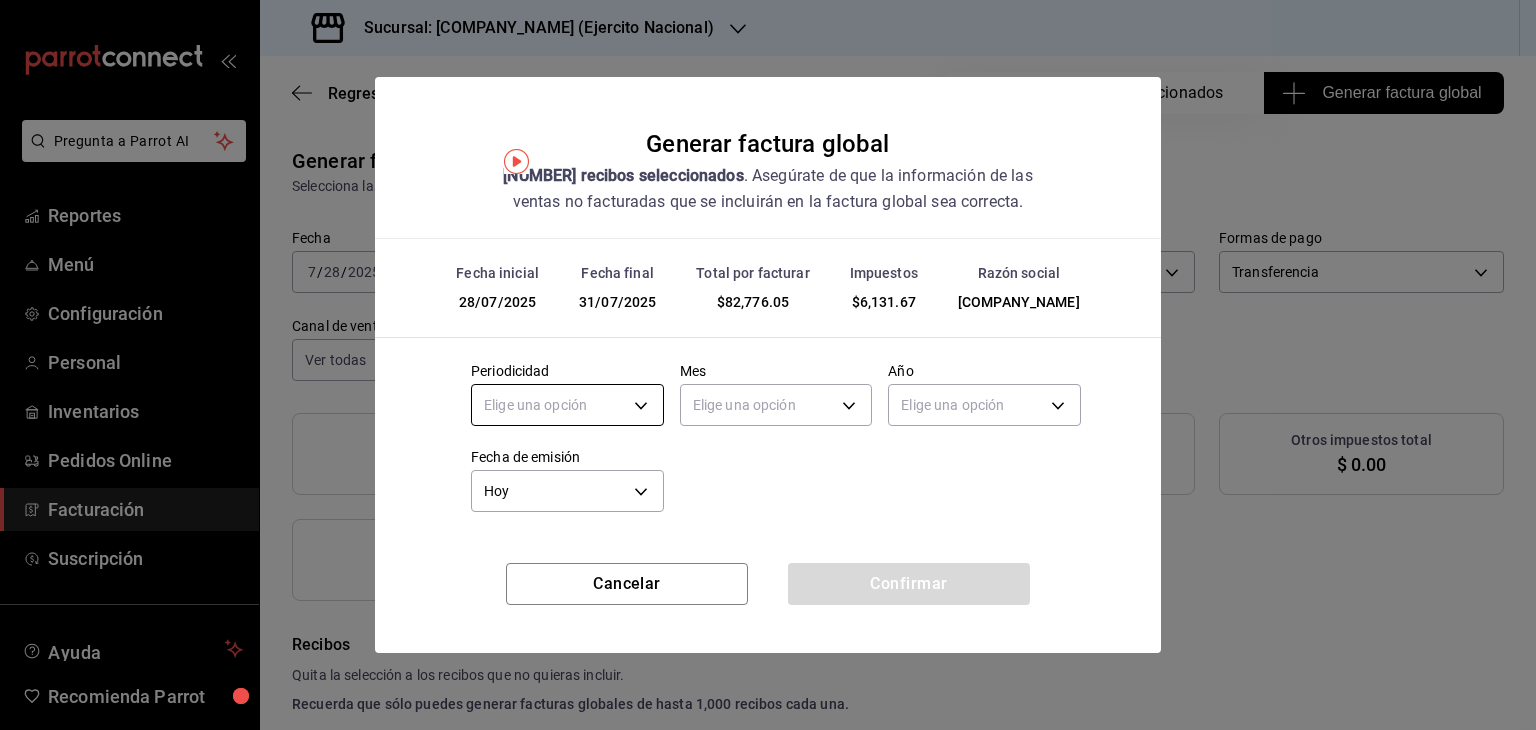 click on "Pregunta a Parrot AI Reportes   Menú   Configuración   Personal   Inventarios   Pedidos Online   Facturación   Suscripción   Ayuda Recomienda Parrot   Multiuser Parrot   Sugerir nueva función   Sucursal: [BRANCH_NAME] ([STREET_NAME]) Regresar 282 Recibos seleccionados Generar factura global Generar factura global Selecciona las ordenes que tus clientes no facturaron para emitir tu factural global. Fecha [DATE] [DATE] - [DATE] Hora inicio 00:00 Hora inicio Hora fin 23:59 Hora fin Razón social [COMPANY_NAME] [UUID] Formas de pago Transferencia TRANSFERENCE Canal de venta Ver todas PARROT,UBER_EATS,RAPPI,DIDI_FOOD,ONLINE Marcas Ver todas [UUID] Ingresos totales $ 76,644.38 Descuentos totales $ 4,930.95 IVA Total $ 6,131.67 Otros impuestos total $ 0.00 Total por facturar $ 82,776.05 Recibos Quita la selección a los recibos que no quieras incluir. Fecha # de recibo Tipo de pago Subtotal Descuentos IVA Total $203.69" at bounding box center (768, 365) 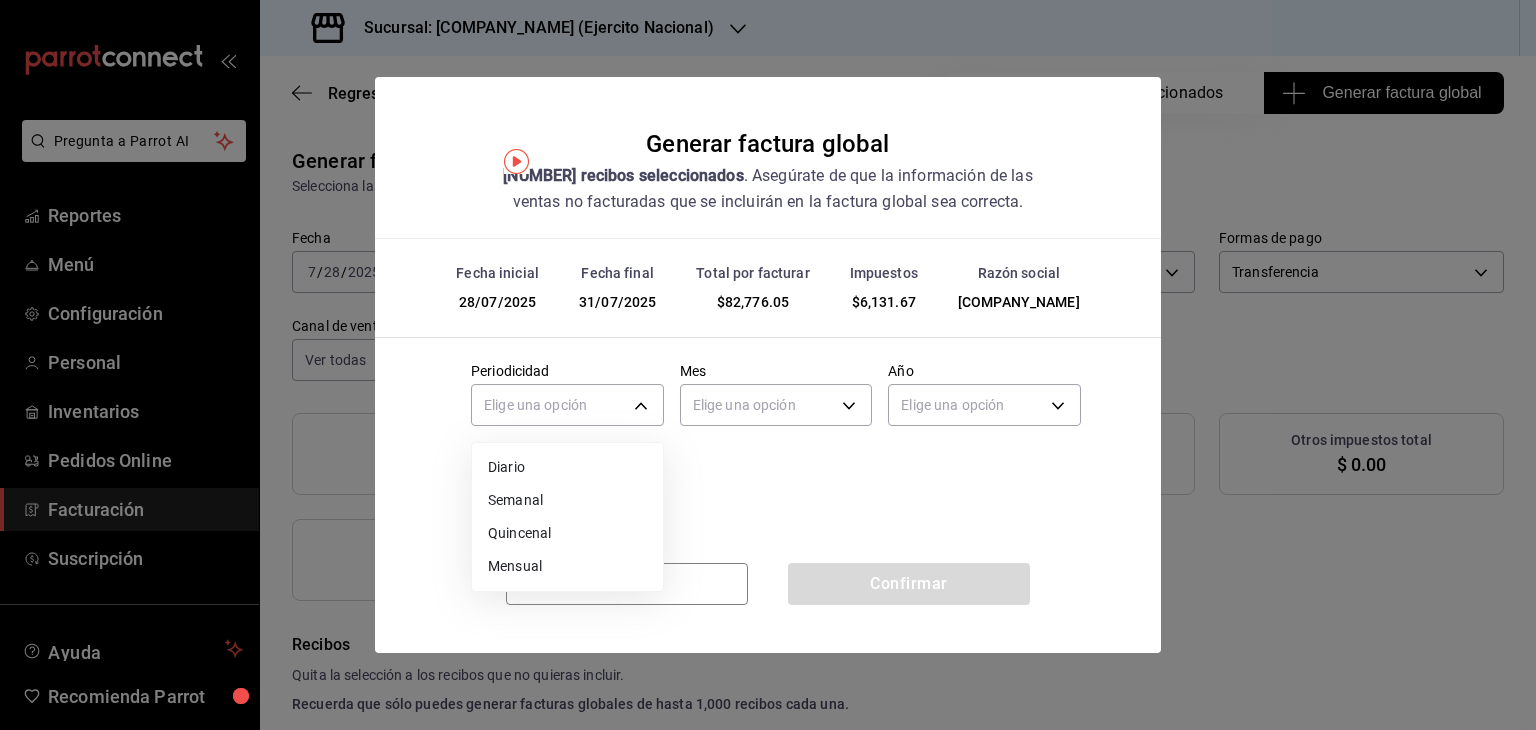 click on "Semanal" at bounding box center [567, 500] 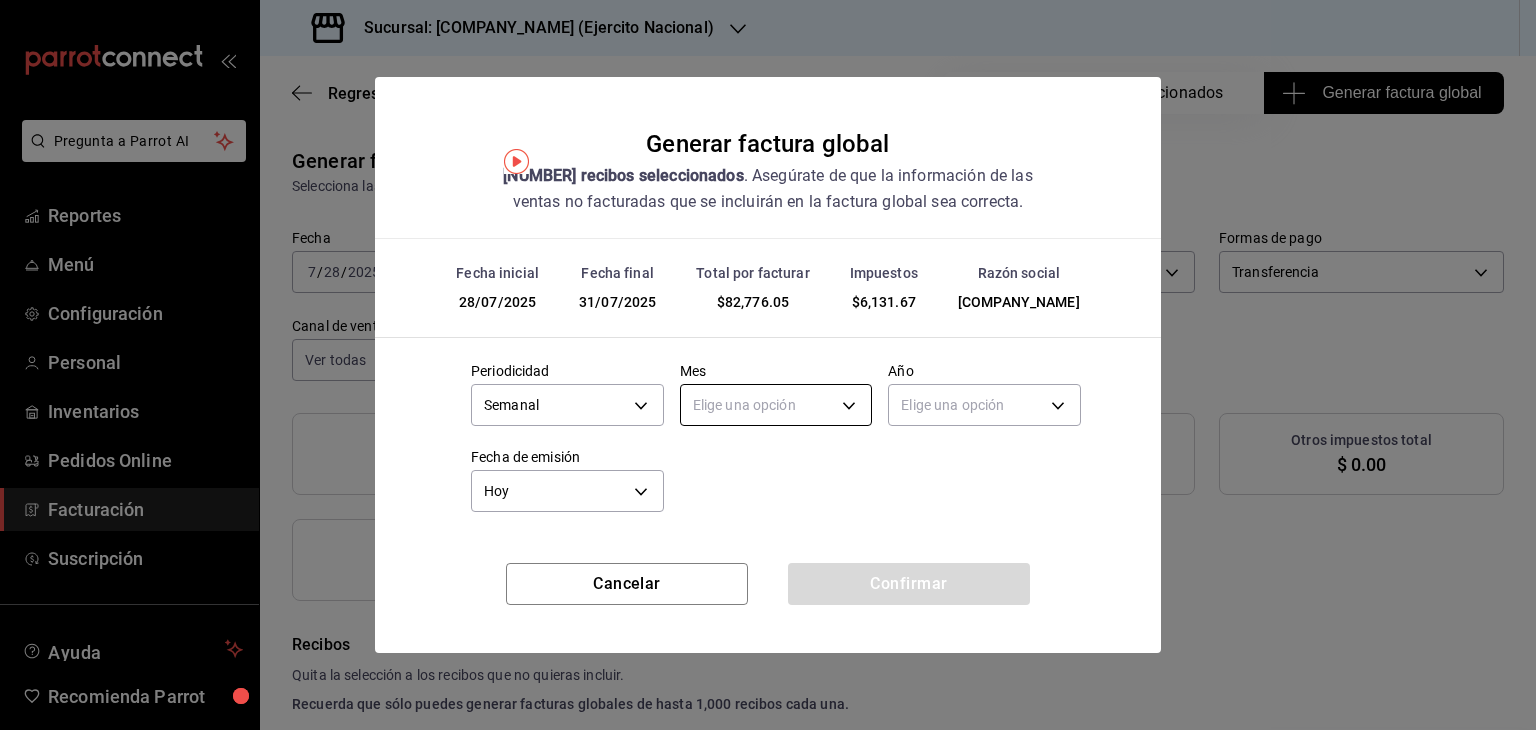 click on "Pregunta a Parrot AI Reportes   Menú   Configuración   Personal   Inventarios   Pedidos Online   Facturación   Suscripción   Ayuda Recomienda Parrot   Multiuser Parrot   Sugerir nueva función   Sucursal: [BRANCH_NAME] ([STREET_NAME]) Regresar 282 Recibos seleccionados Generar factura global Generar factura global Selecciona las ordenes que tus clientes no facturaron para emitir tu factural global. Fecha [DATE] [DATE] - [DATE] Hora inicio 00:00 Hora inicio Hora fin 23:59 Hora fin Razón social [COMPANY_NAME] [UUID] Formas de pago Transferencia TRANSFERENCE Canal de venta Ver todas PARROT,UBER_EATS,RAPPI,DIDI_FOOD,ONLINE Marcas Ver todas [UUID] Ingresos totales $ 76,644.38 Descuentos totales $ 4,930.95 IVA Total $ 6,131.67 Otros impuestos total $ 0.00 Total por facturar $ 82,776.05 Recibos Quita la selección a los recibos que no quieras incluir. Fecha # de recibo Tipo de pago Subtotal Descuentos IVA Total $203.69" at bounding box center (768, 365) 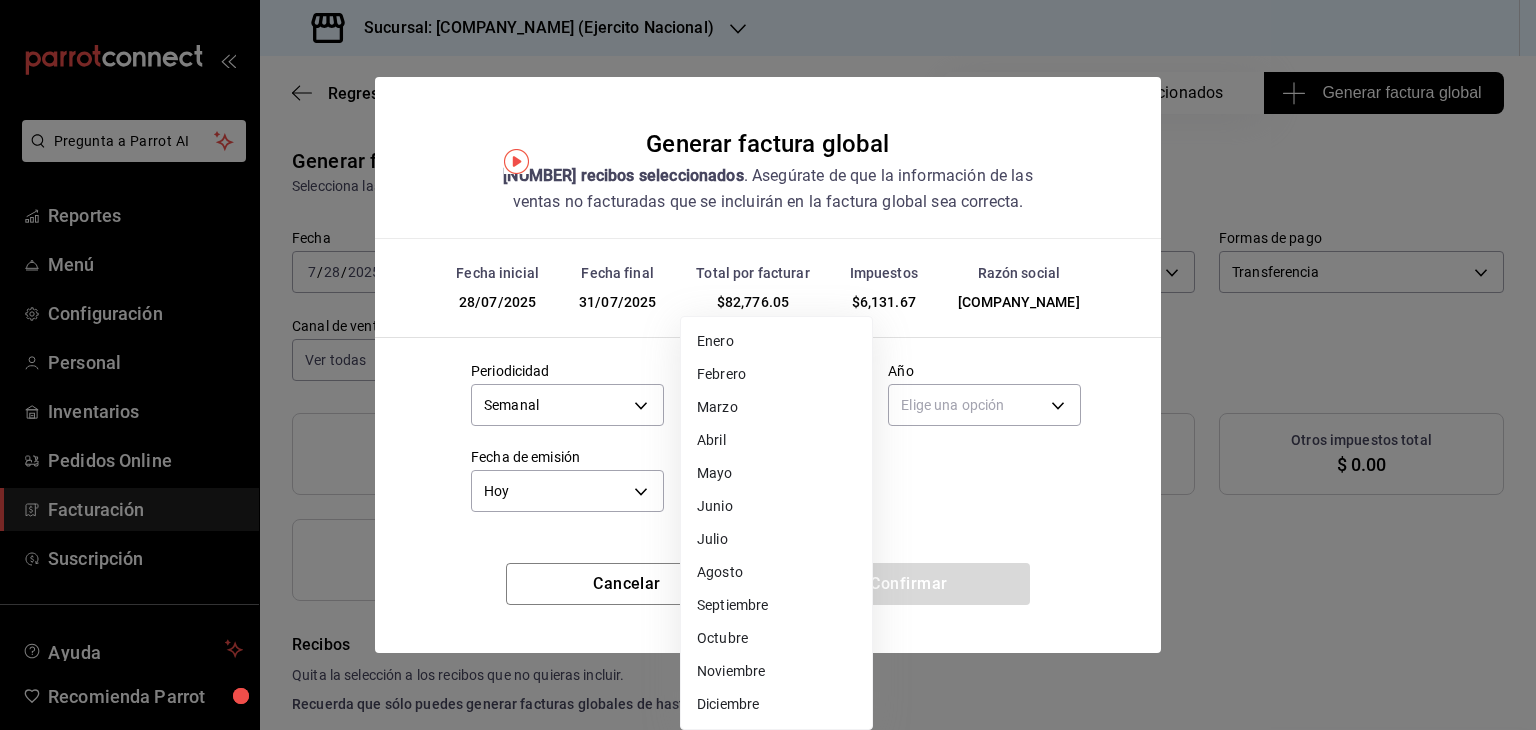 click on "Julio" at bounding box center [776, 539] 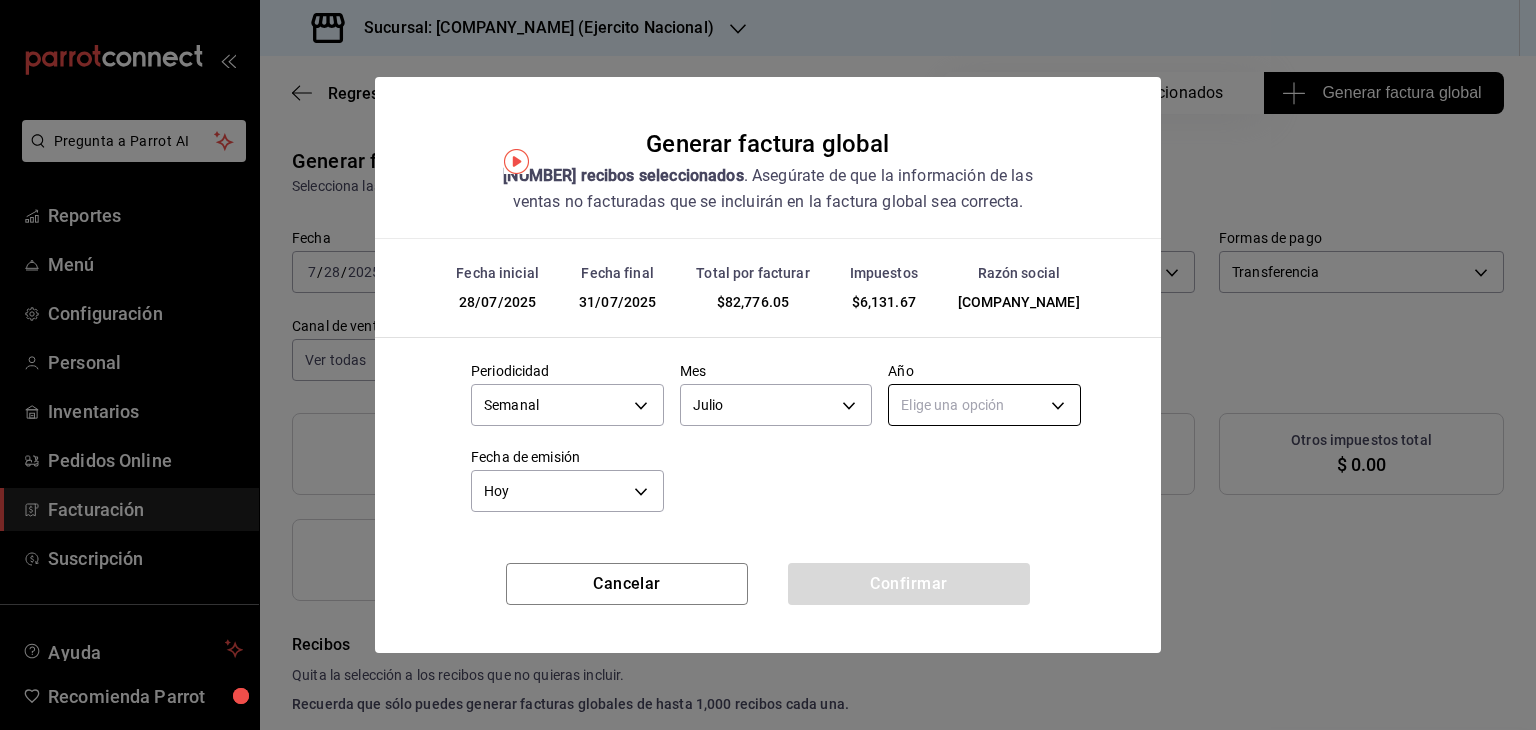 click on "Pregunta a Parrot AI Reportes   Menú   Configuración   Personal   Inventarios   Pedidos Online   Facturación   Suscripción   Ayuda Recomienda Parrot   Multiuser Parrot   Sugerir nueva función   Sucursal: [BRANCH_NAME] ([STREET_NAME]) Regresar 282 Recibos seleccionados Generar factura global Generar factura global Selecciona las ordenes que tus clientes no facturaron para emitir tu factural global. Fecha [DATE] [DATE] - [DATE] Hora inicio 00:00 Hora inicio Hora fin 23:59 Hora fin Razón social [COMPANY_NAME] [UUID] Formas de pago Transferencia TRANSFERENCE Canal de venta Ver todas PARROT,UBER_EATS,RAPPI,DIDI_FOOD,ONLINE Marcas Ver todas [UUID] Ingresos totales $ 76,644.38 Descuentos totales $ 4,930.95 IVA Total $ 6,131.67 Otros impuestos total $ 0.00 Total por facturar $ 82,776.05 Recibos Quita la selección a los recibos que no quieras incluir. Fecha # de recibo Tipo de pago Subtotal Descuentos IVA Total $203.69" at bounding box center [768, 365] 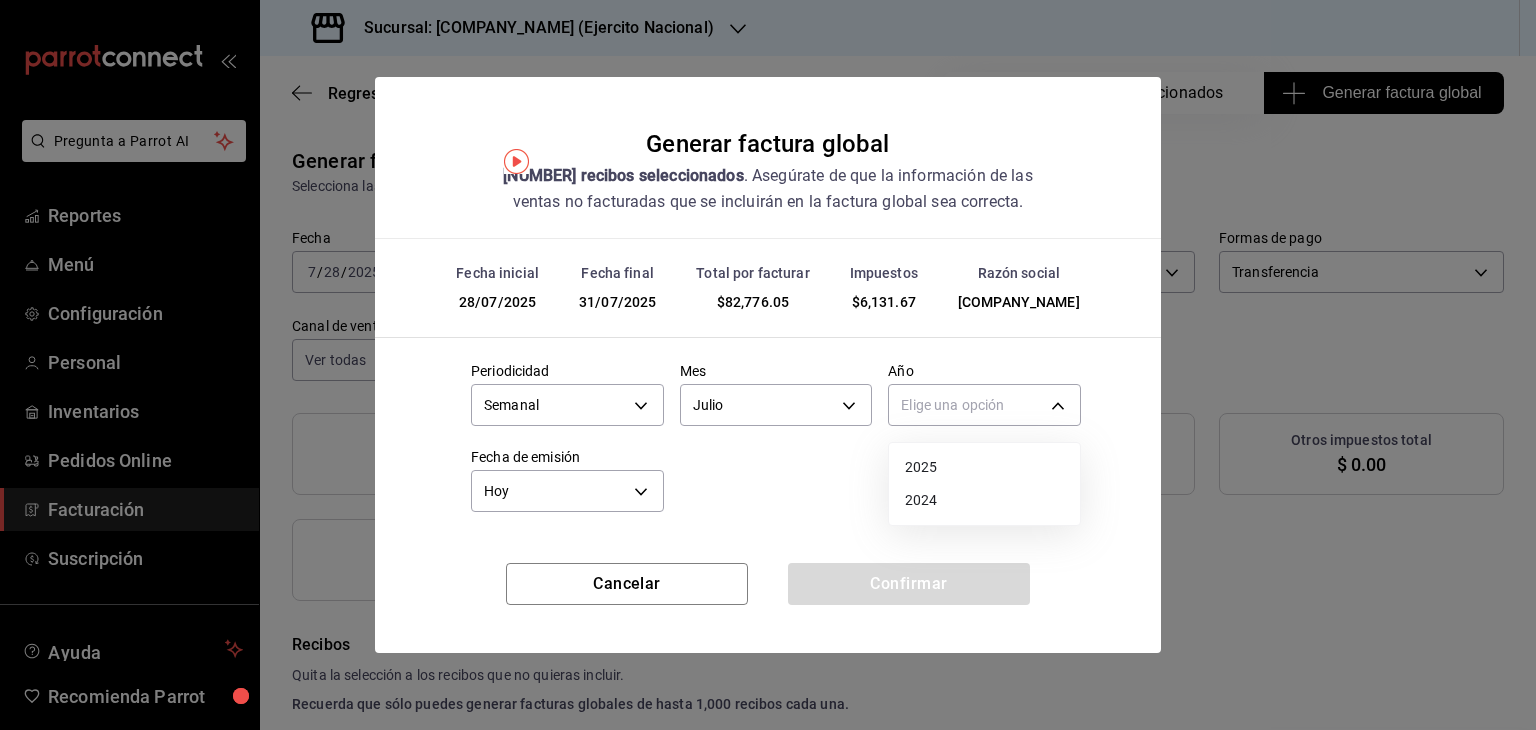 click on "2025" at bounding box center (984, 467) 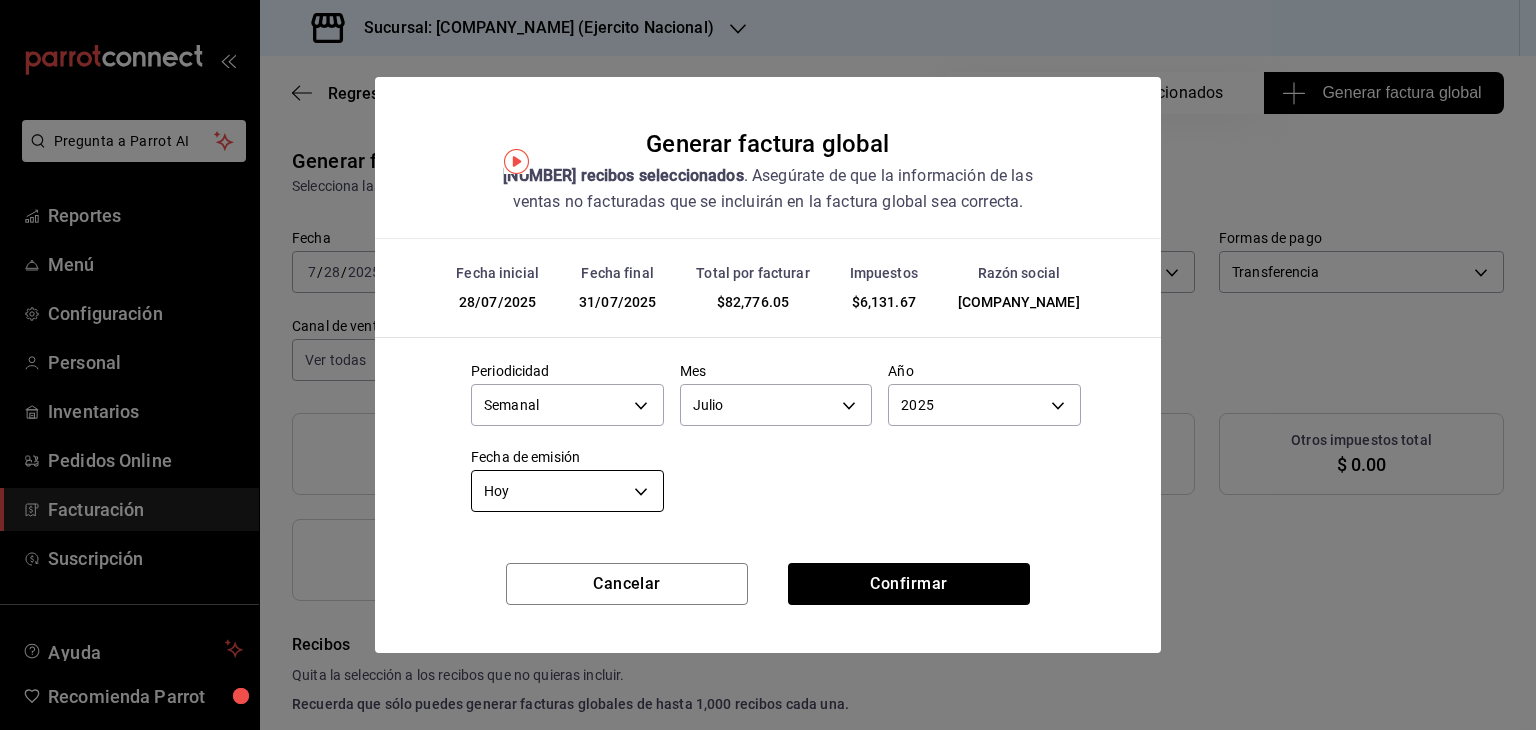click on "Pregunta a Parrot AI Reportes   Menú   Configuración   Personal   Inventarios   Pedidos Online   Facturación   Suscripción   Ayuda Recomienda Parrot   Multiuser Parrot   Sugerir nueva función   Sucursal: [BRANCH_NAME] ([STREET_NAME]) Regresar 282 Recibos seleccionados Generar factura global Generar factura global Selecciona las ordenes que tus clientes no facturaron para emitir tu factural global. Fecha [DATE] [DATE] - [DATE] Hora inicio 00:00 Hora inicio Hora fin 23:59 Hora fin Razón social [COMPANY_NAME] [UUID] Formas de pago Transferencia TRANSFERENCE Canal de venta Ver todas PARROT,UBER_EATS,RAPPI,DIDI_FOOD,ONLINE Marcas Ver todas [UUID] Ingresos totales $ 76,644.38 Descuentos totales $ 4,930.95 IVA Total $ 6,131.67 Otros impuestos total $ 0.00 Total por facturar $ 82,776.05 Recibos Quita la selección a los recibos que no quieras incluir. Fecha # de recibo Tipo de pago Subtotal Descuentos IVA Total $203.69" at bounding box center [768, 365] 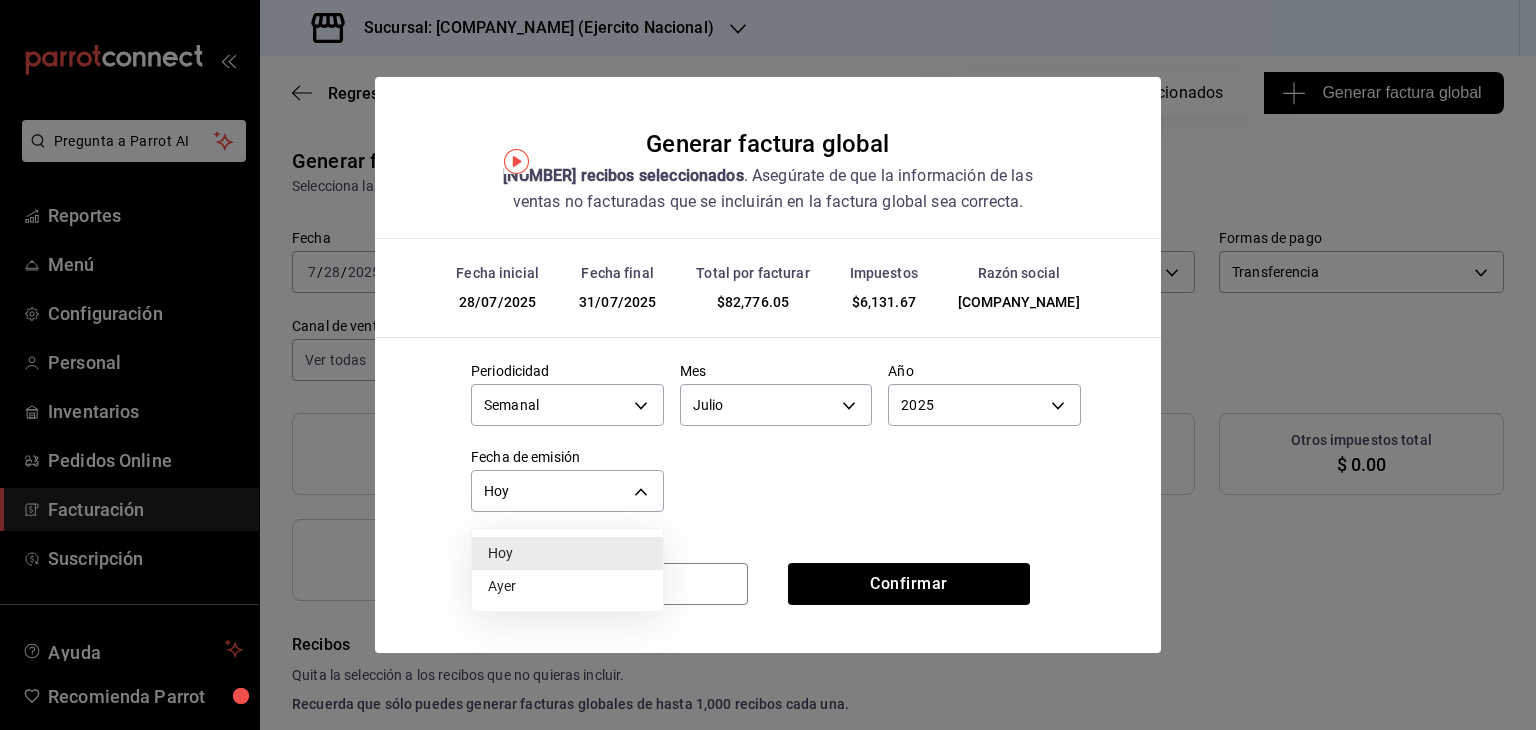 click on "Hoy" at bounding box center (567, 553) 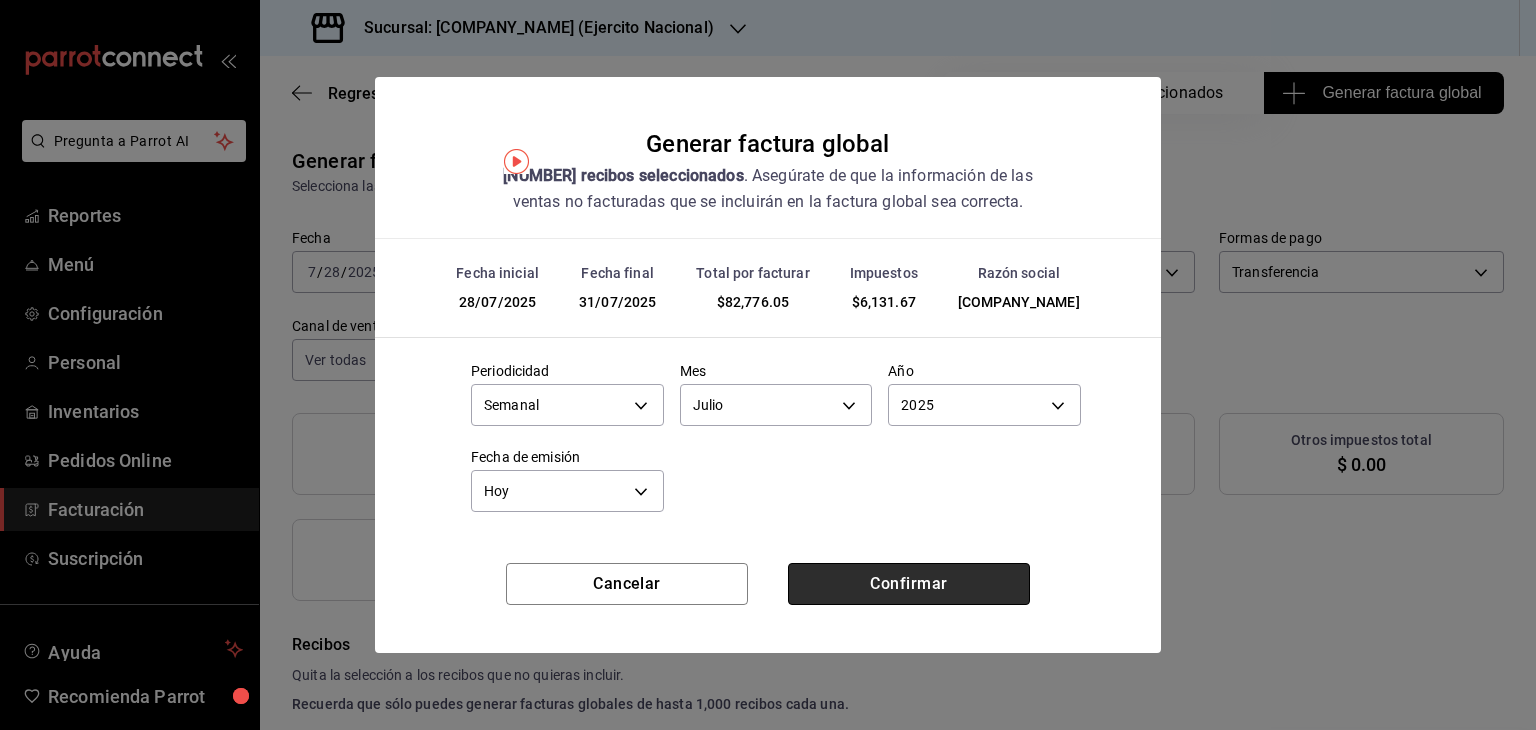 click on "Confirmar" at bounding box center [909, 584] 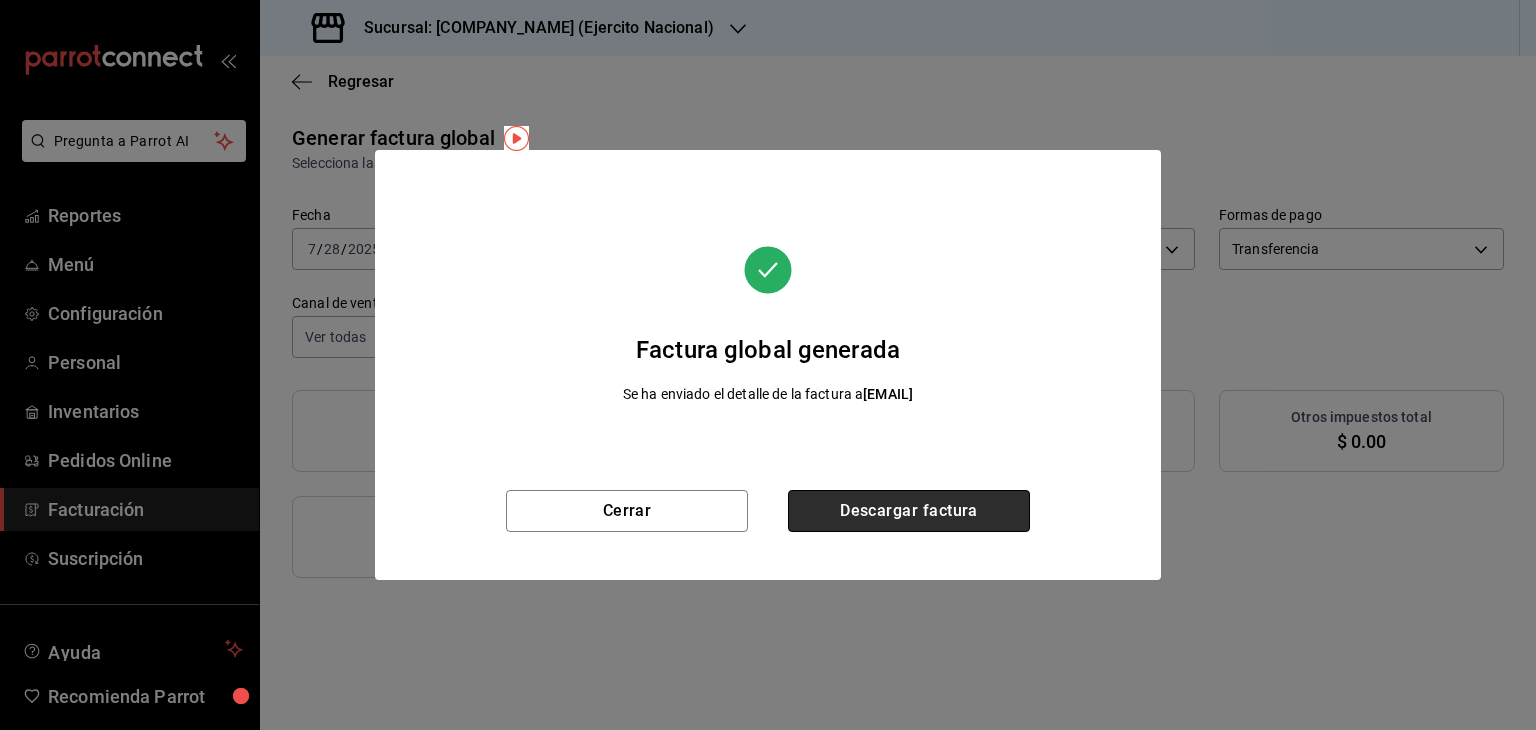 click on "Descargar factura" at bounding box center (909, 511) 